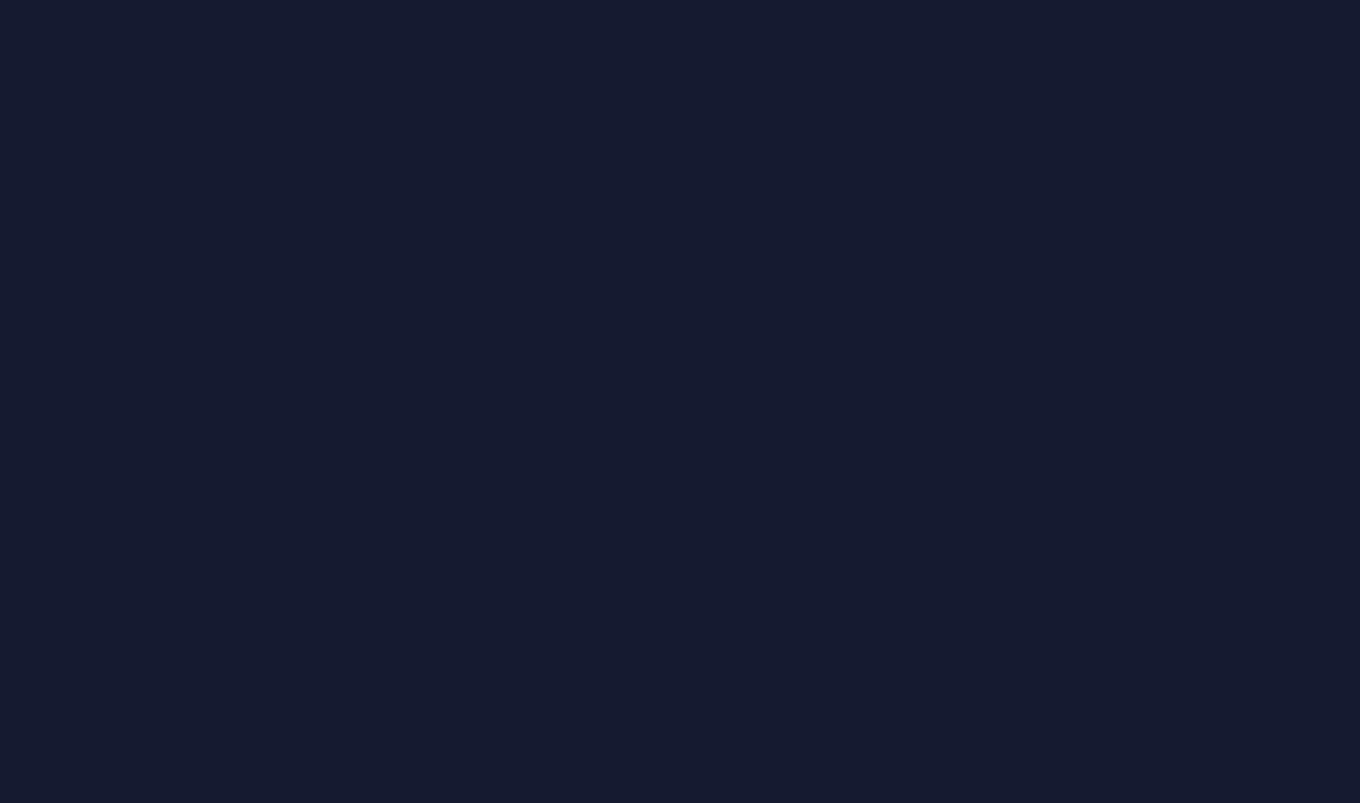 scroll, scrollTop: 0, scrollLeft: 0, axis: both 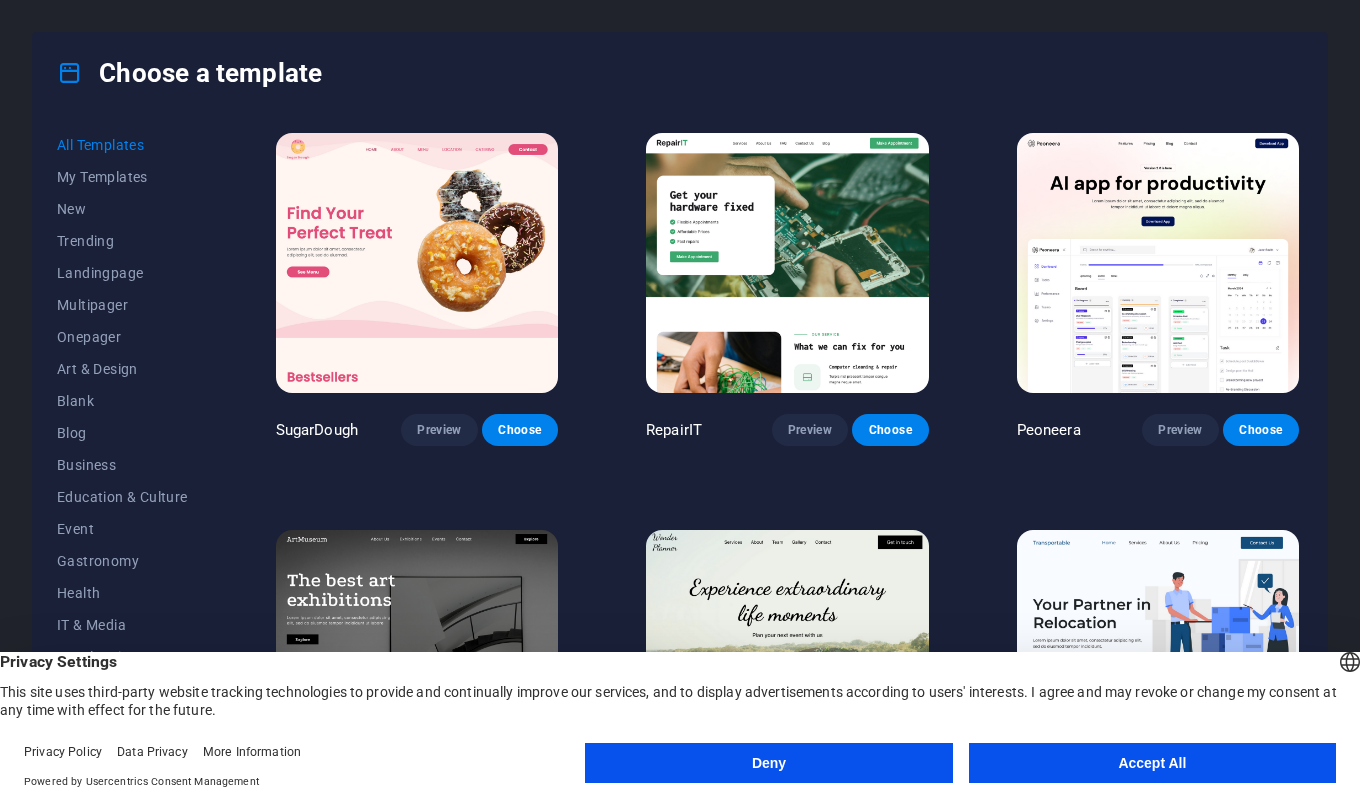 click on "Accept All" at bounding box center (1152, 763) 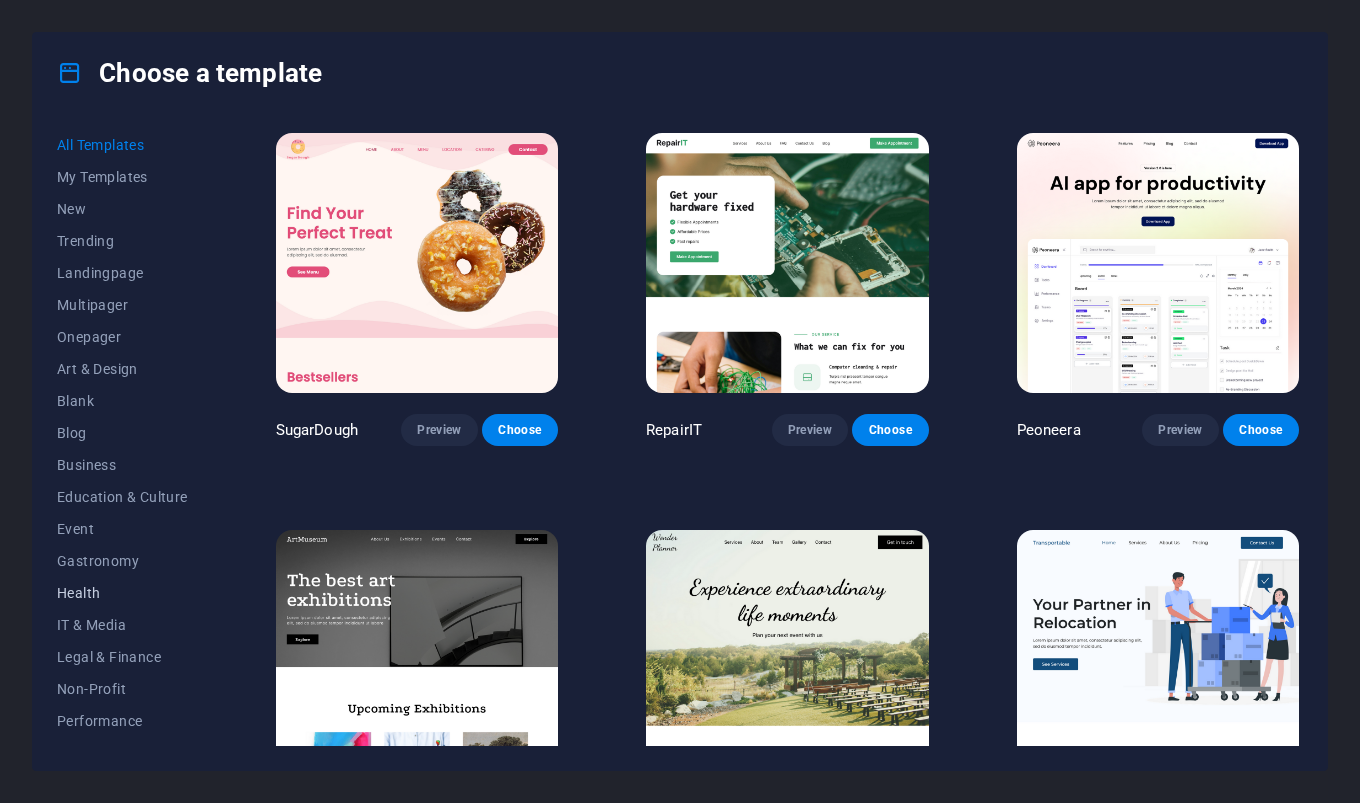 click on "Health" at bounding box center (122, 593) 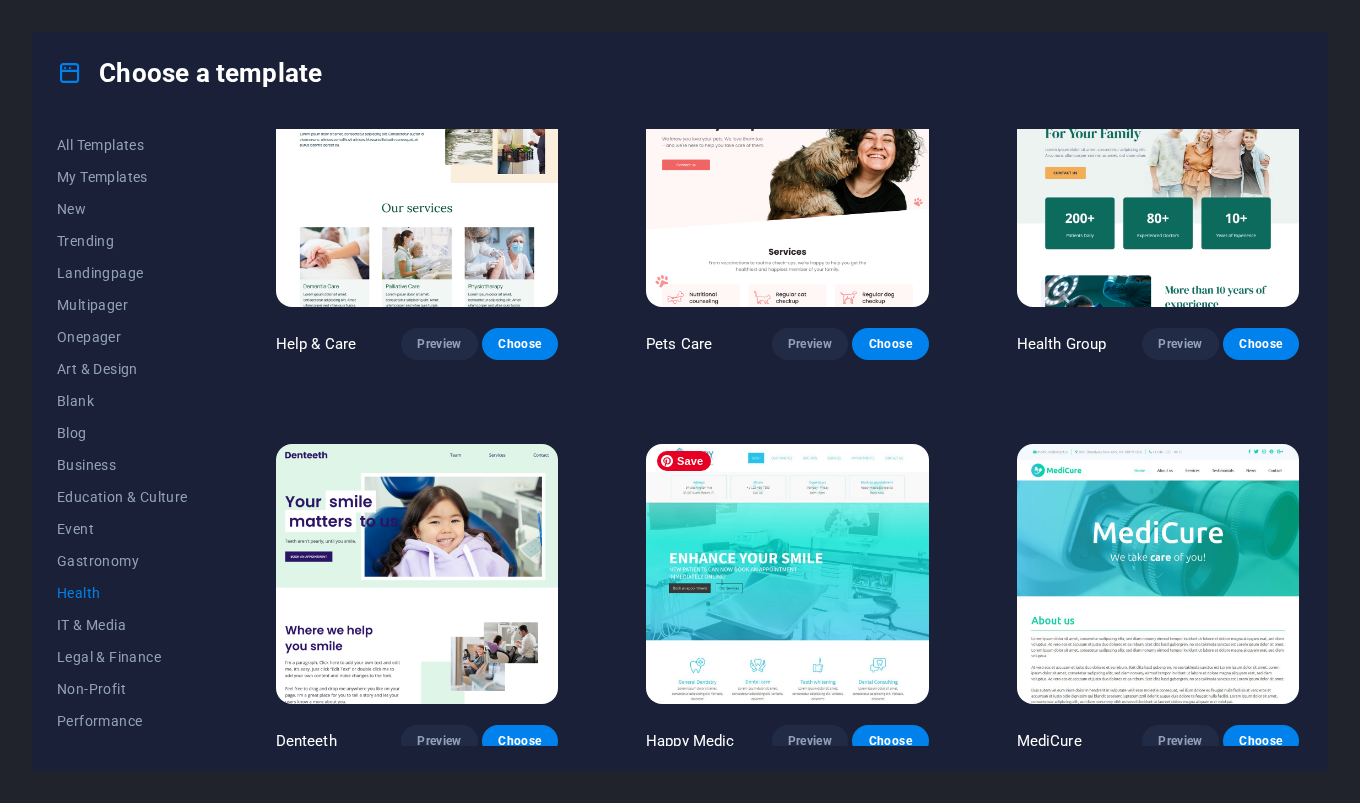 scroll, scrollTop: 0, scrollLeft: 0, axis: both 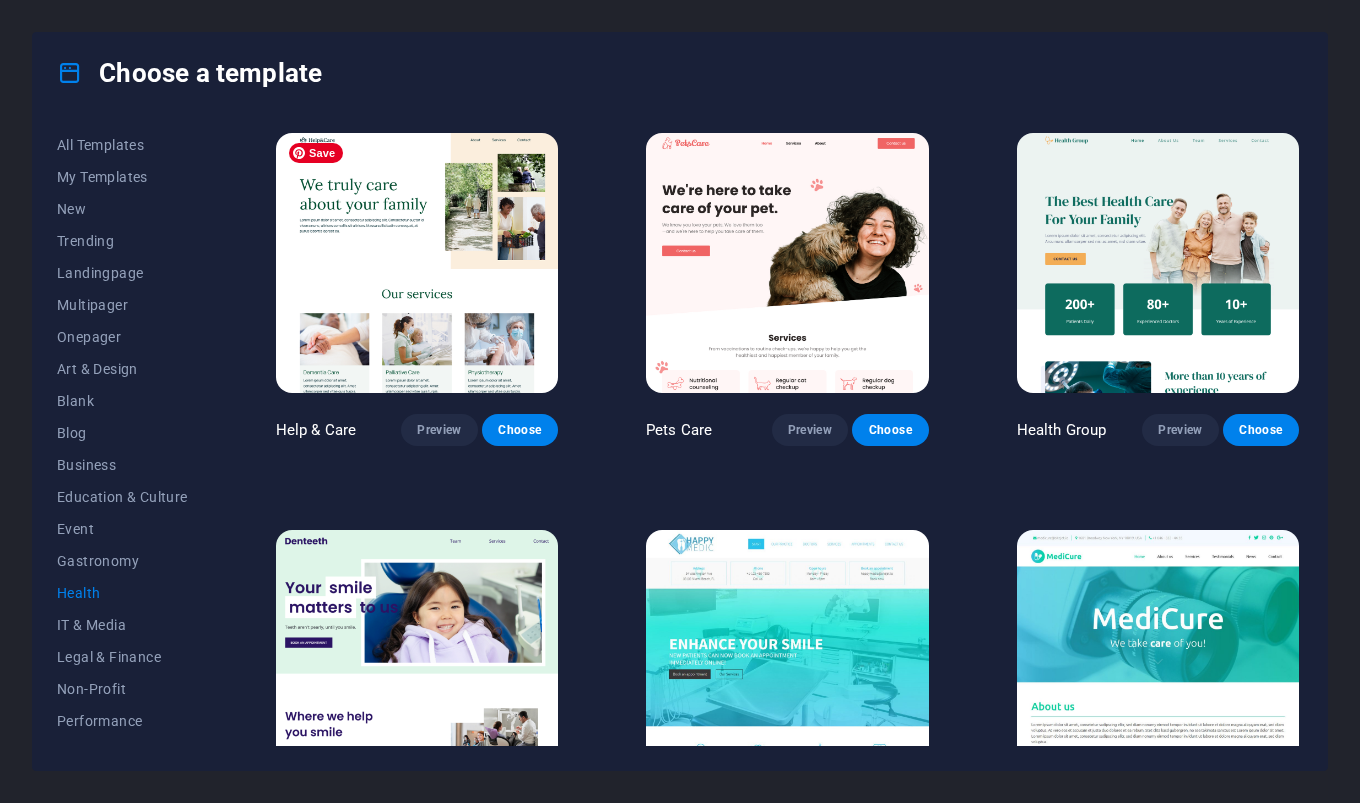 click at bounding box center [417, 263] 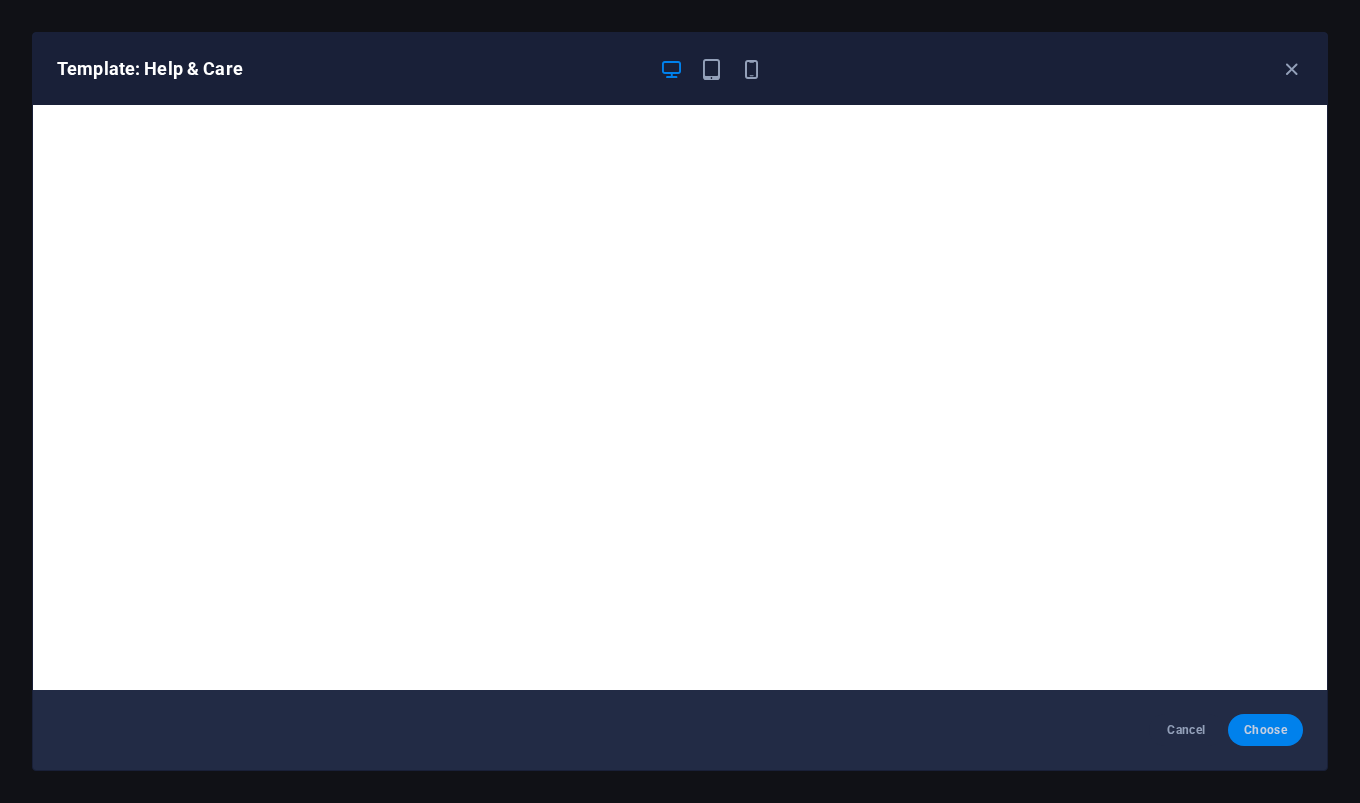 click on "Choose" at bounding box center [1265, 730] 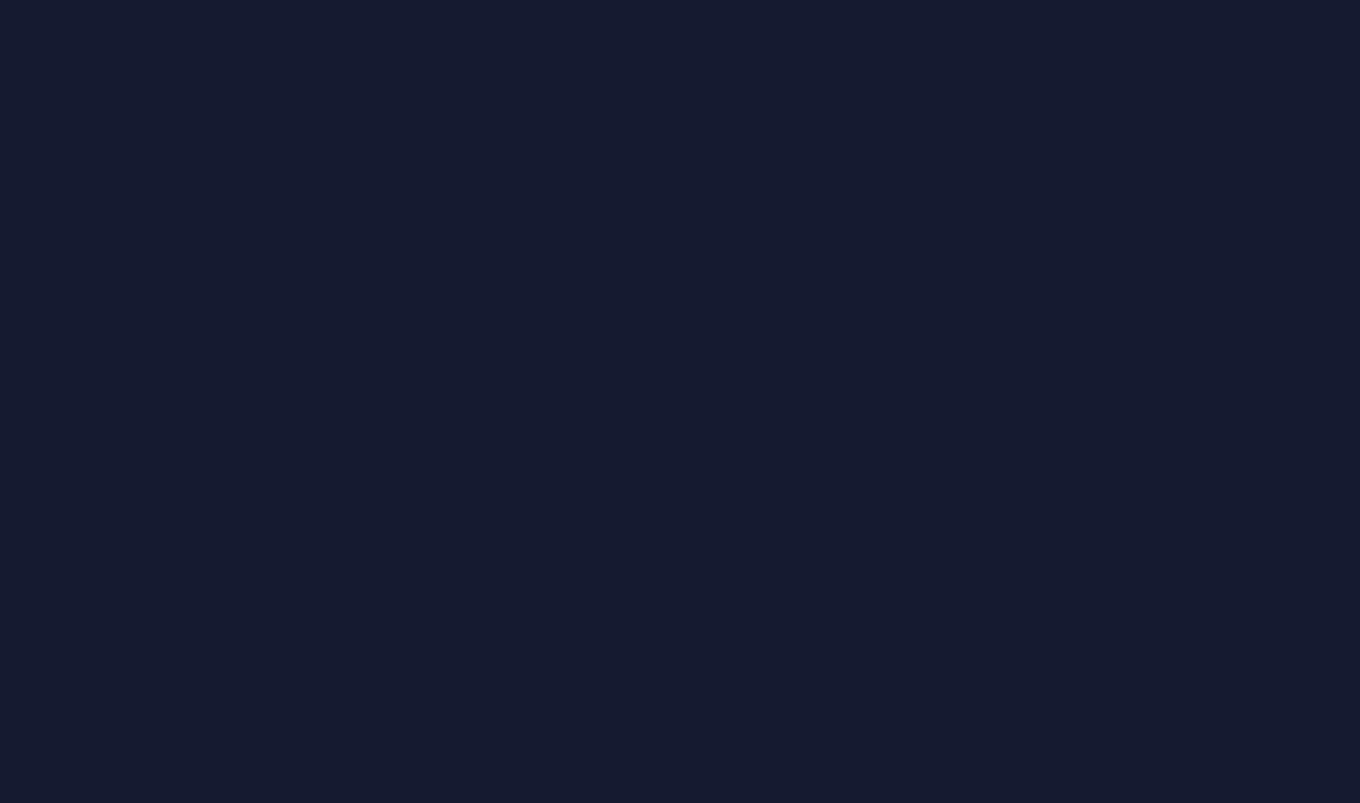 scroll, scrollTop: 0, scrollLeft: 0, axis: both 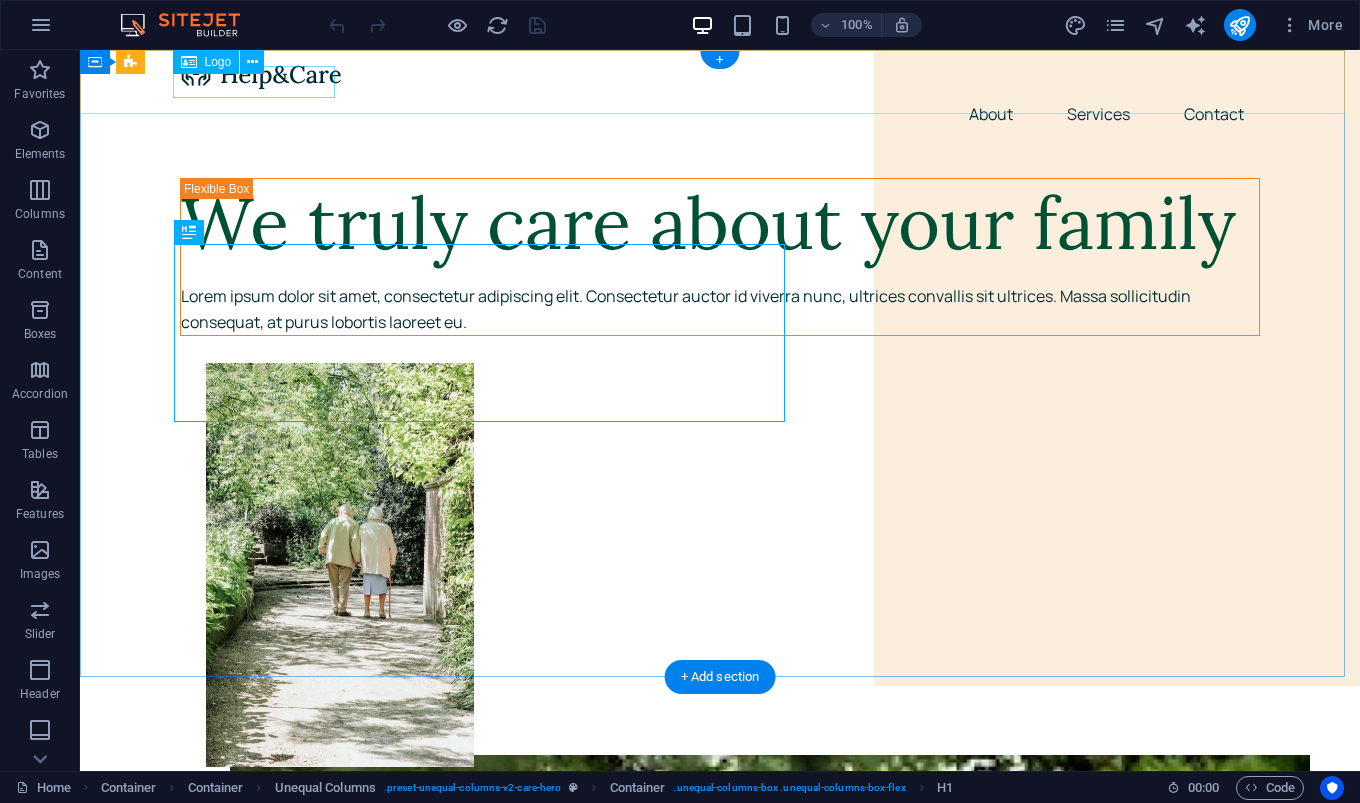 click at bounding box center (720, 74) 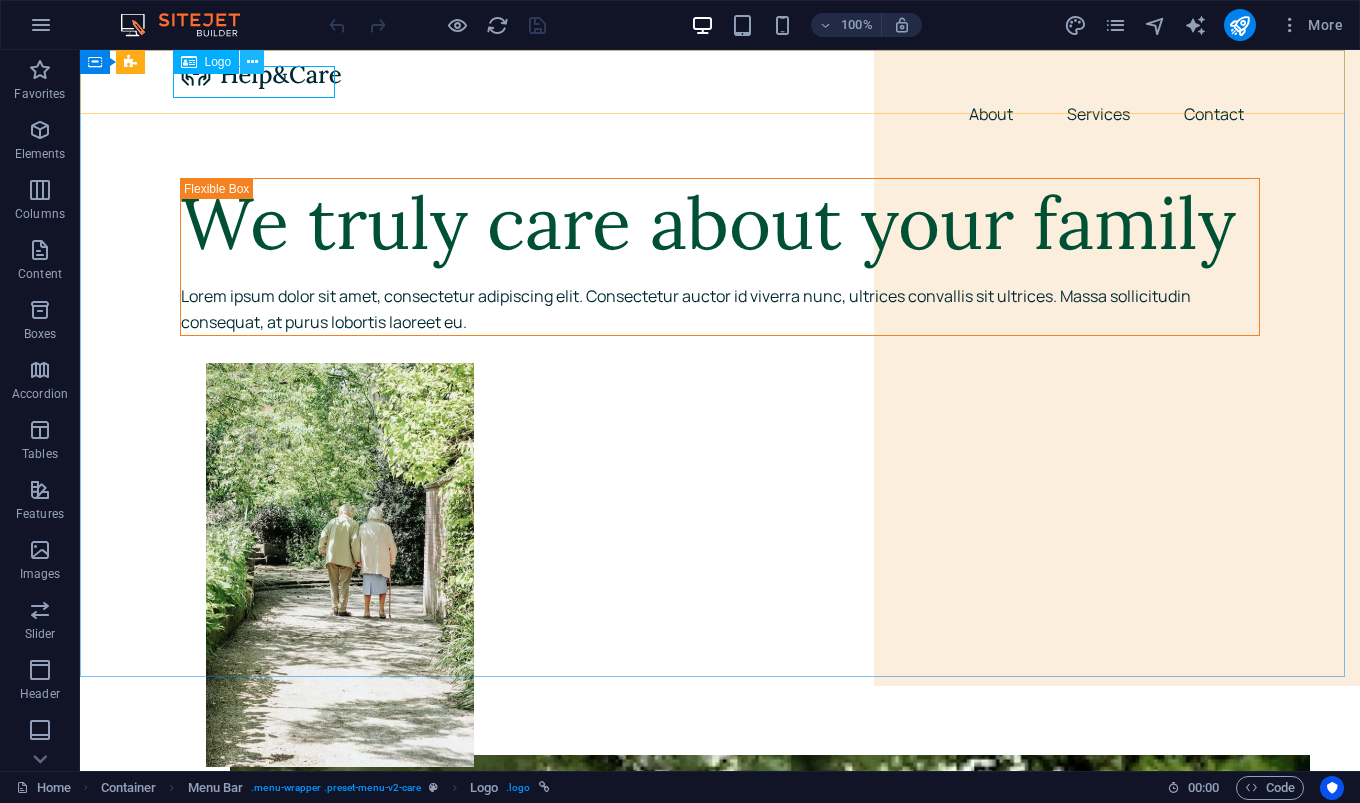 click at bounding box center [252, 62] 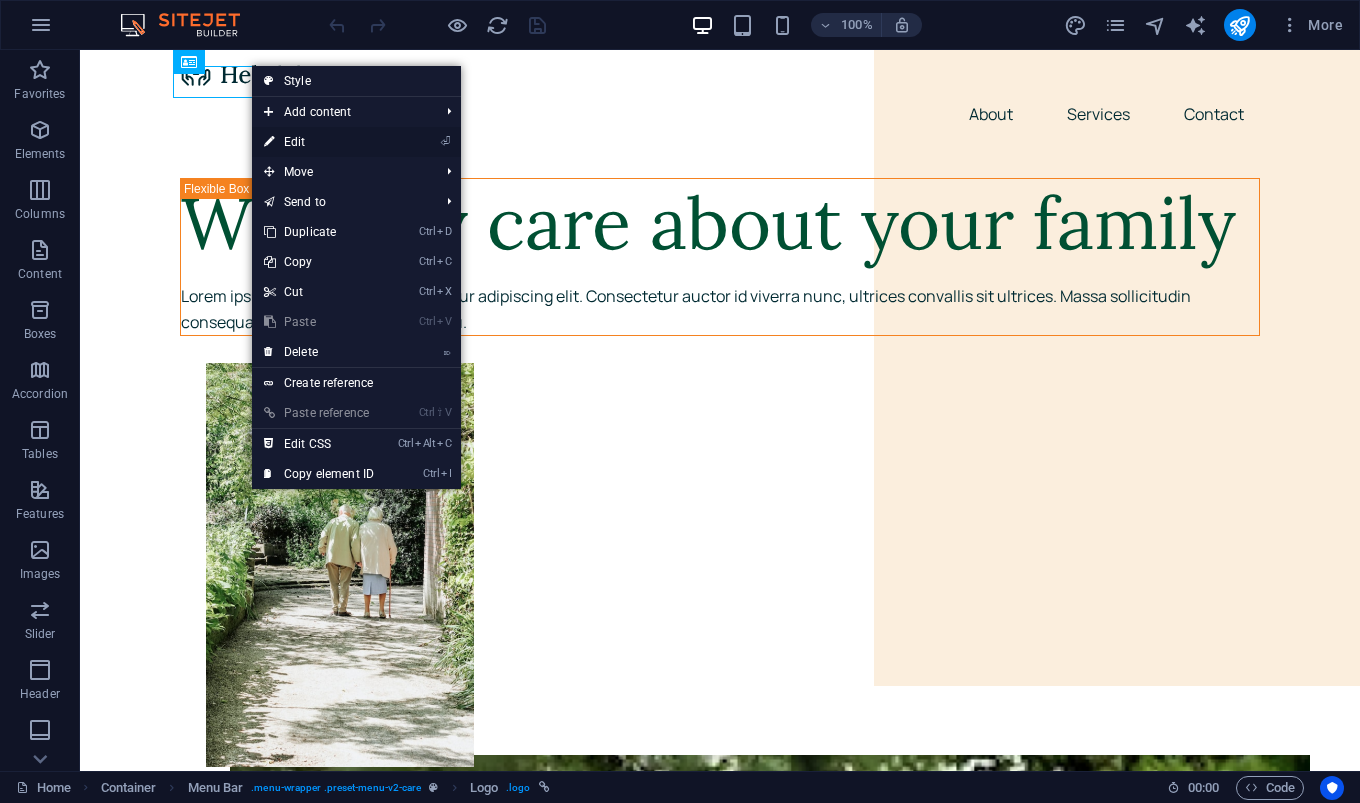 click on "⏎  Edit" at bounding box center (319, 142) 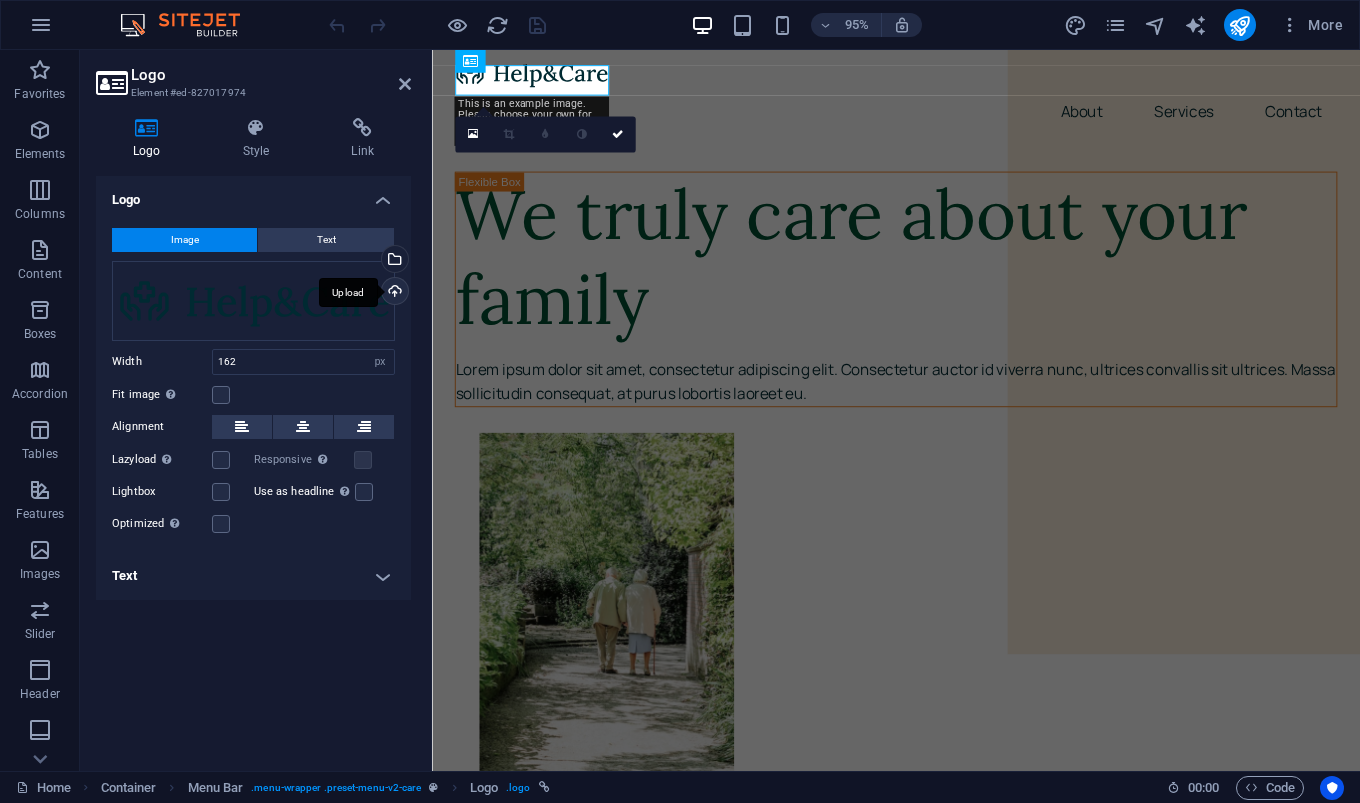 click on "Upload" at bounding box center [393, 293] 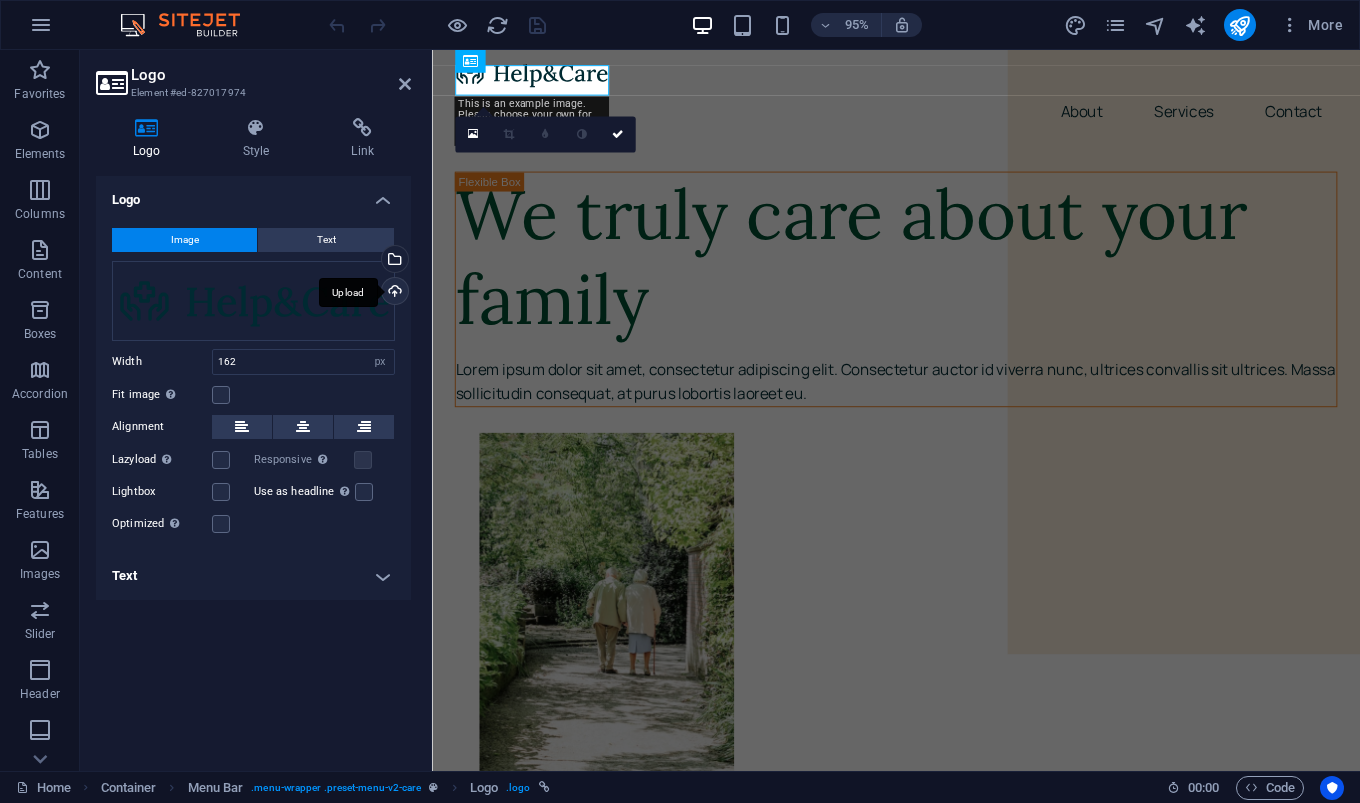 click on "Upload" at bounding box center (393, 293) 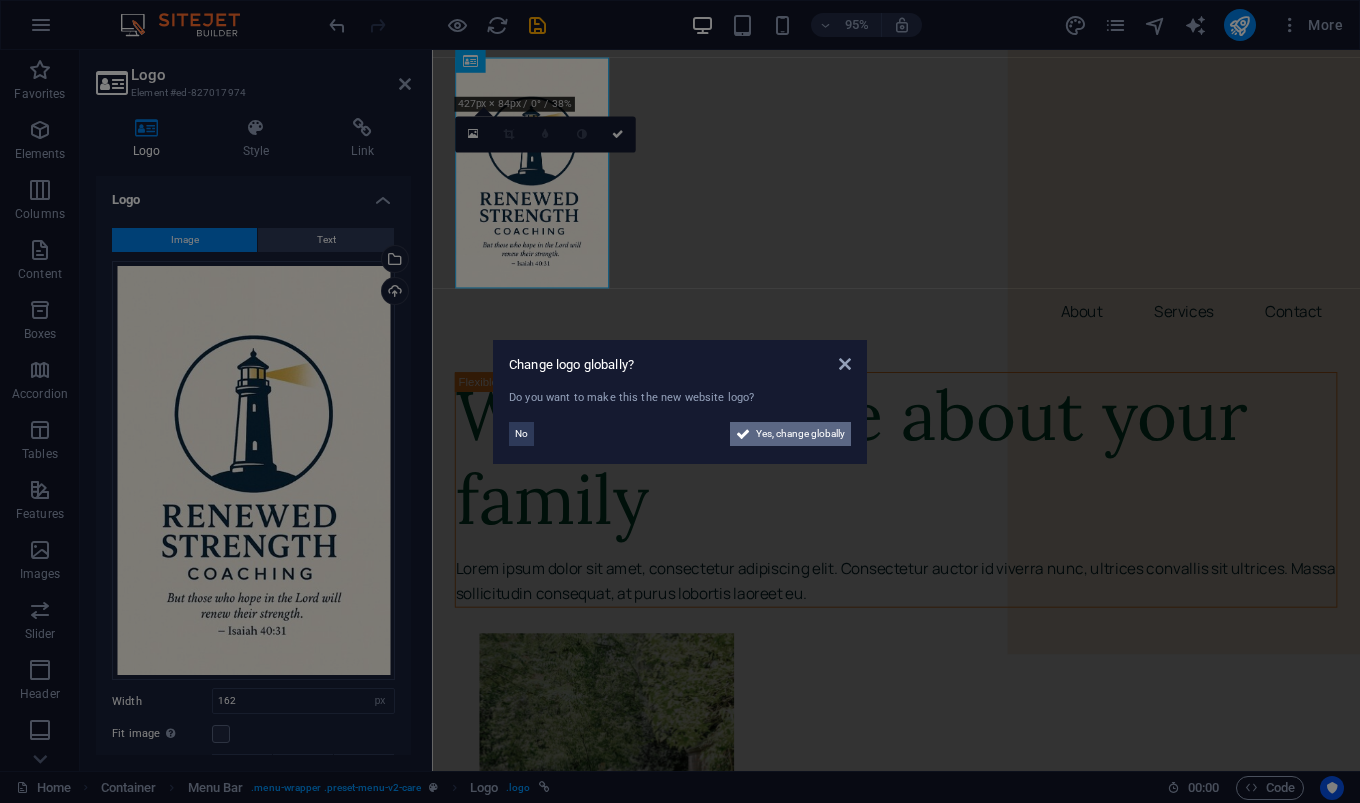 click on "Yes, change globally" at bounding box center [800, 434] 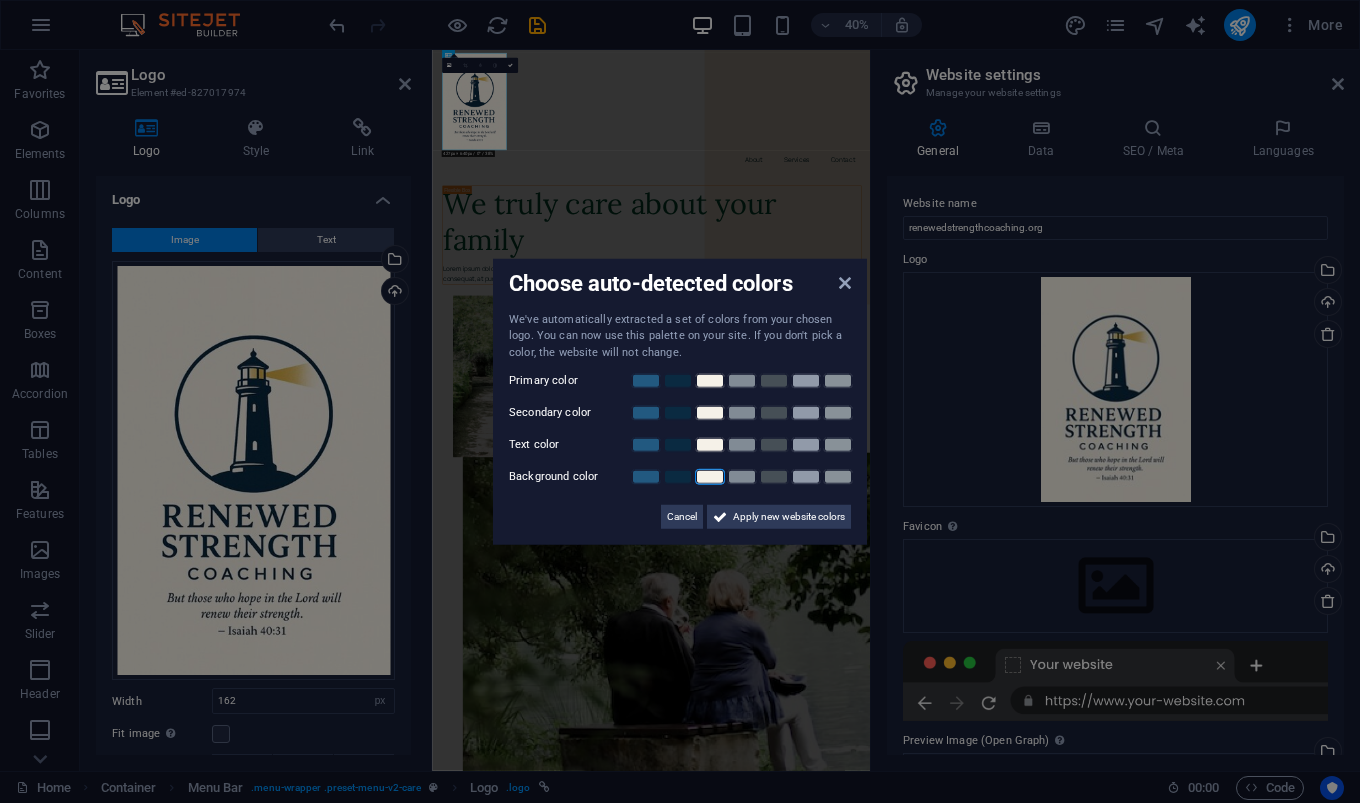 click at bounding box center [710, 477] 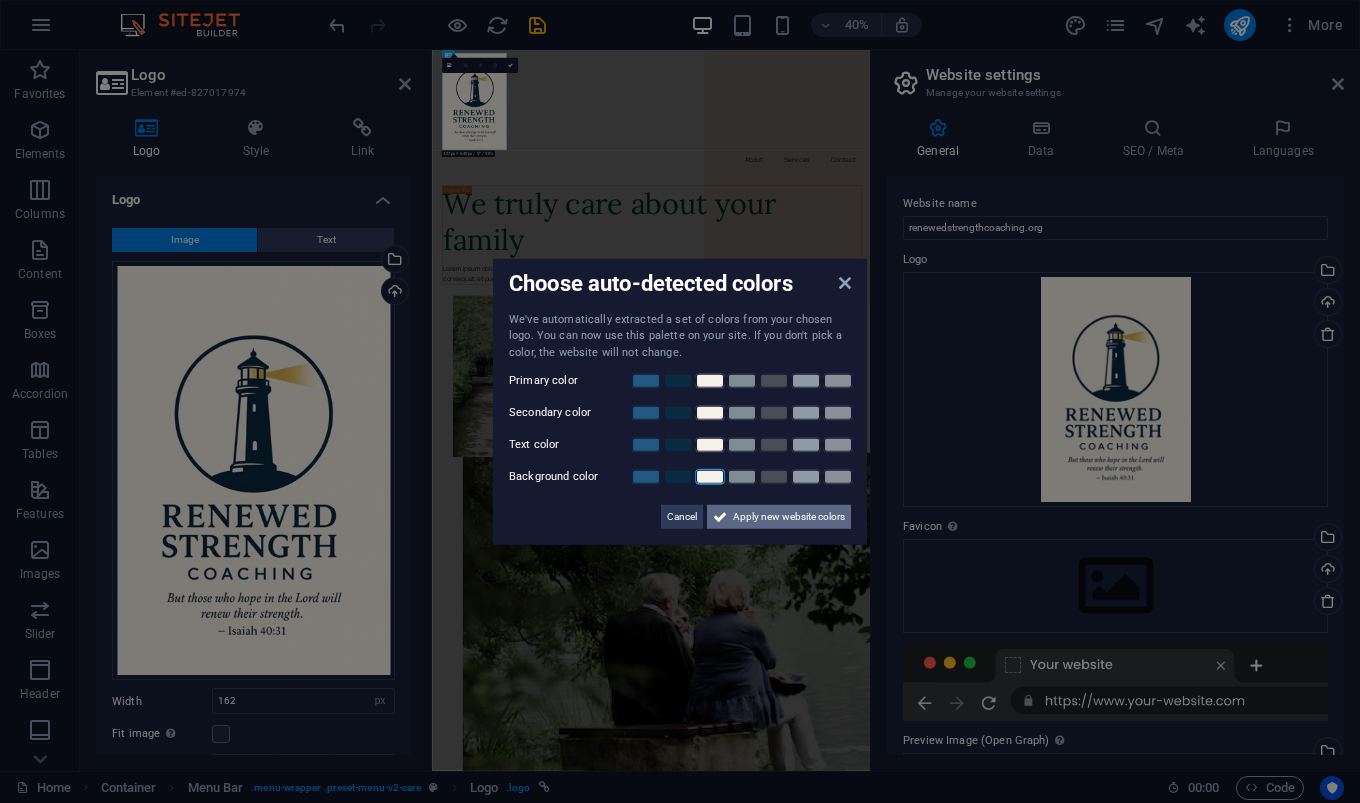 click on "Apply new website colors" at bounding box center (789, 517) 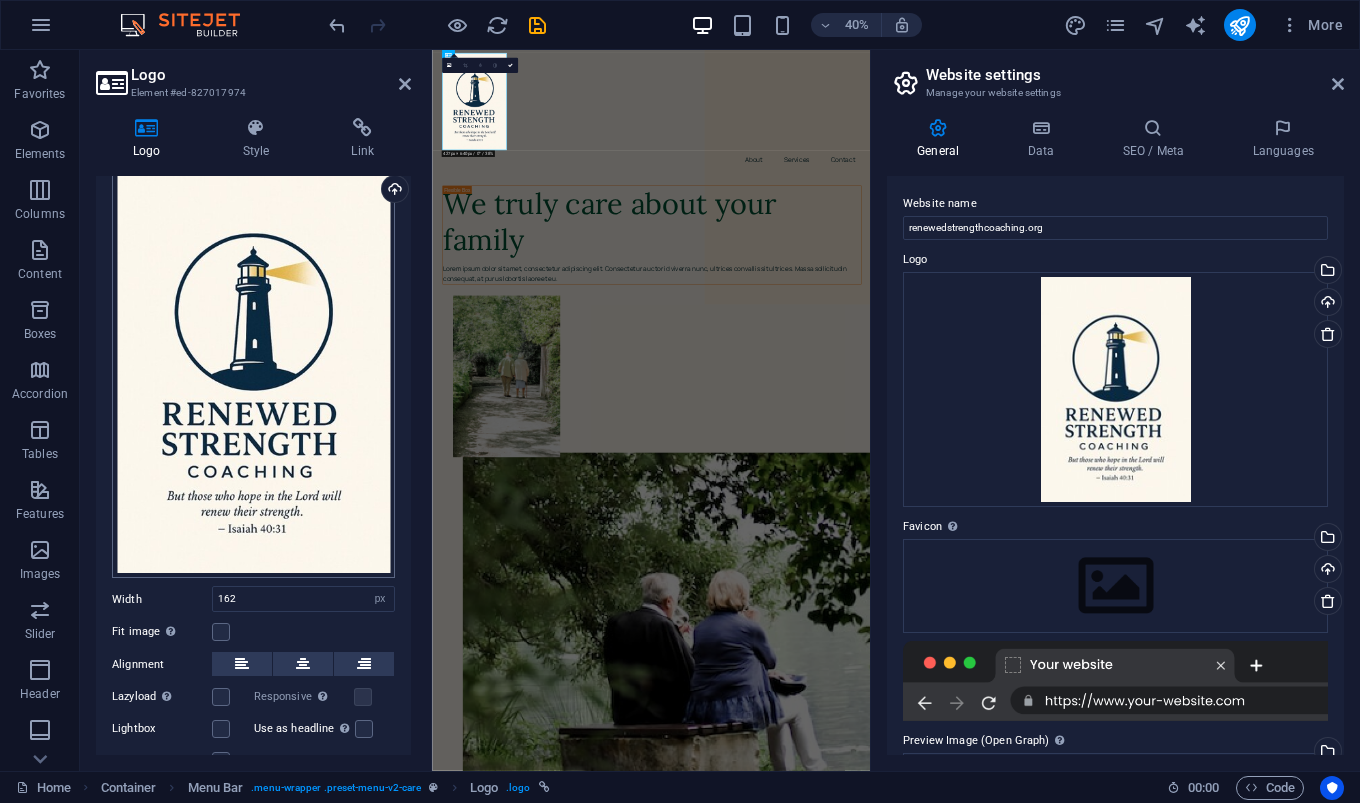 scroll, scrollTop: 178, scrollLeft: 0, axis: vertical 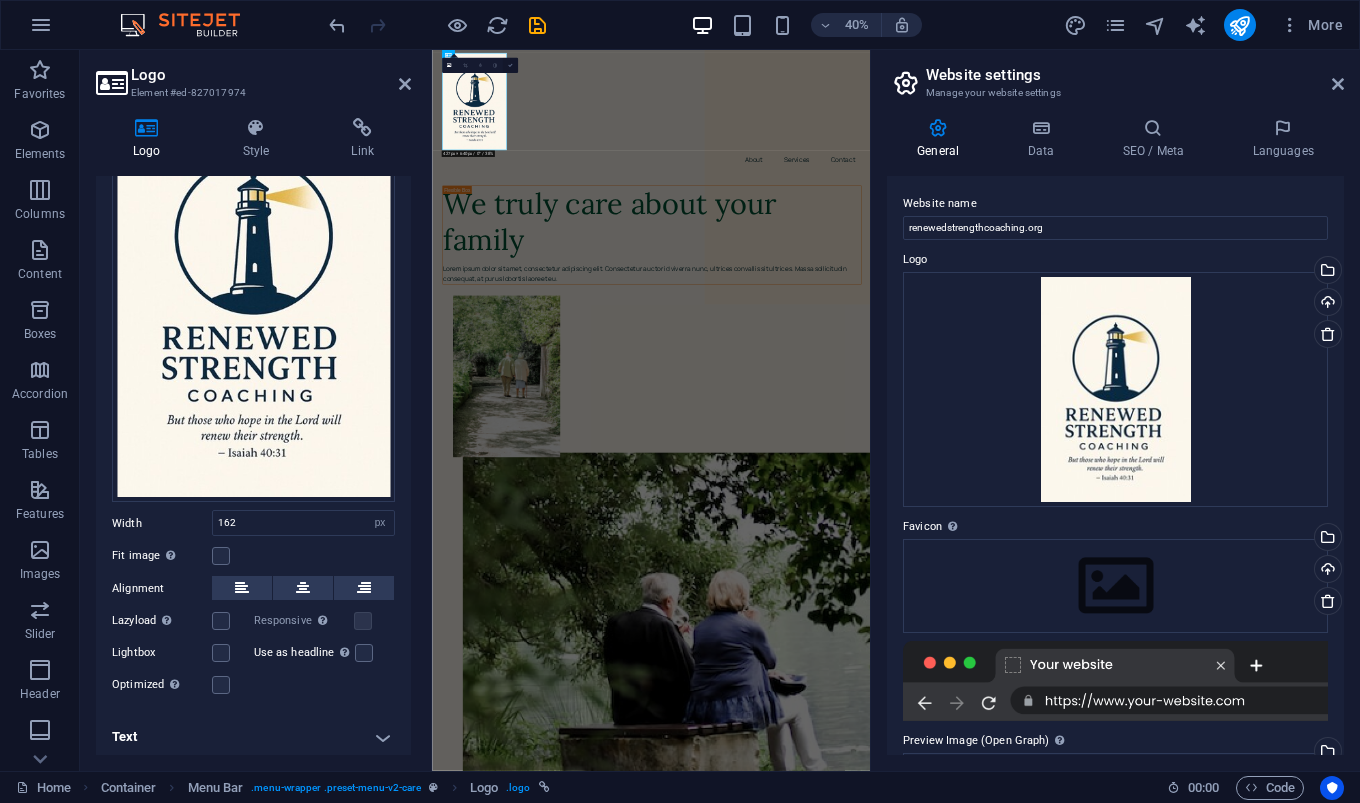 click at bounding box center (510, 65) 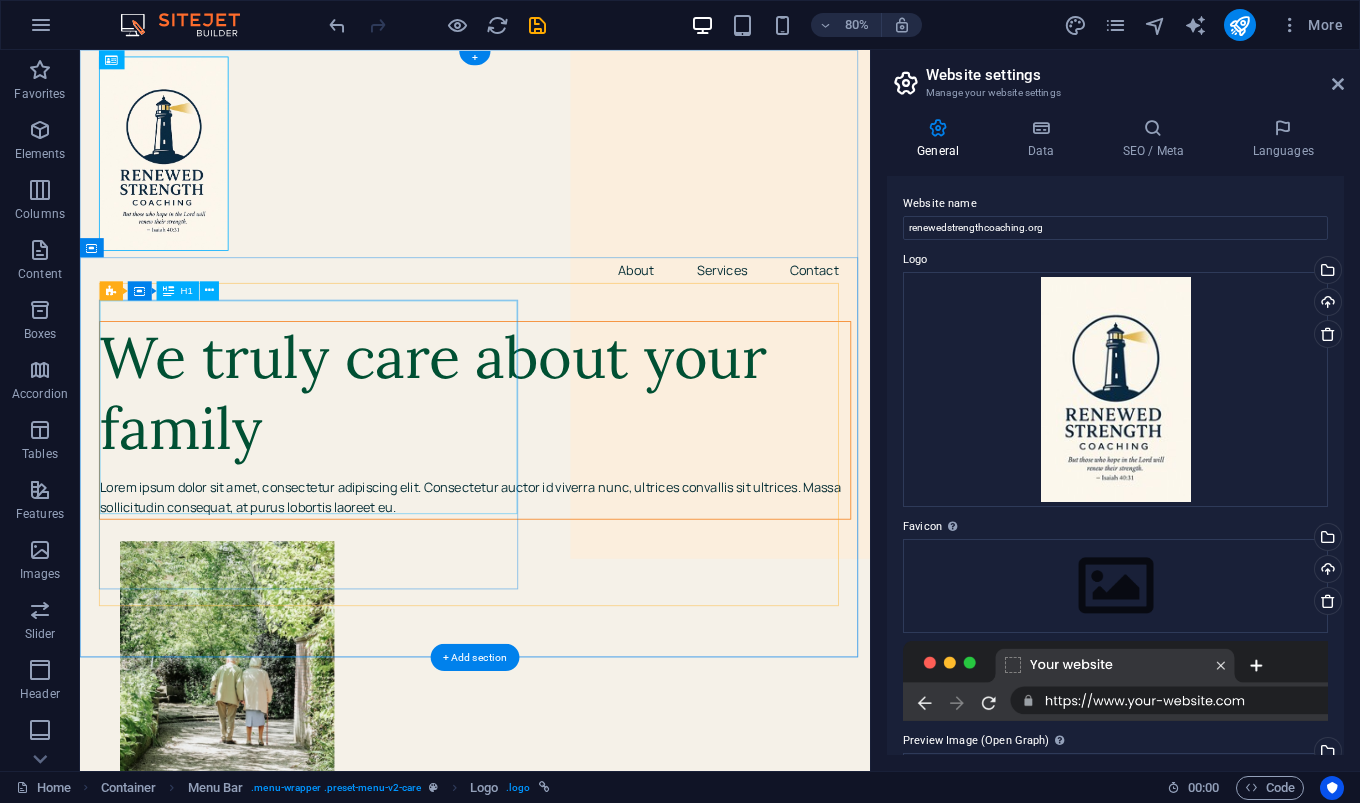 click on "We truly care about your family" at bounding box center (574, 479) 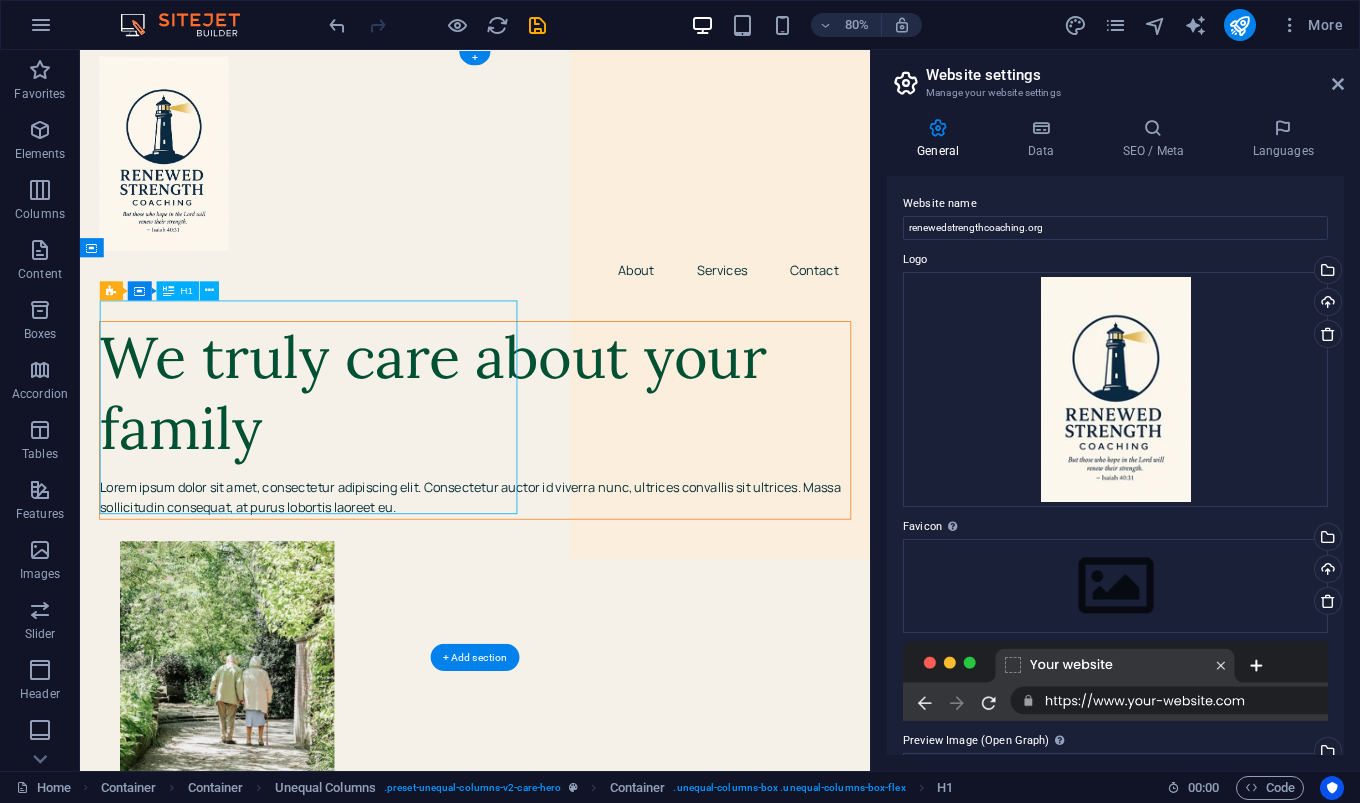 click on "We truly care about your family" at bounding box center (574, 479) 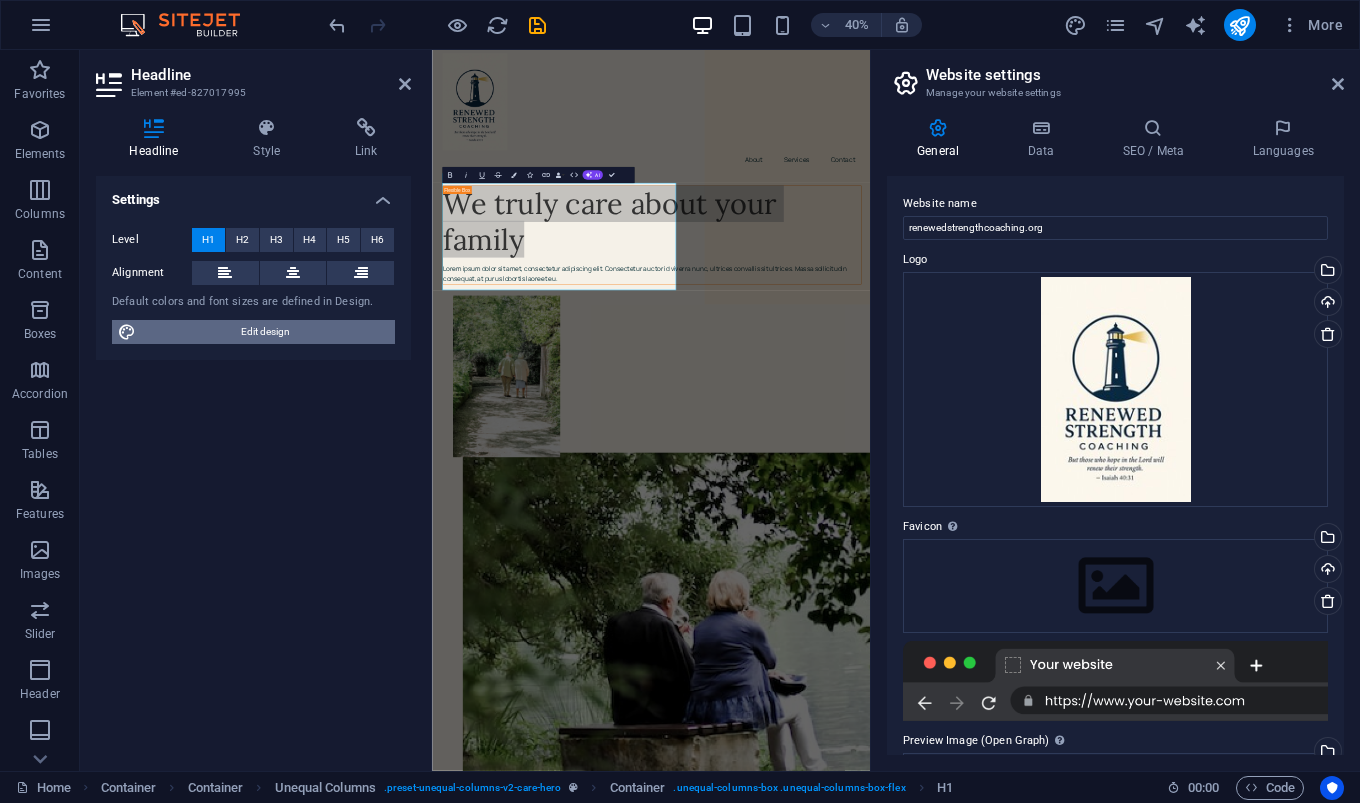 click on "Edit design" at bounding box center (265, 332) 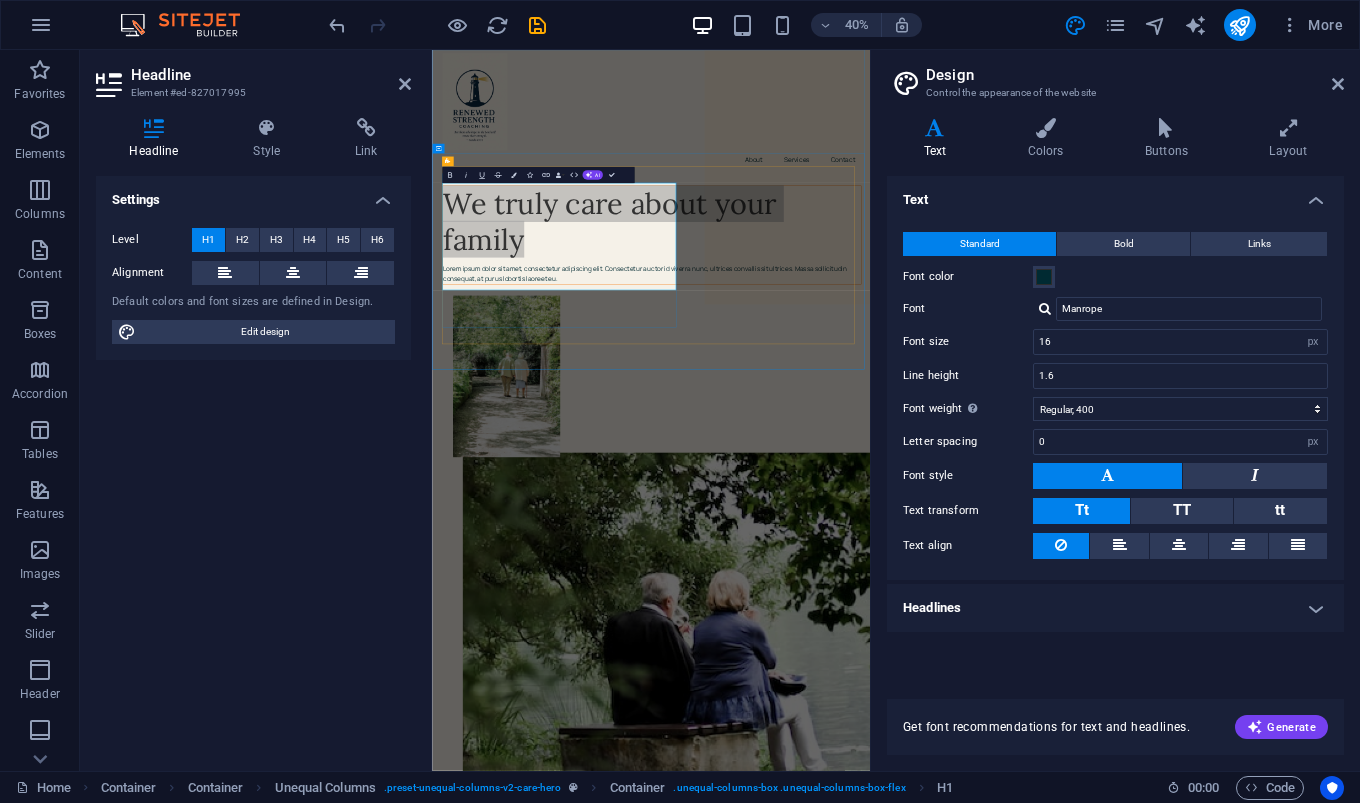 type 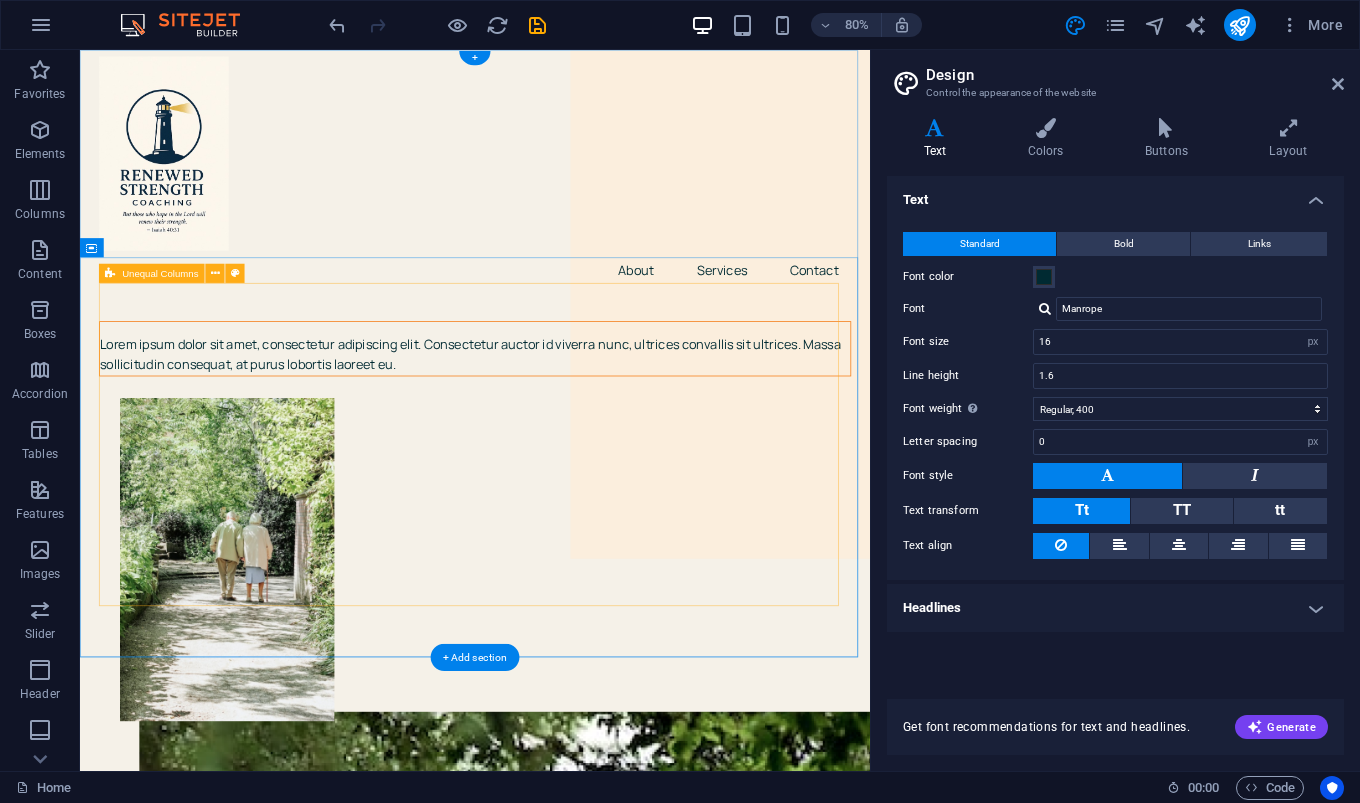 click on "Lorem ipsum dolor sit amet, consectetur adipiscing elit. Consectetur auctor id viverra nunc, ultrices convallis sit ultrices. Massa sollicitudin consequat, at purus lobortis laoreet eu." at bounding box center (574, 1690) 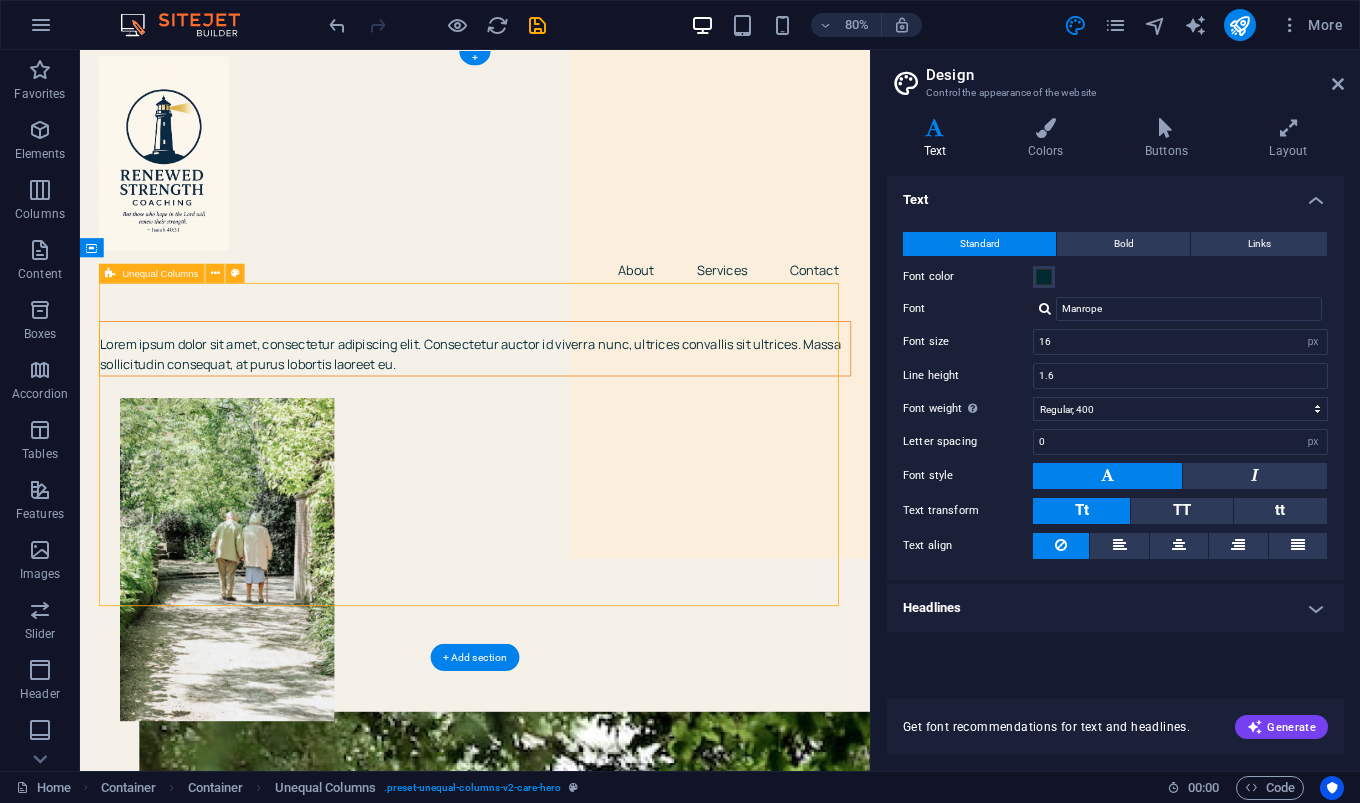 click on "Lorem ipsum dolor sit amet, consectetur adipiscing elit. Consectetur auctor id viverra nunc, ultrices convallis sit ultrices. Massa sollicitudin consequat, at purus lobortis laoreet eu." at bounding box center [574, 1690] 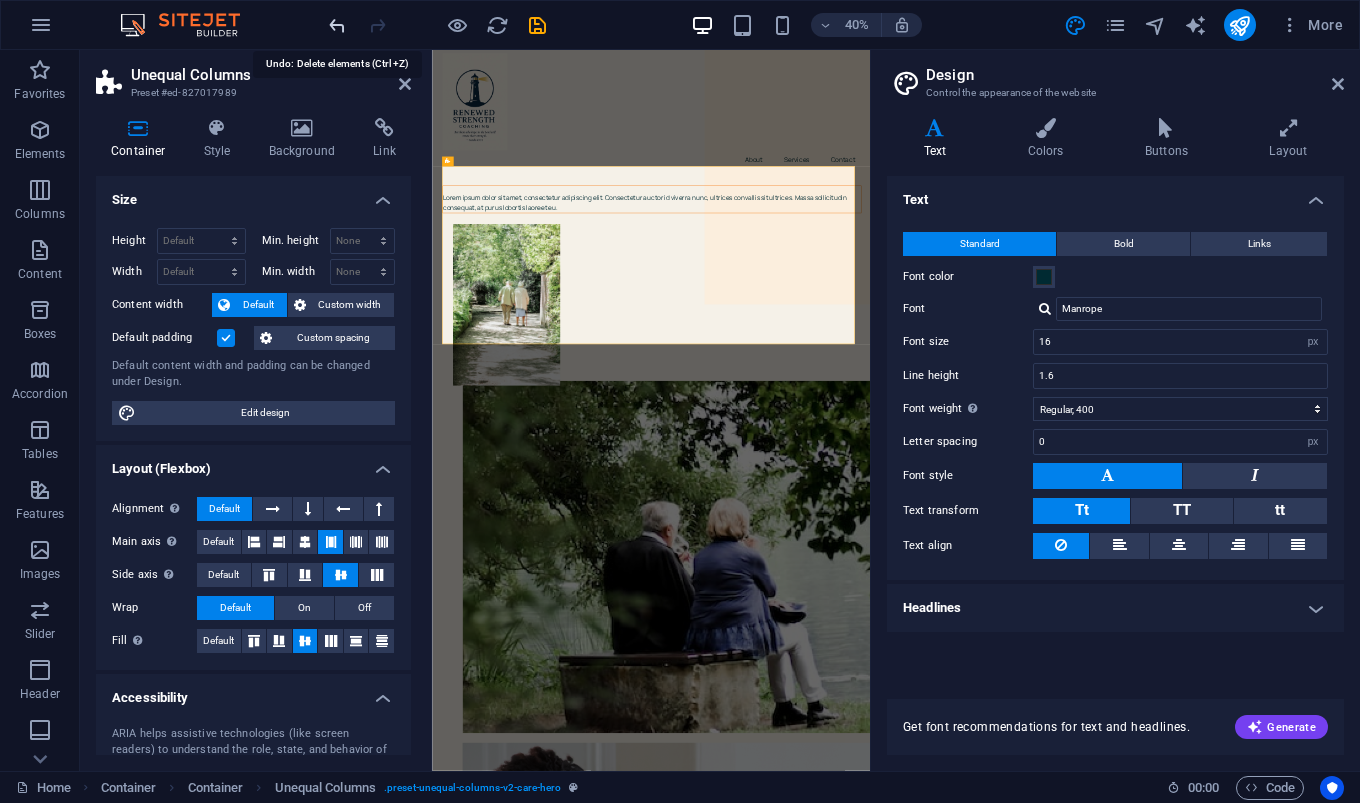 click at bounding box center (337, 25) 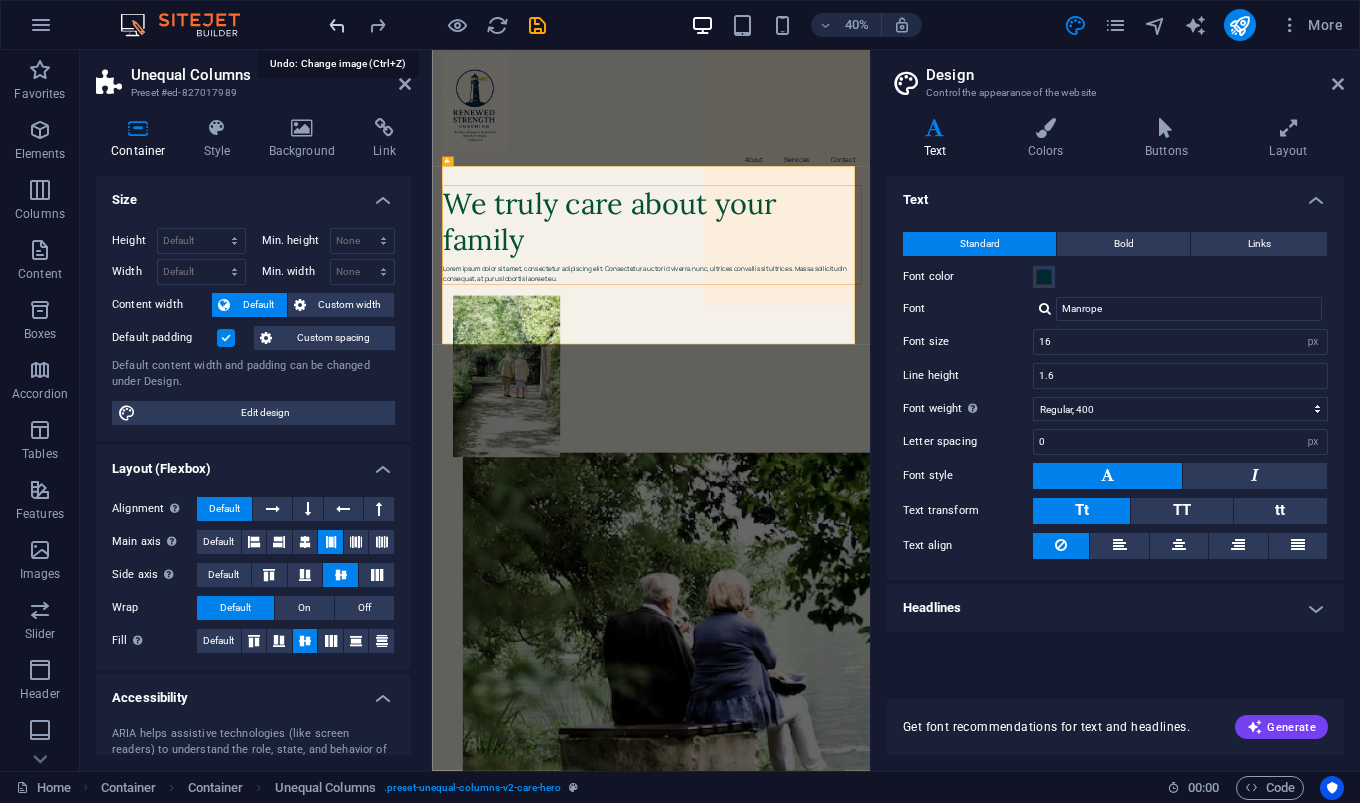 click at bounding box center (337, 25) 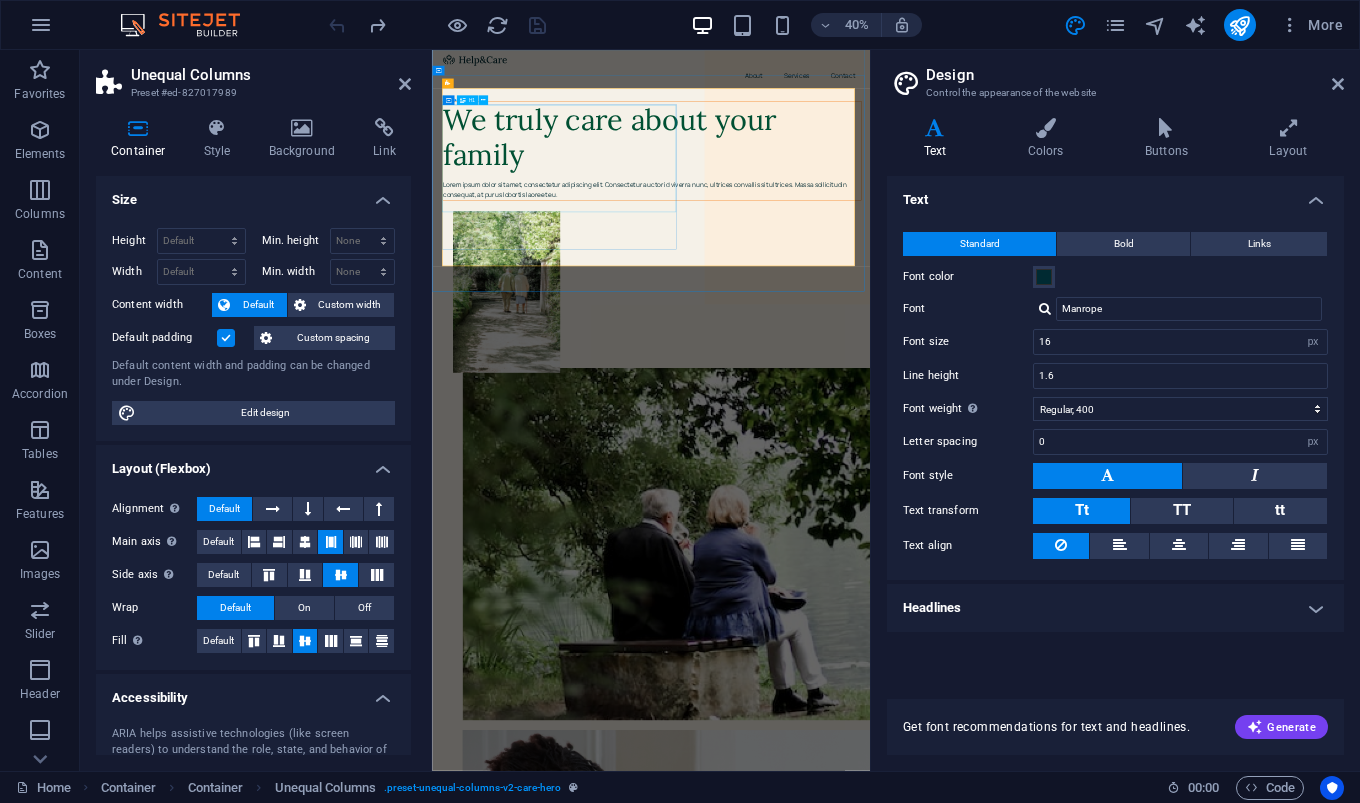 click on "We truly care about your family" at bounding box center (979, 268) 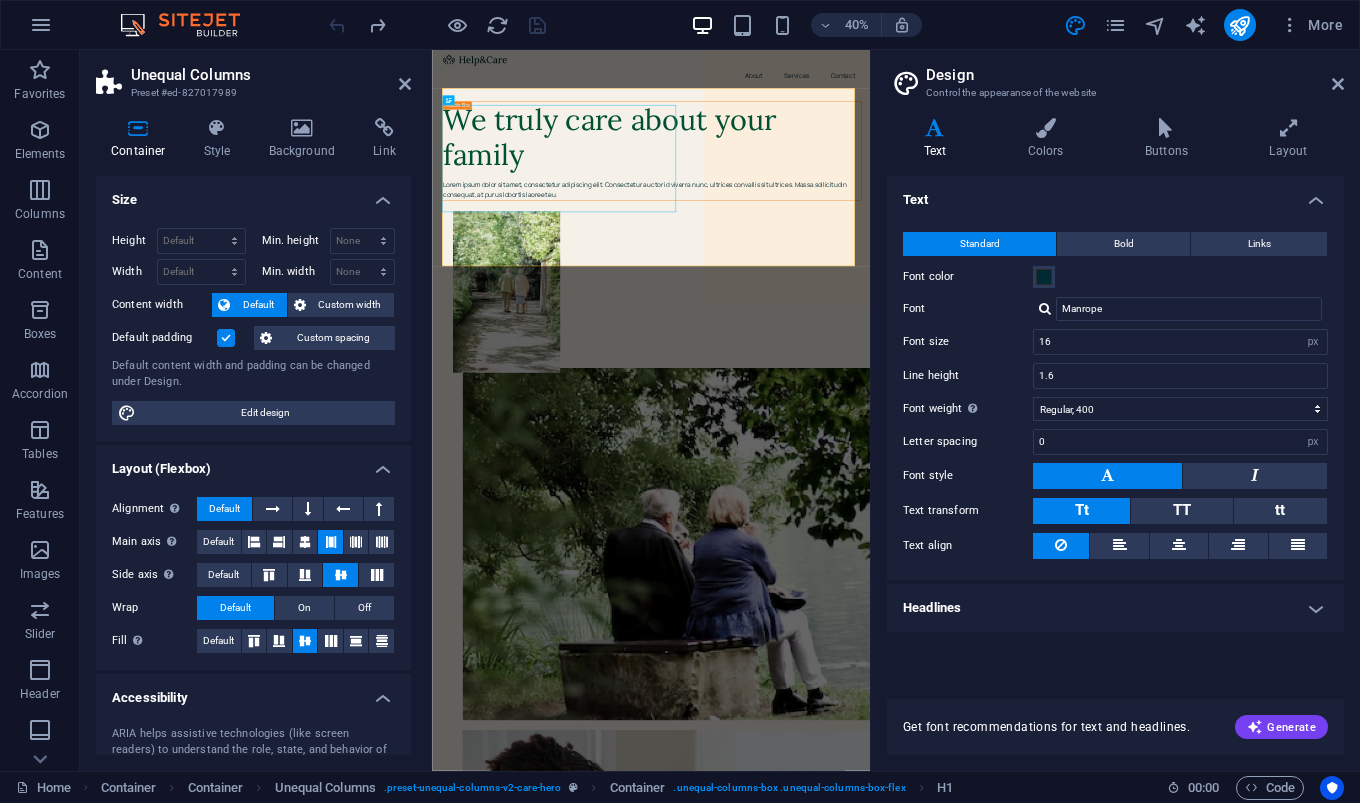 click on "Text" at bounding box center (939, 139) 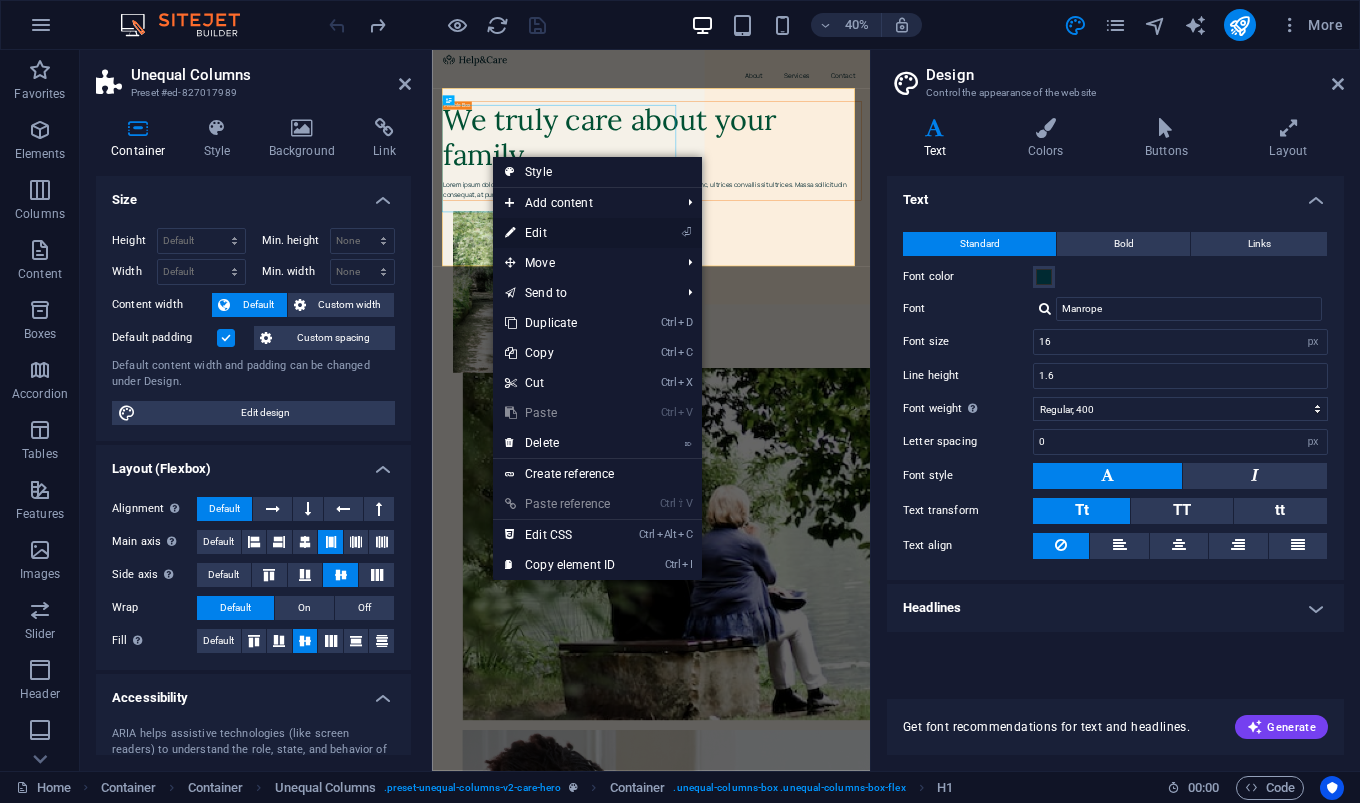 click on "⏎  Edit" at bounding box center [560, 233] 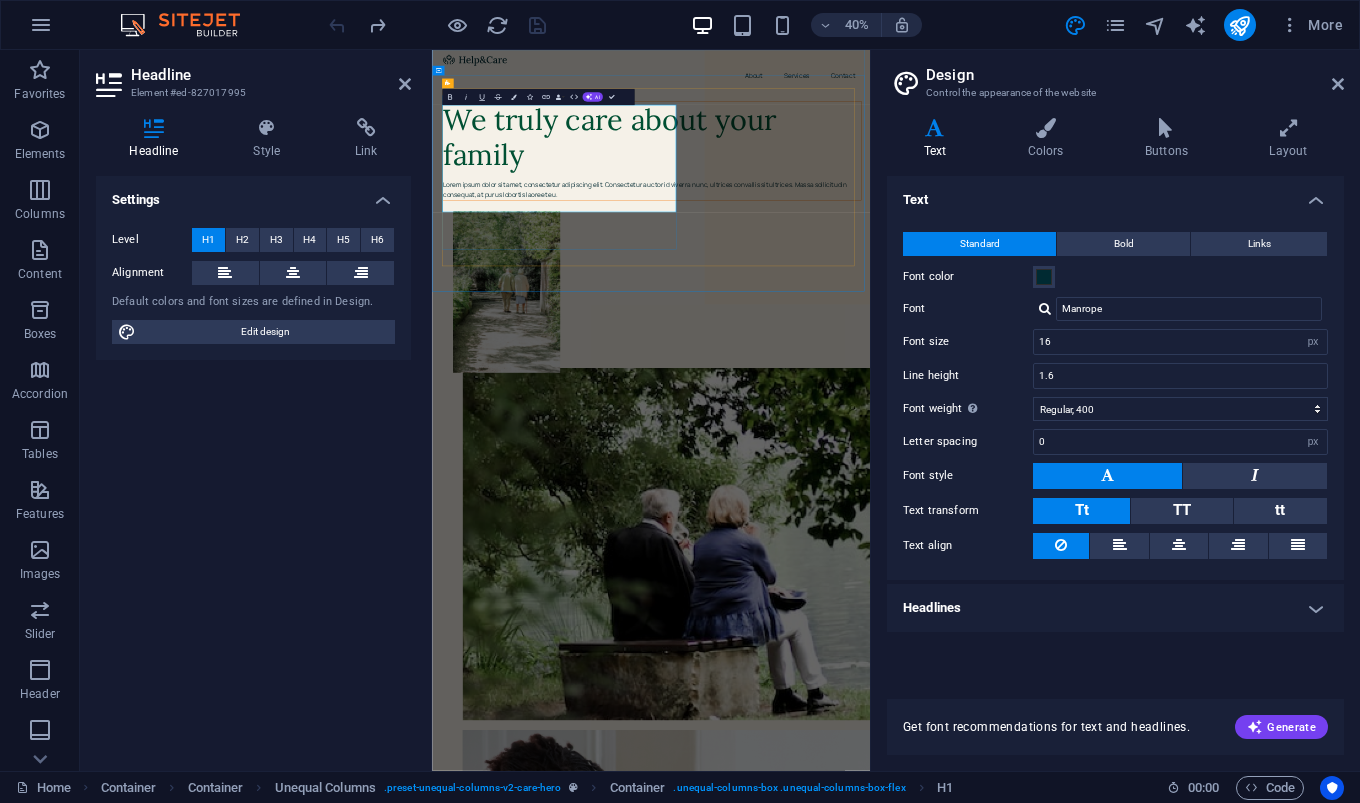 click on "We truly care about your family" at bounding box center (979, 268) 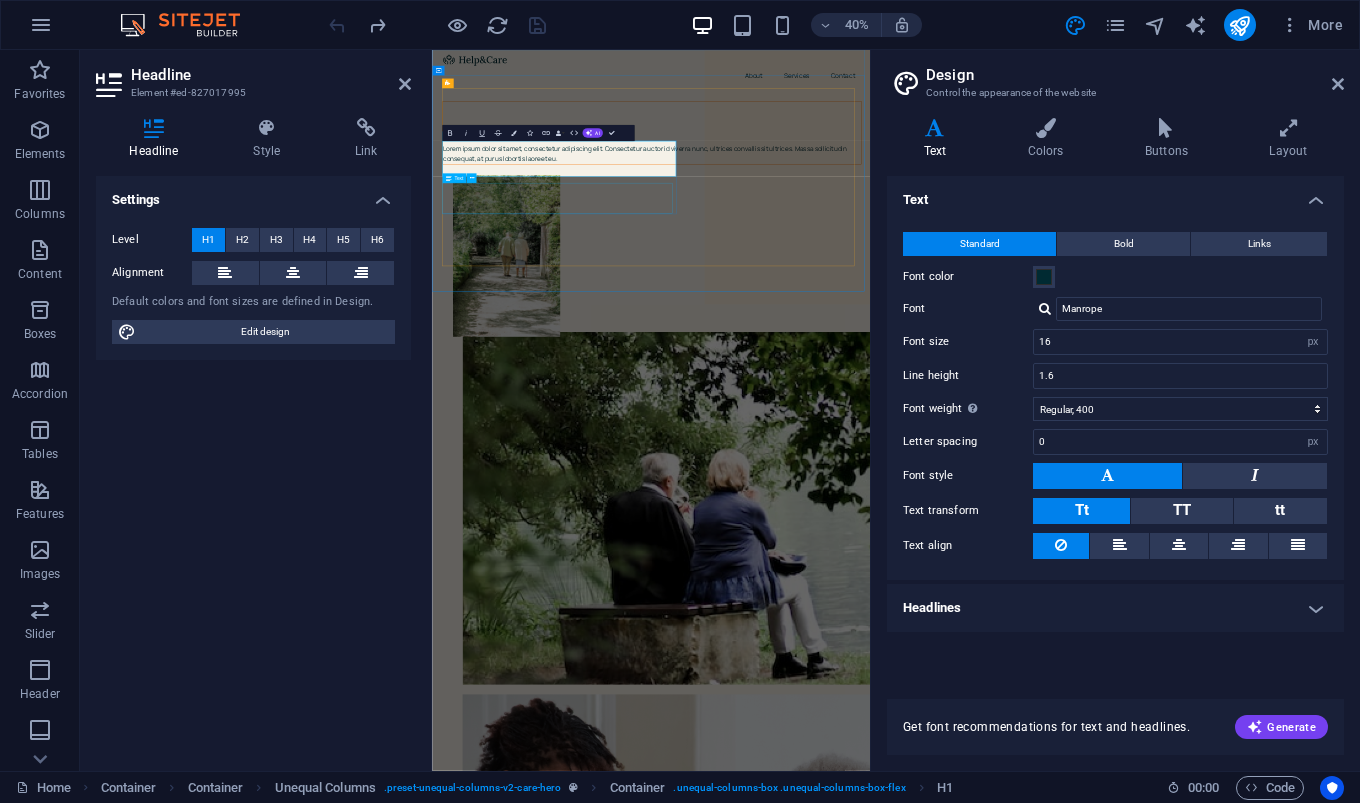type 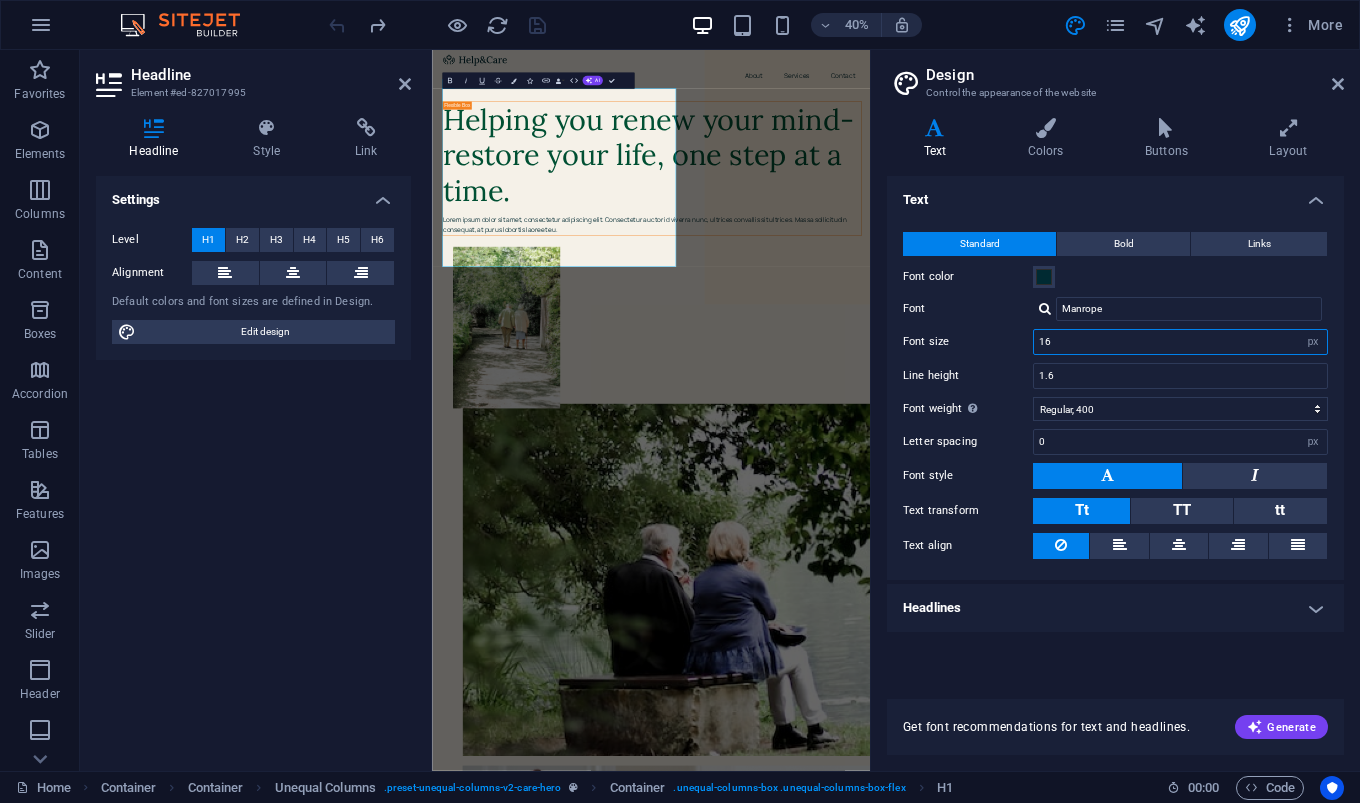 click on "16" at bounding box center [1180, 342] 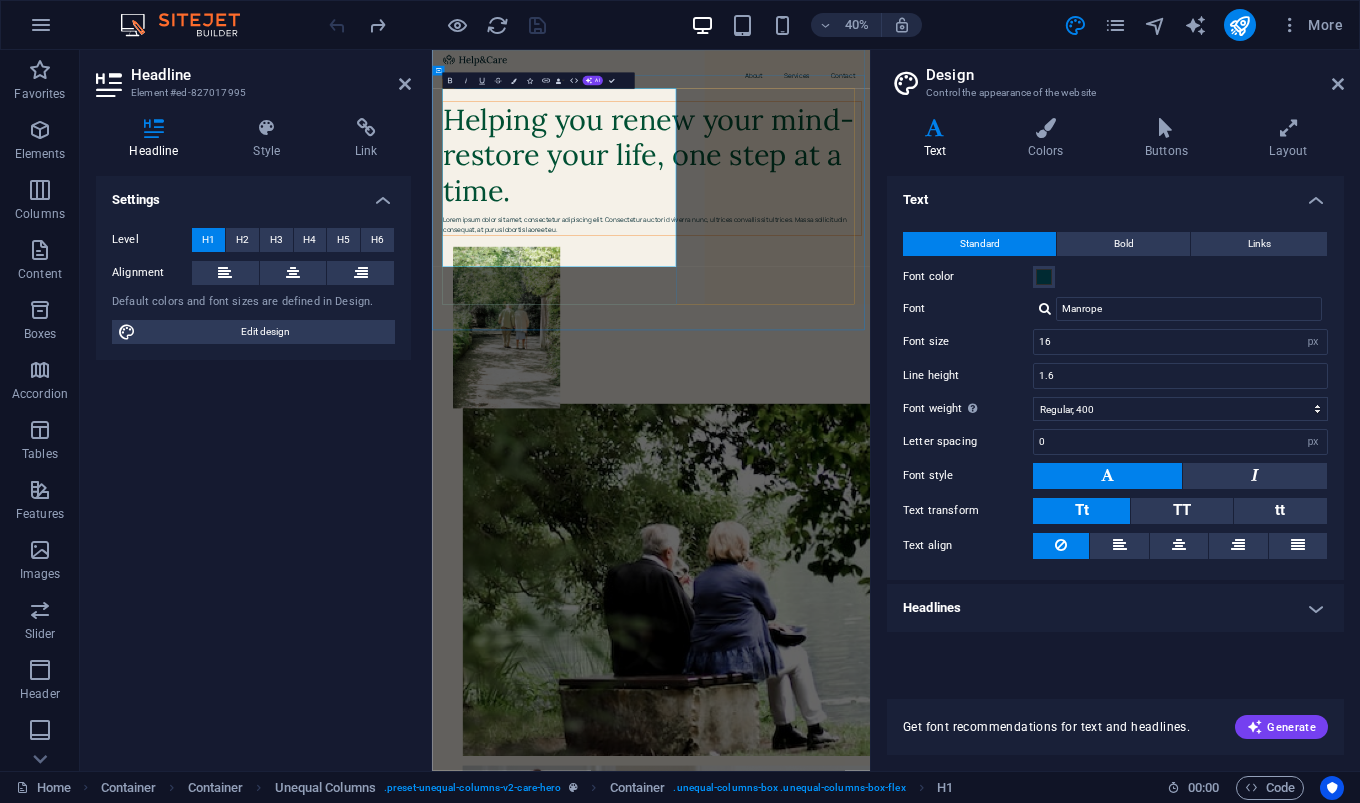 click on "​Helping you renew your mind-restore your life, one step at a time." at bounding box center (979, 313) 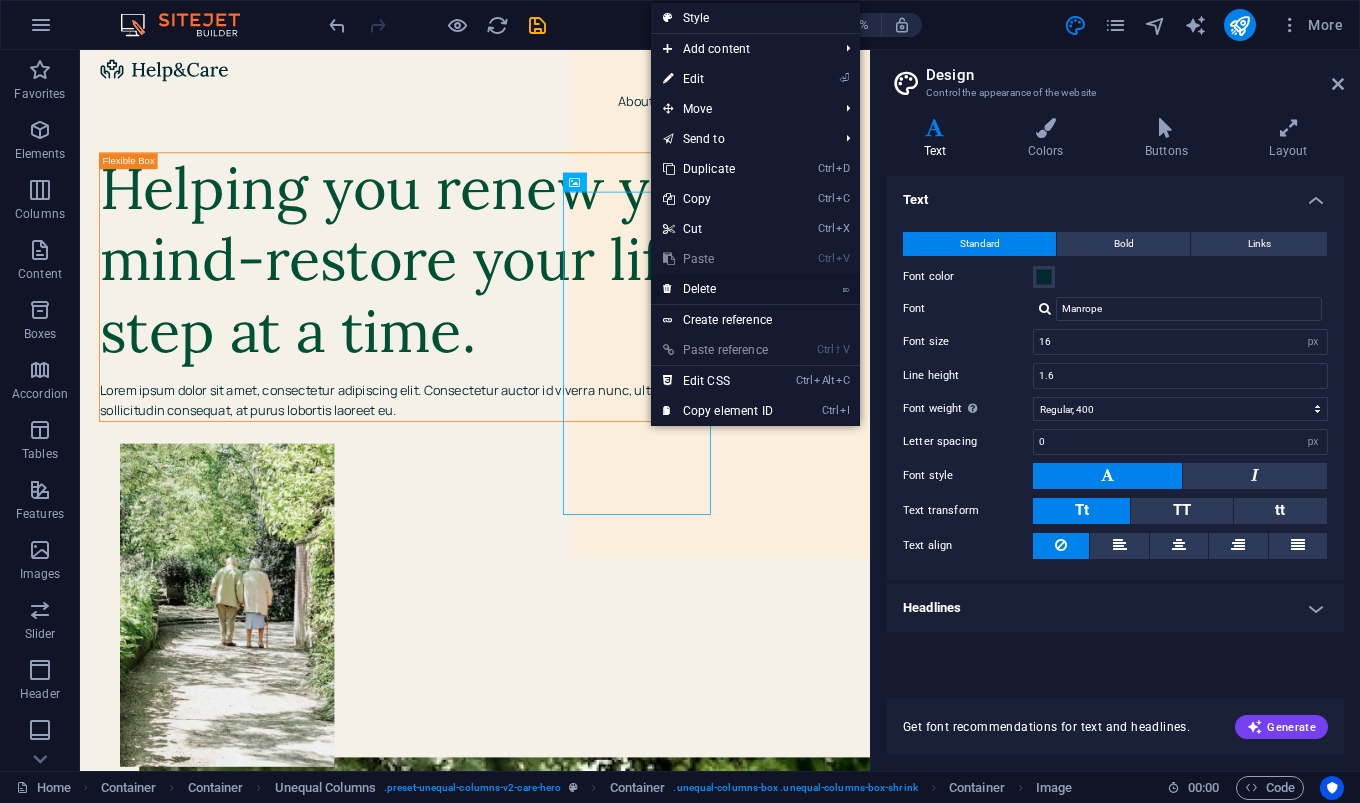 click on "⌦  Delete" at bounding box center [718, 289] 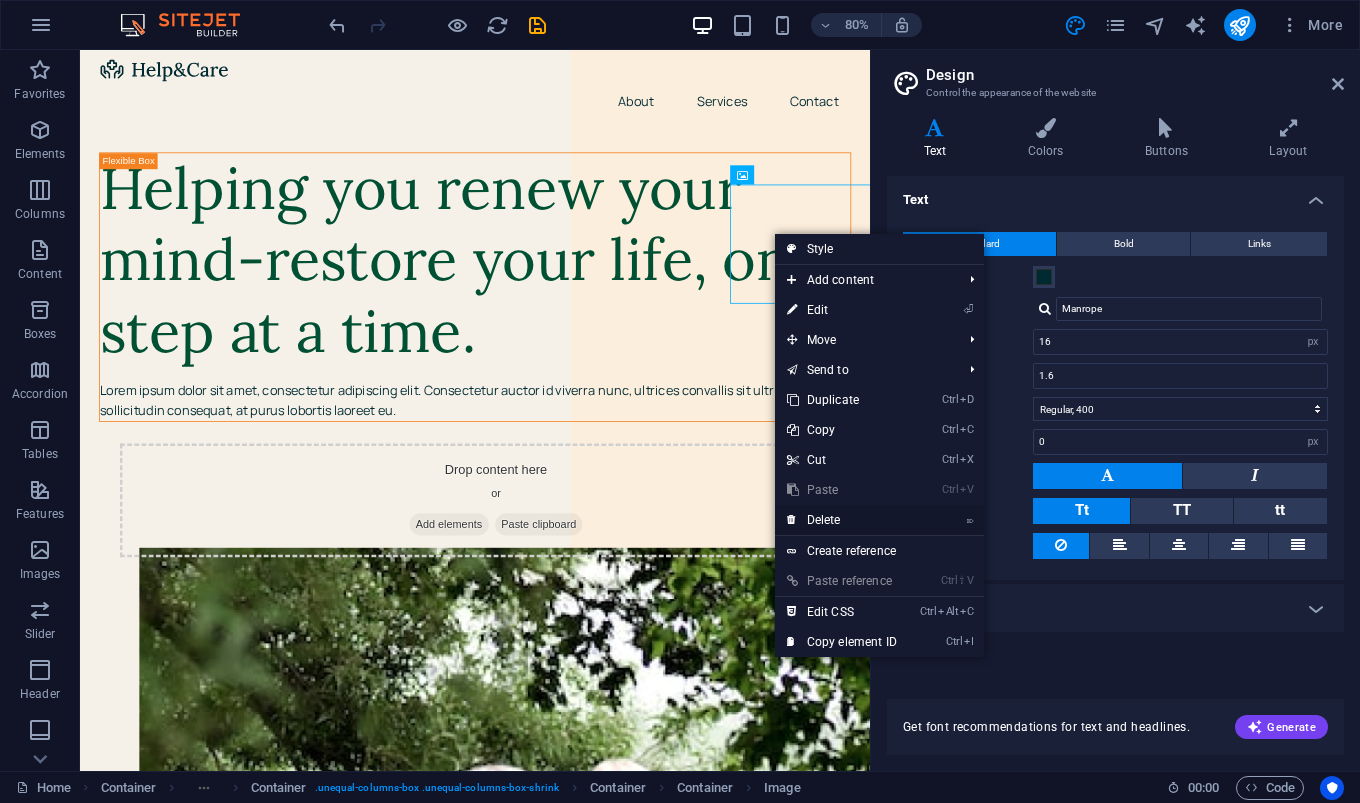 click on "⌦  Delete" at bounding box center [842, 520] 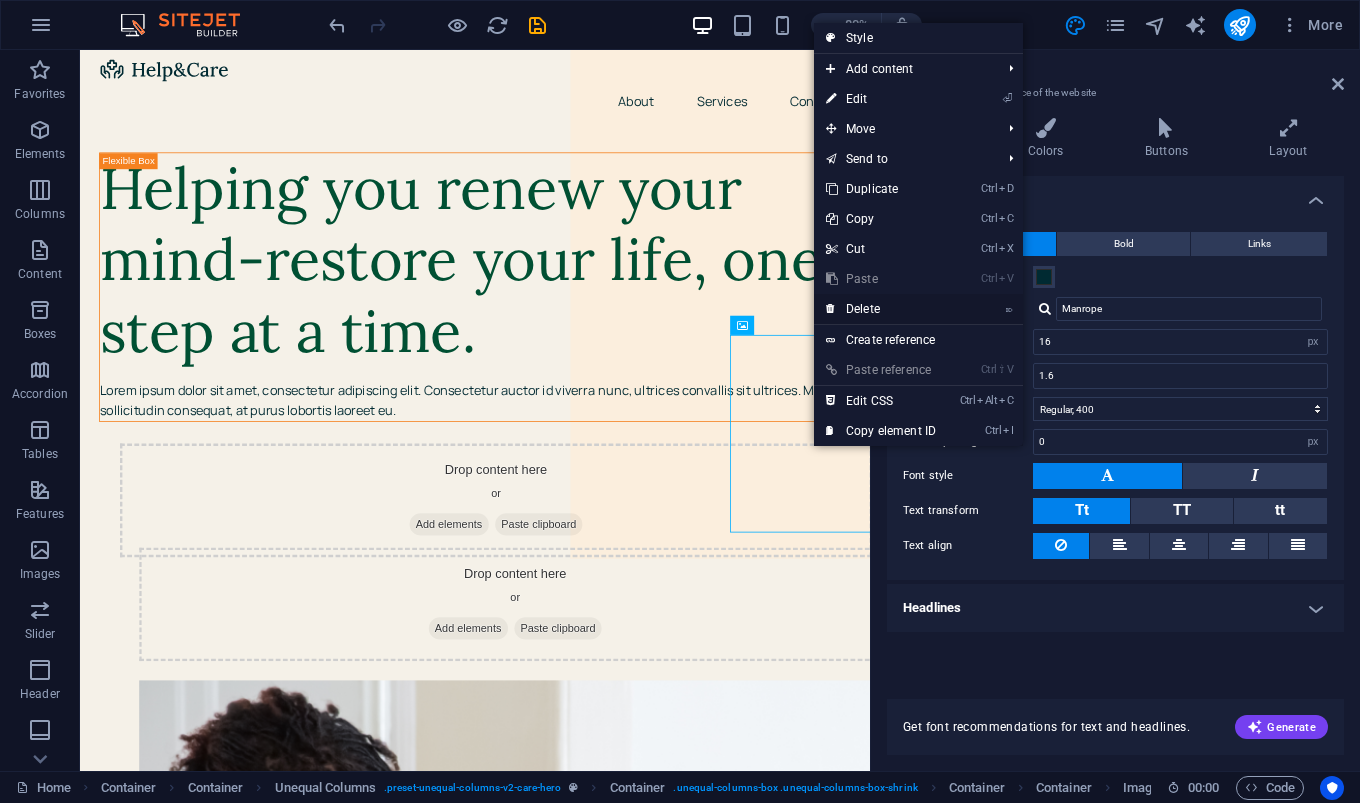 click on "⌦  Delete" at bounding box center [881, 309] 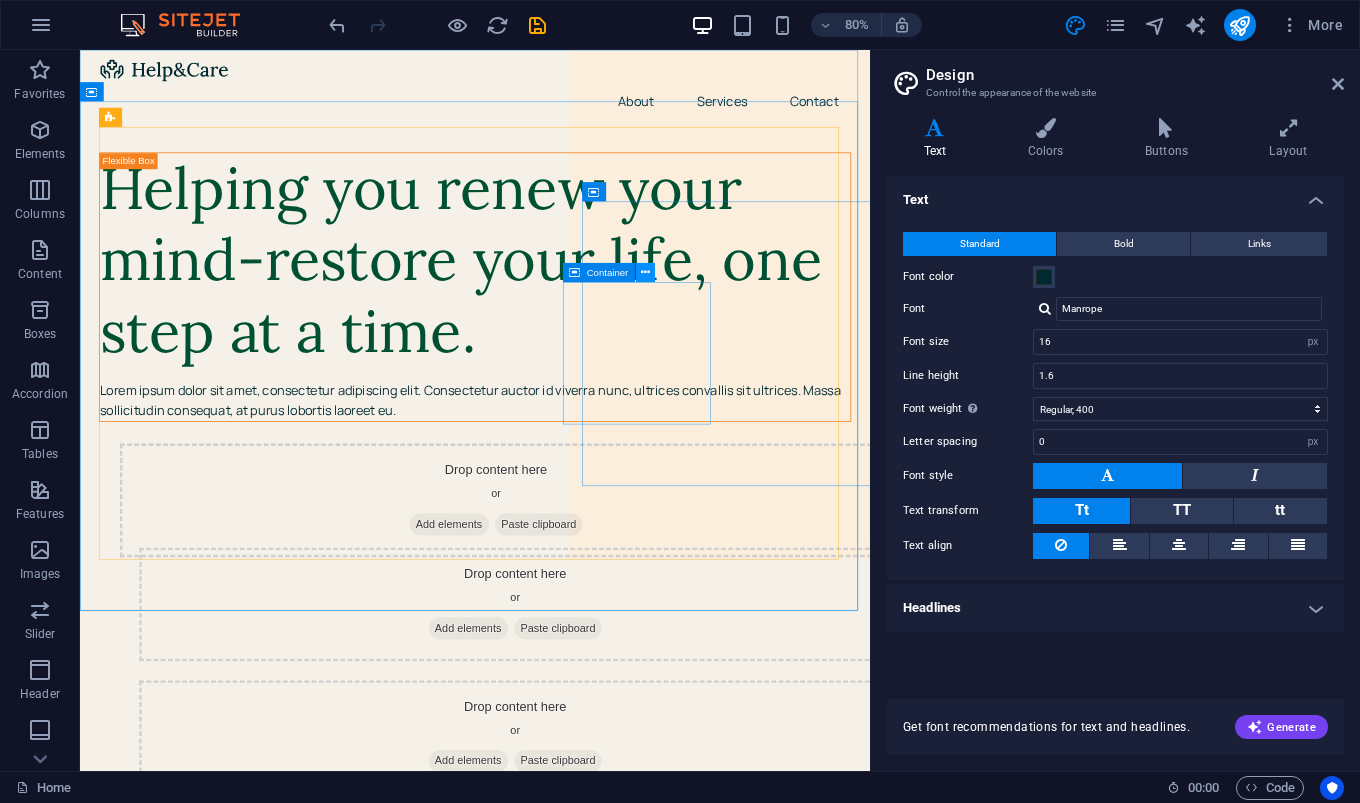 click at bounding box center (645, 272) 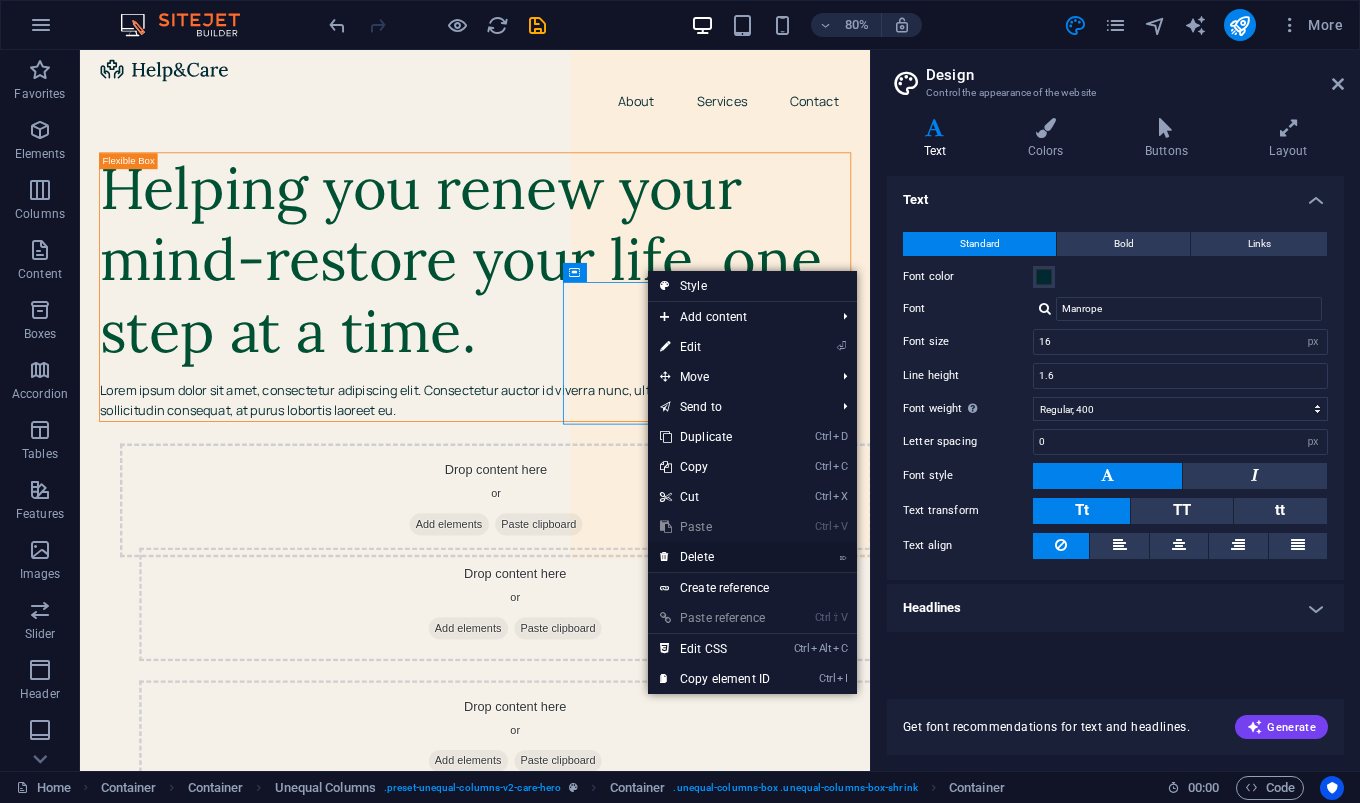 click on "⌦  Delete" at bounding box center [715, 557] 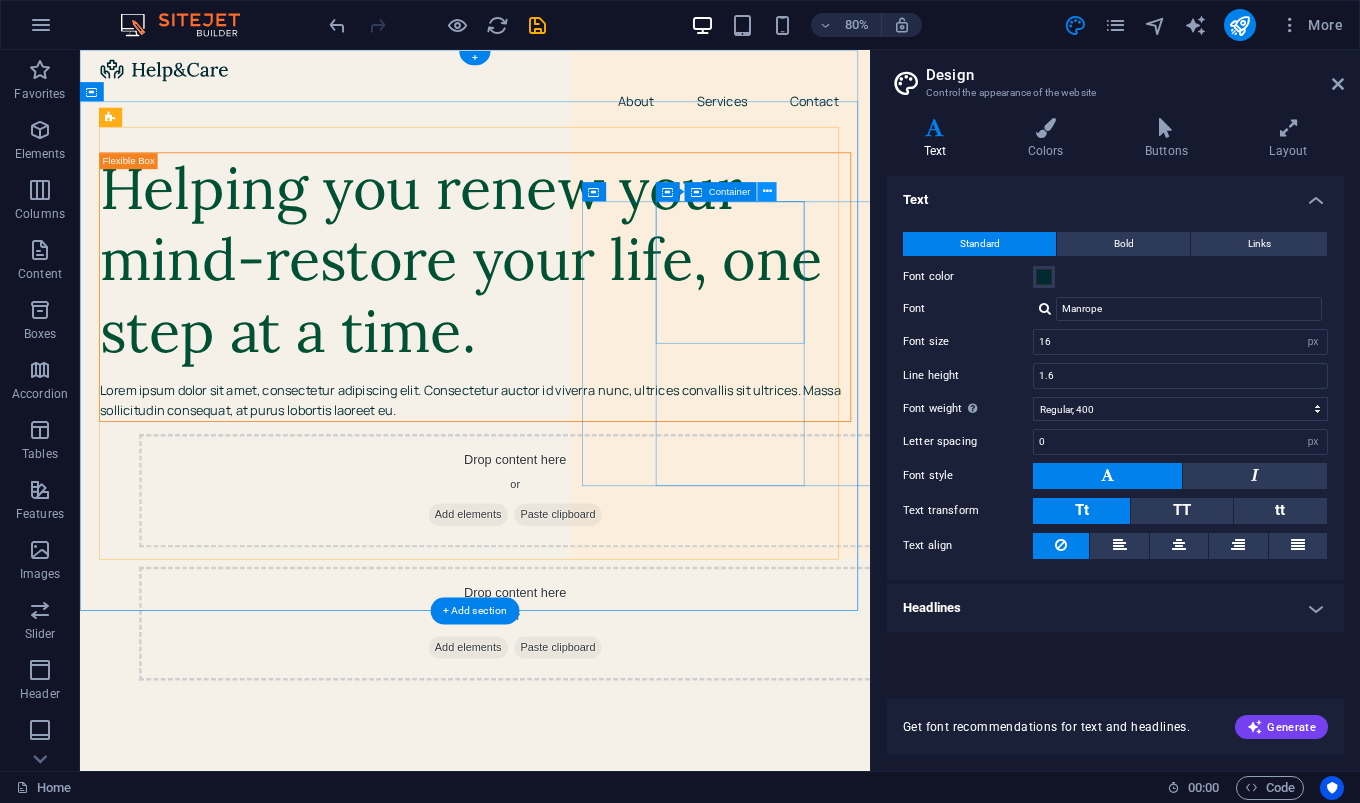 click at bounding box center [767, 191] 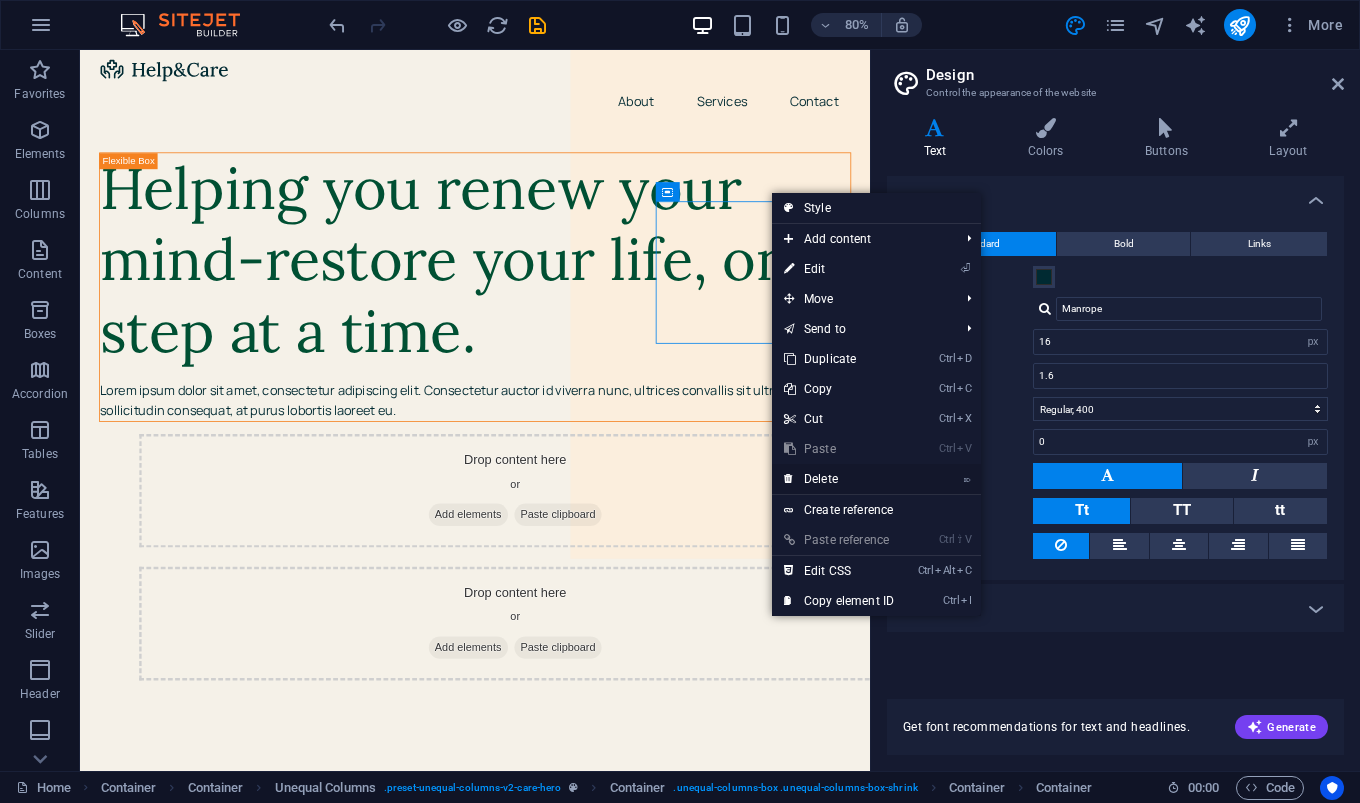 click on "⌦  Delete" at bounding box center [839, 479] 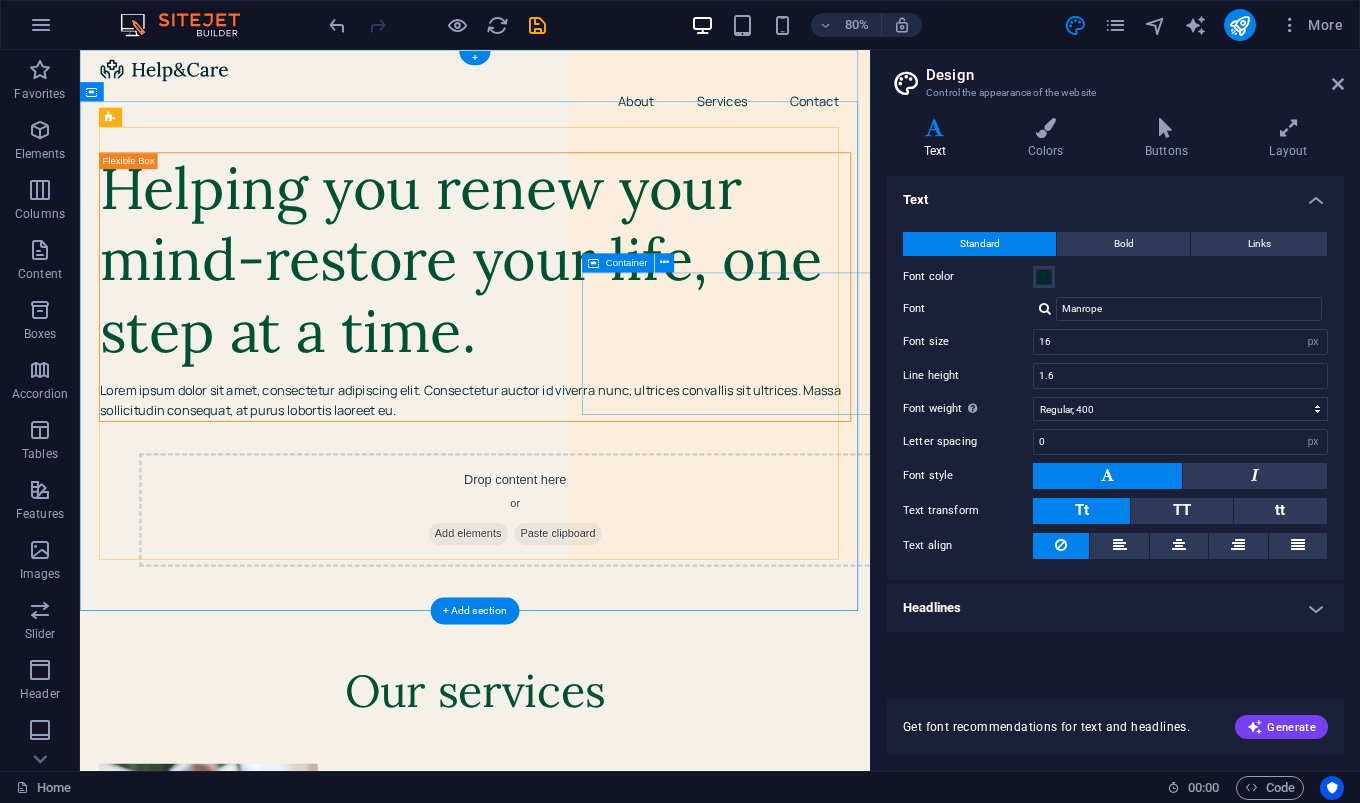 click on "Drop content here or  Add elements  Paste clipboard" at bounding box center (624, 601) 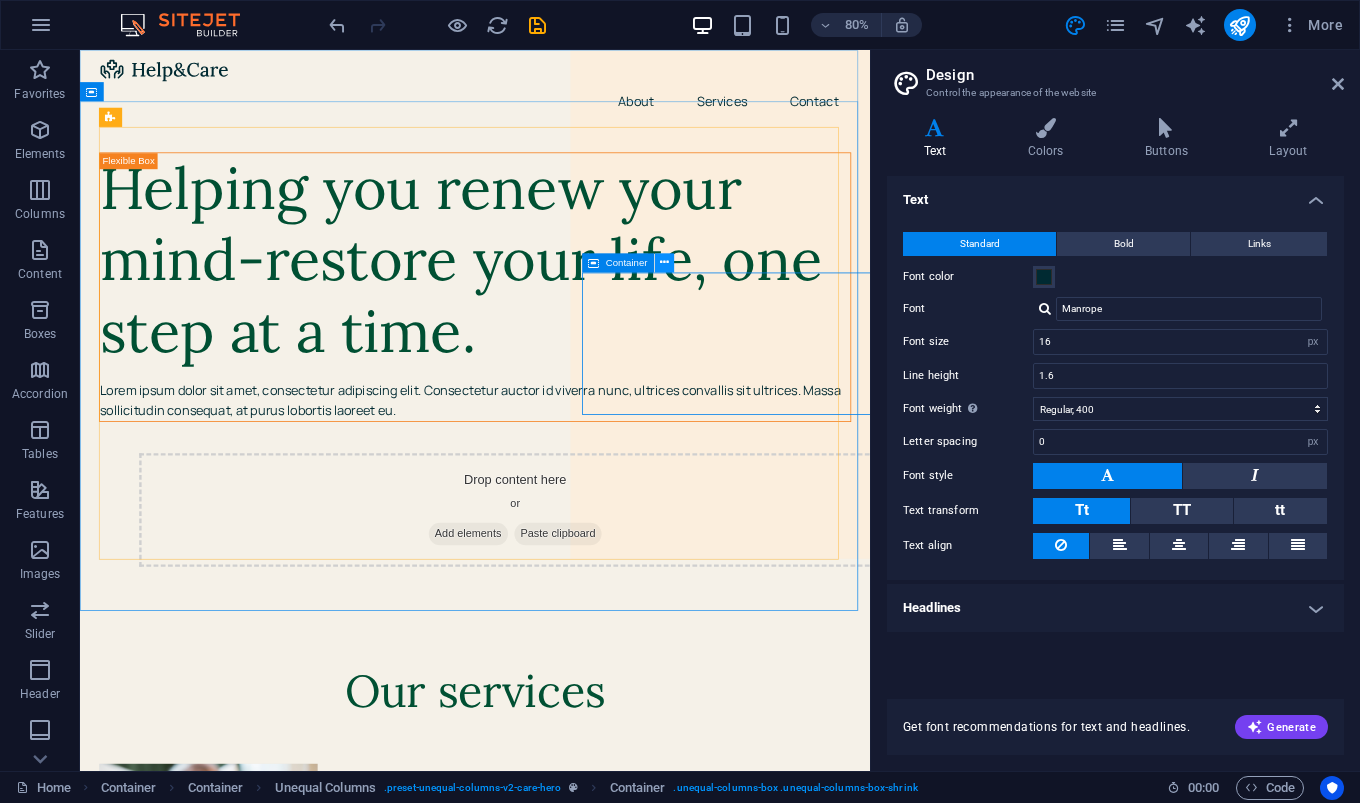 click at bounding box center (664, 262) 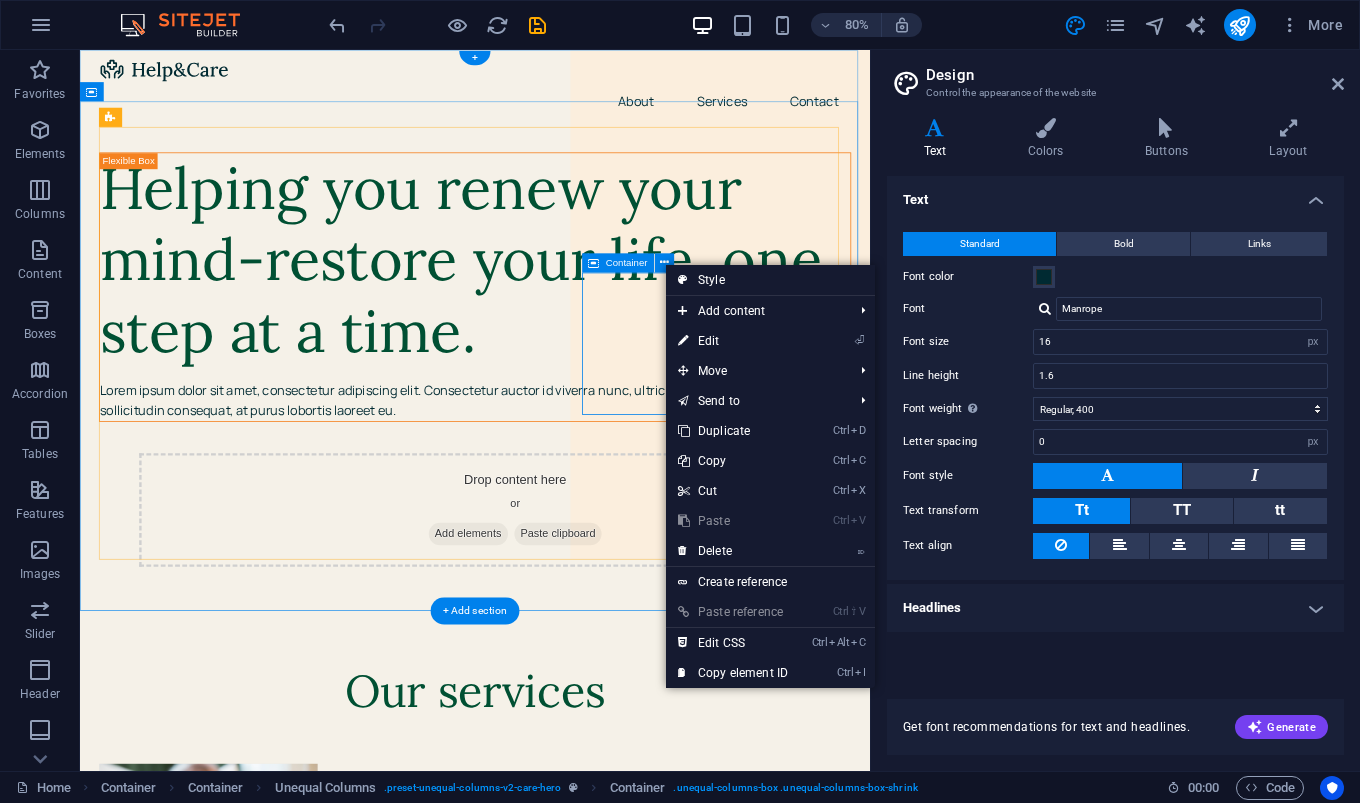 click on "Drop content here or  Add elements  Paste clipboard" at bounding box center (624, 601) 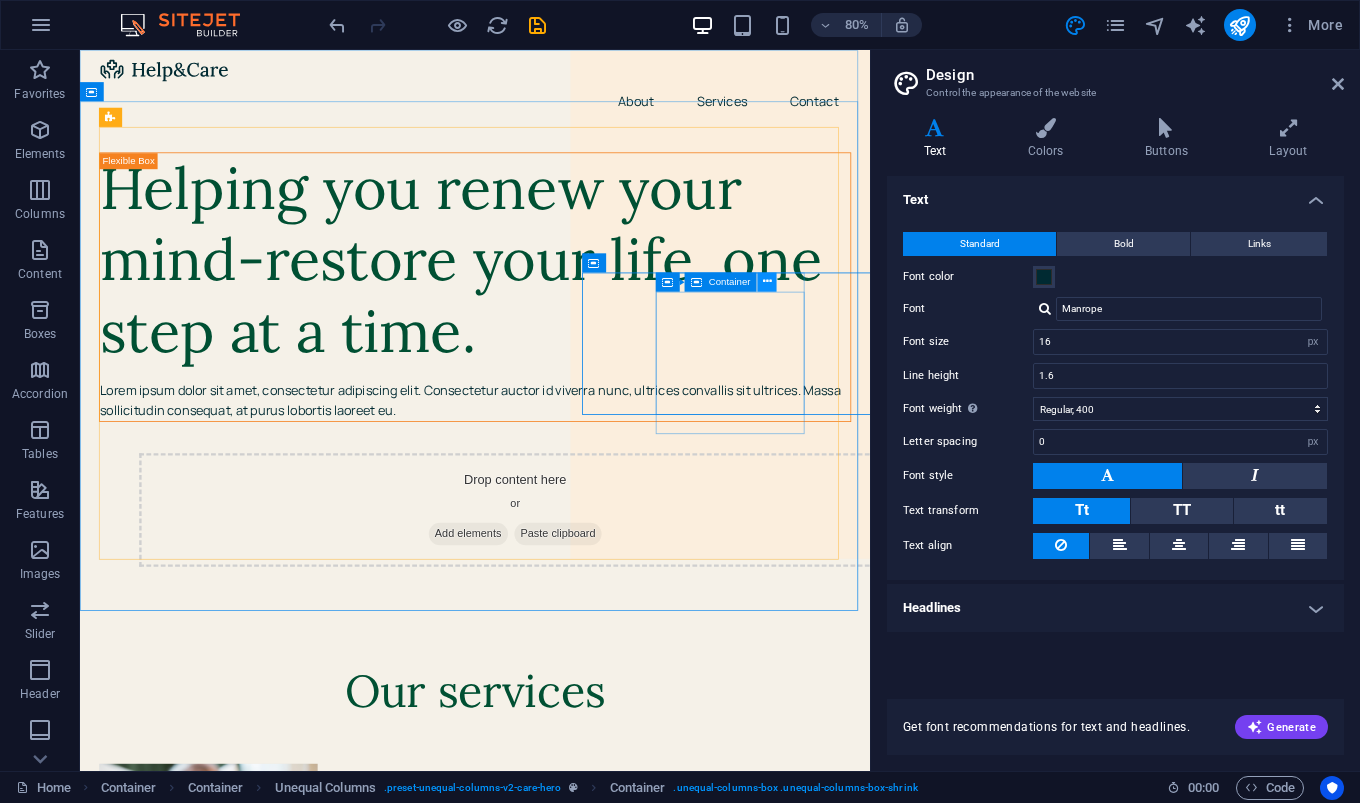 click at bounding box center (767, 281) 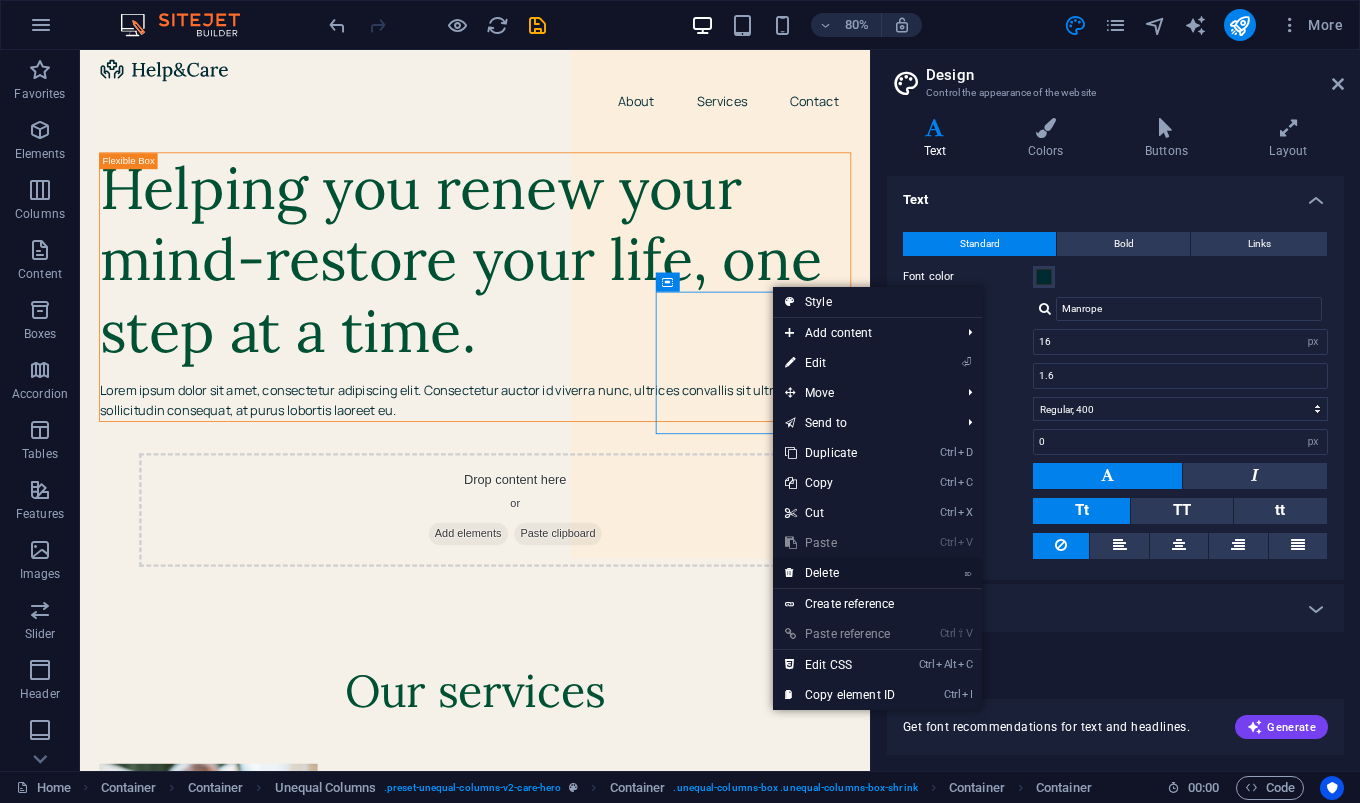 click on "⌦  Delete" at bounding box center (840, 573) 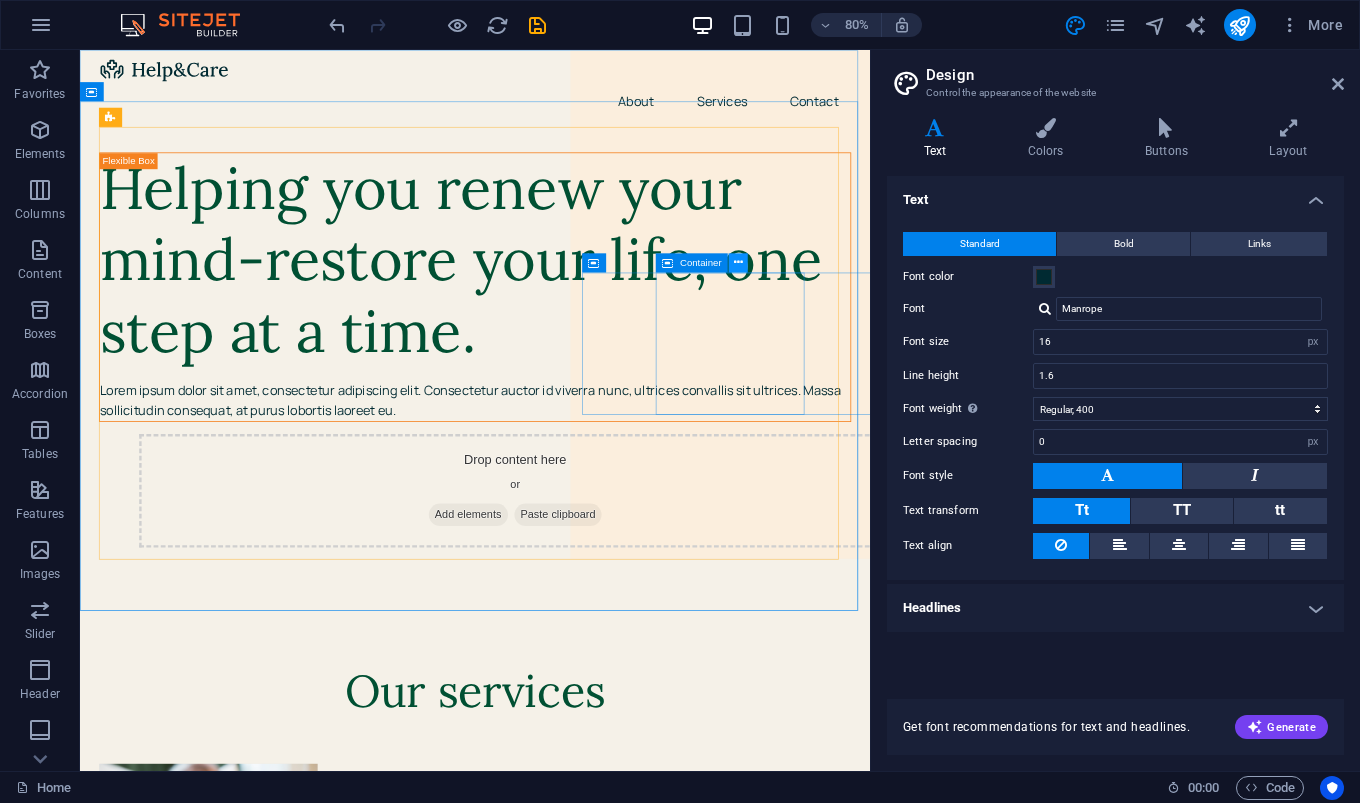 click at bounding box center (738, 262) 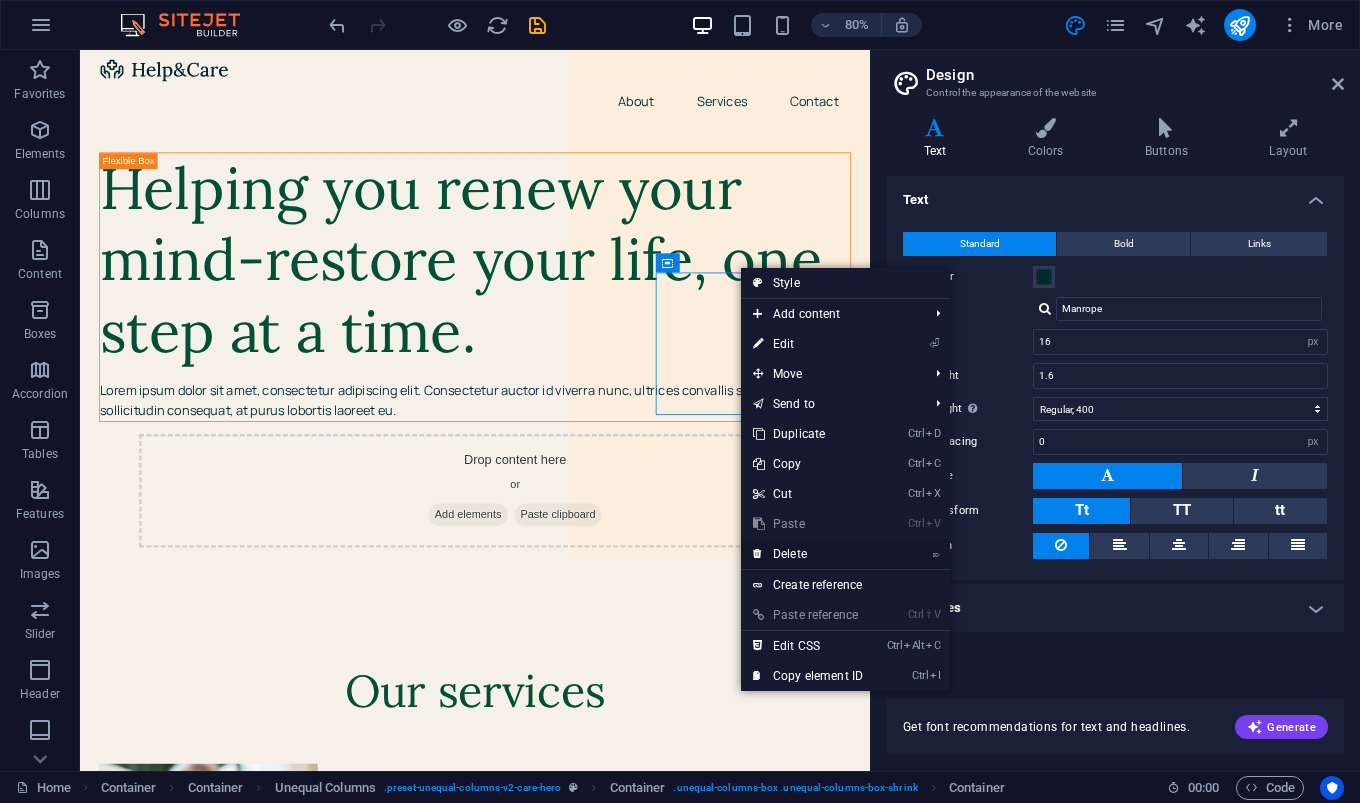 click on "⌦  Delete" at bounding box center (808, 554) 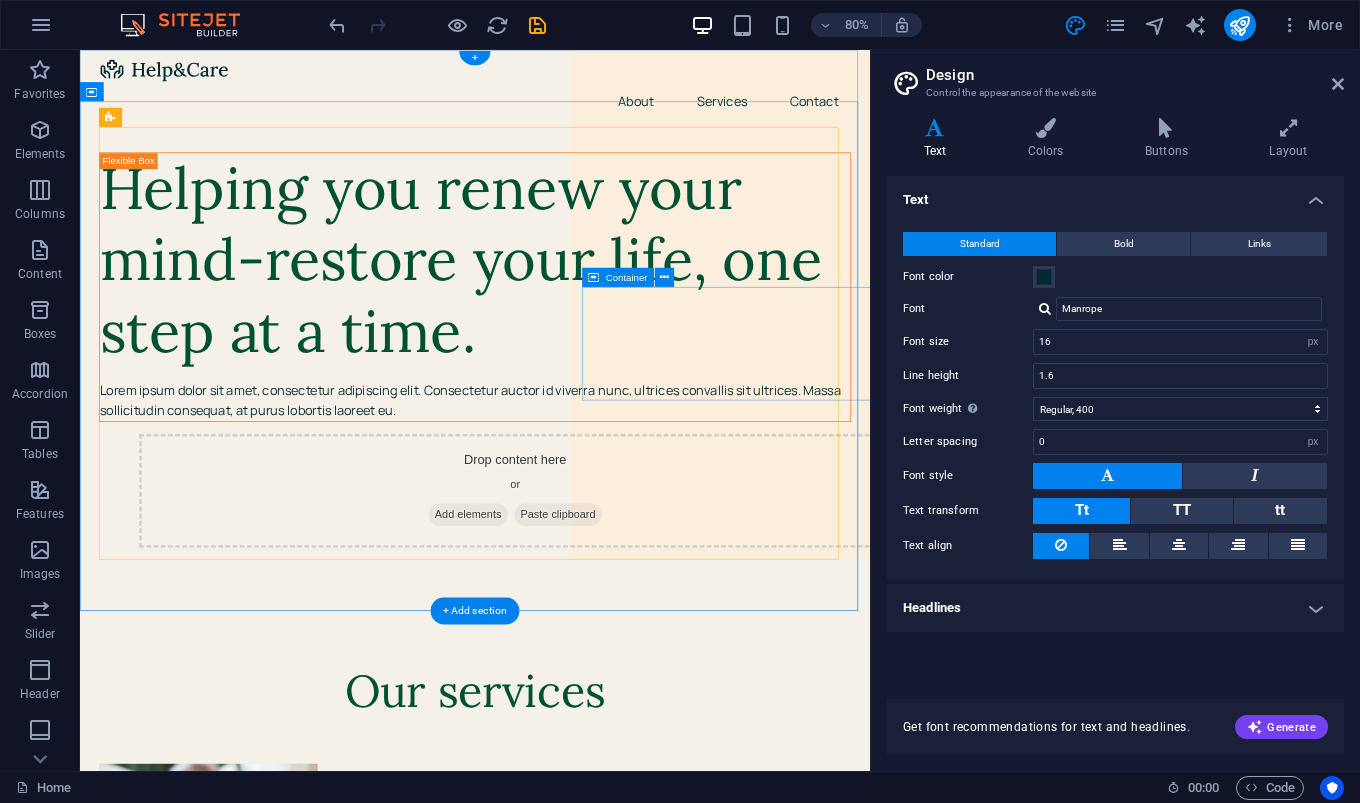 click on "Add elements" at bounding box center (565, 631) 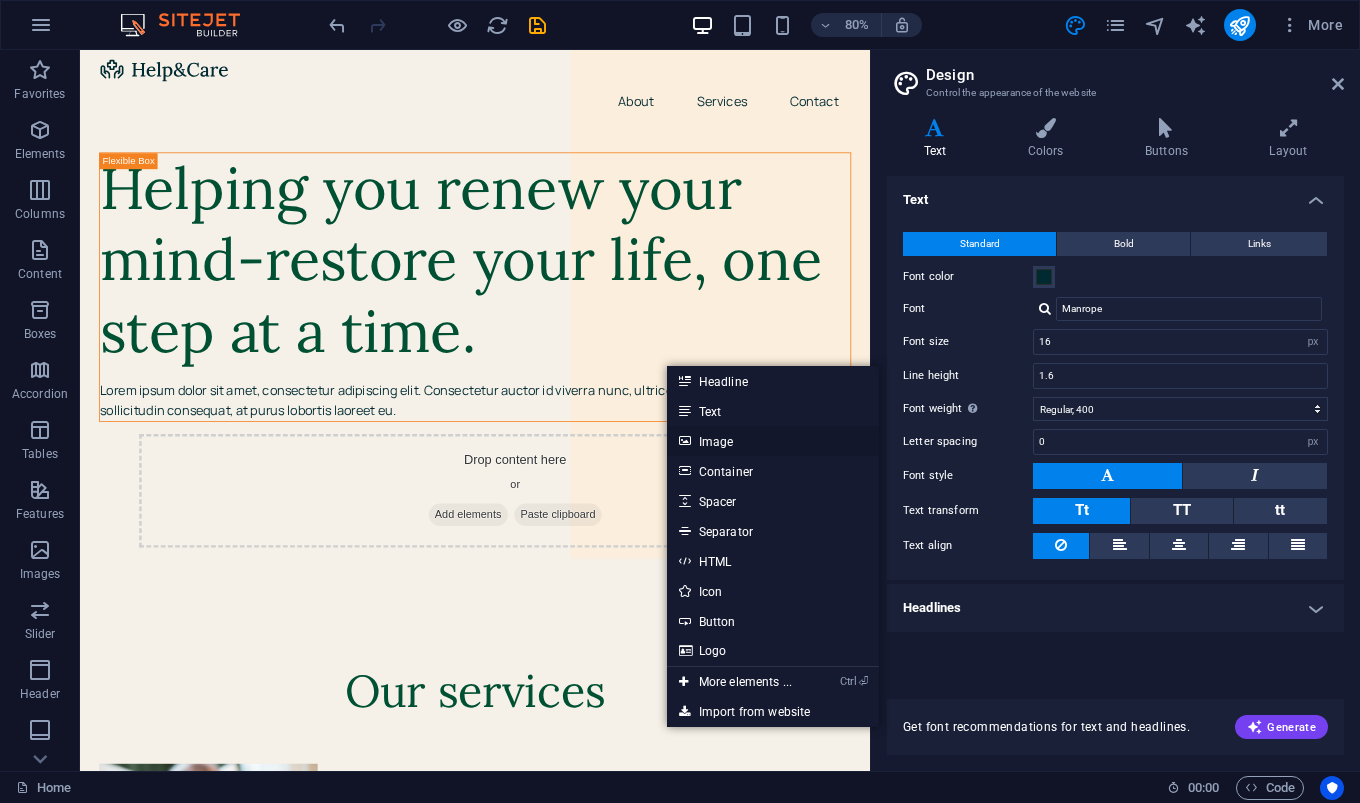 click on "Image" at bounding box center (773, 441) 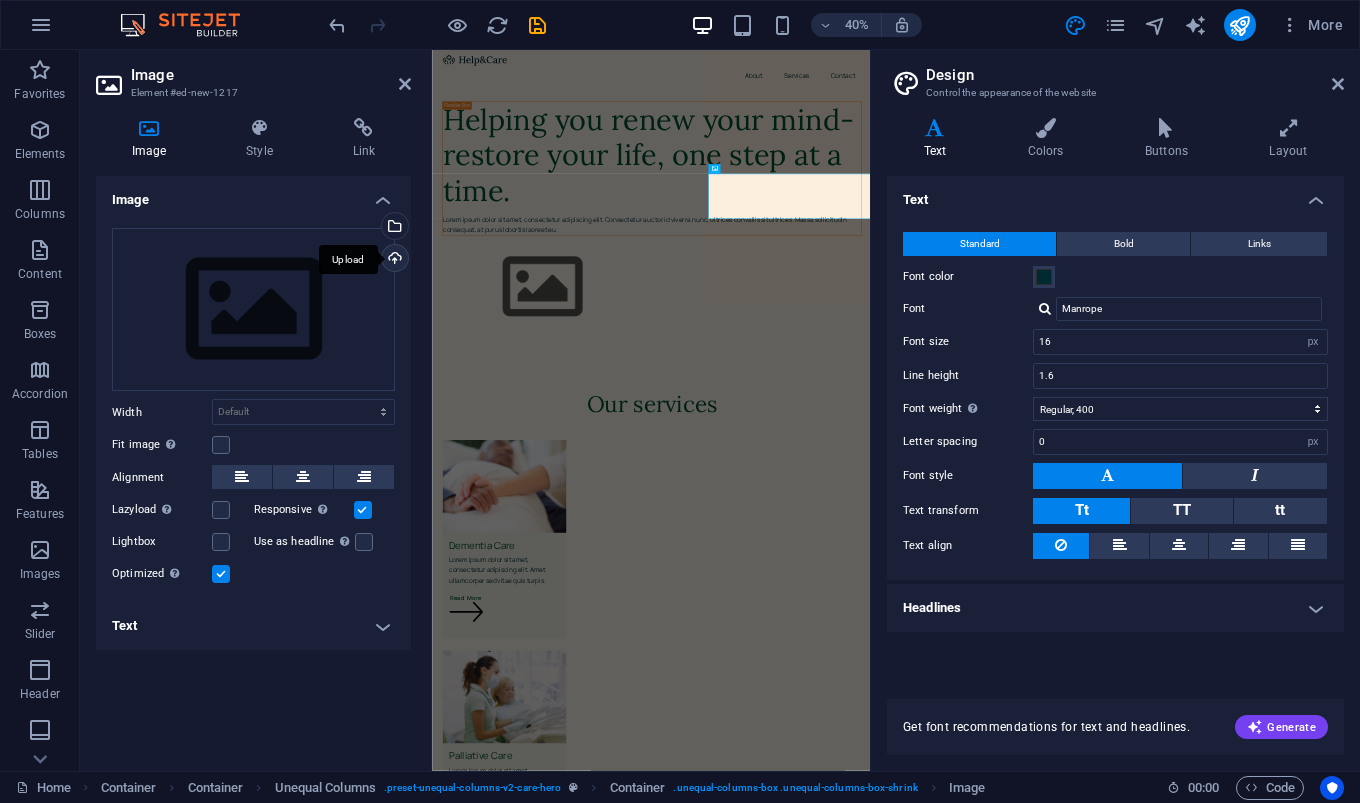 click on "Upload" at bounding box center [393, 260] 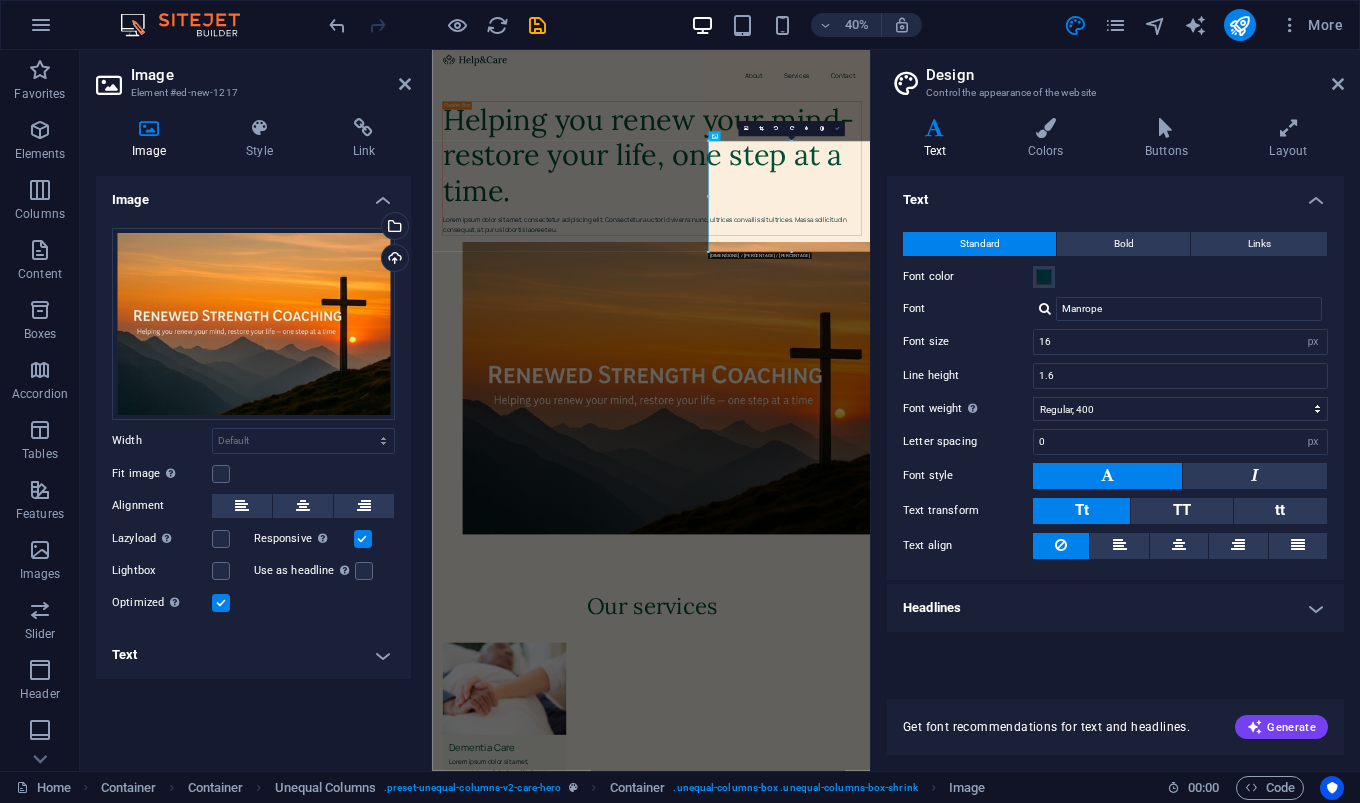 click at bounding box center [836, 128] 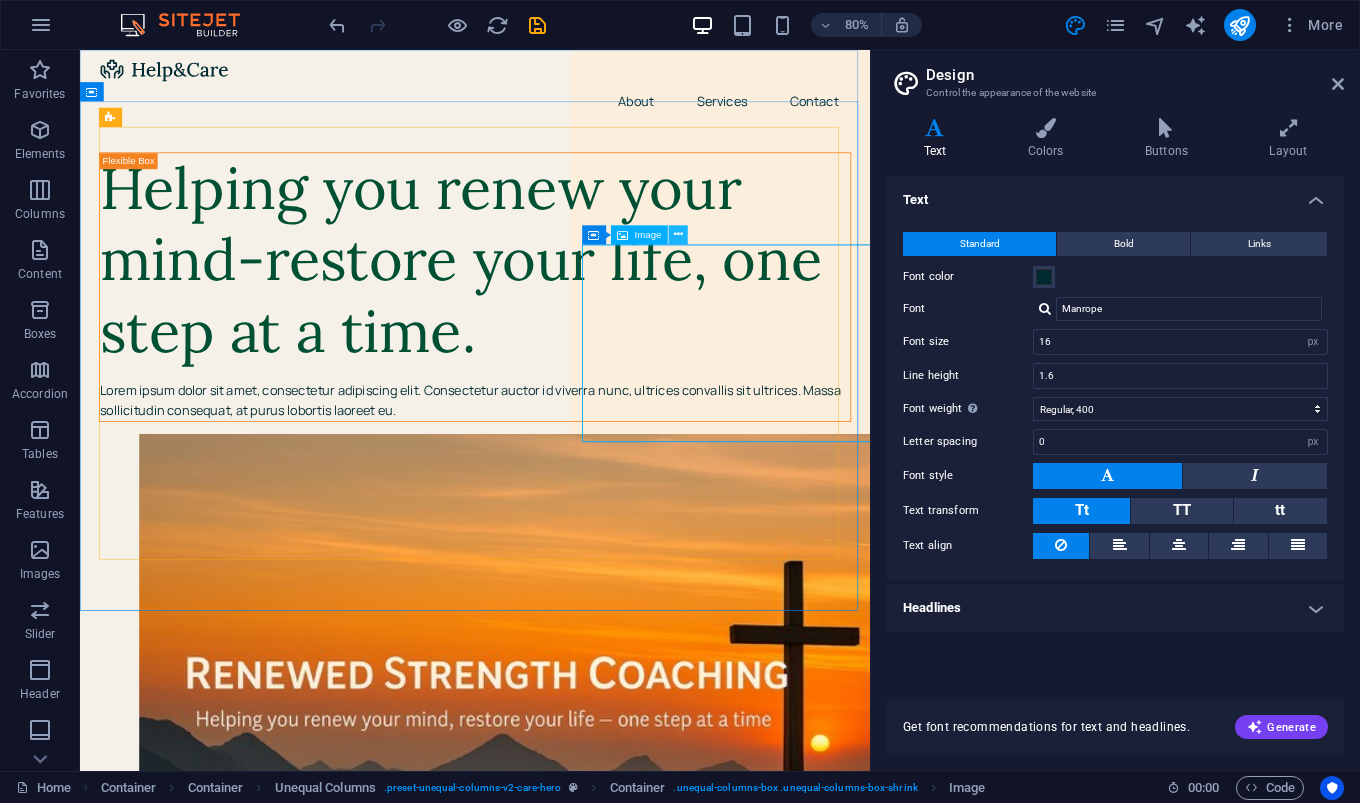 click at bounding box center [678, 234] 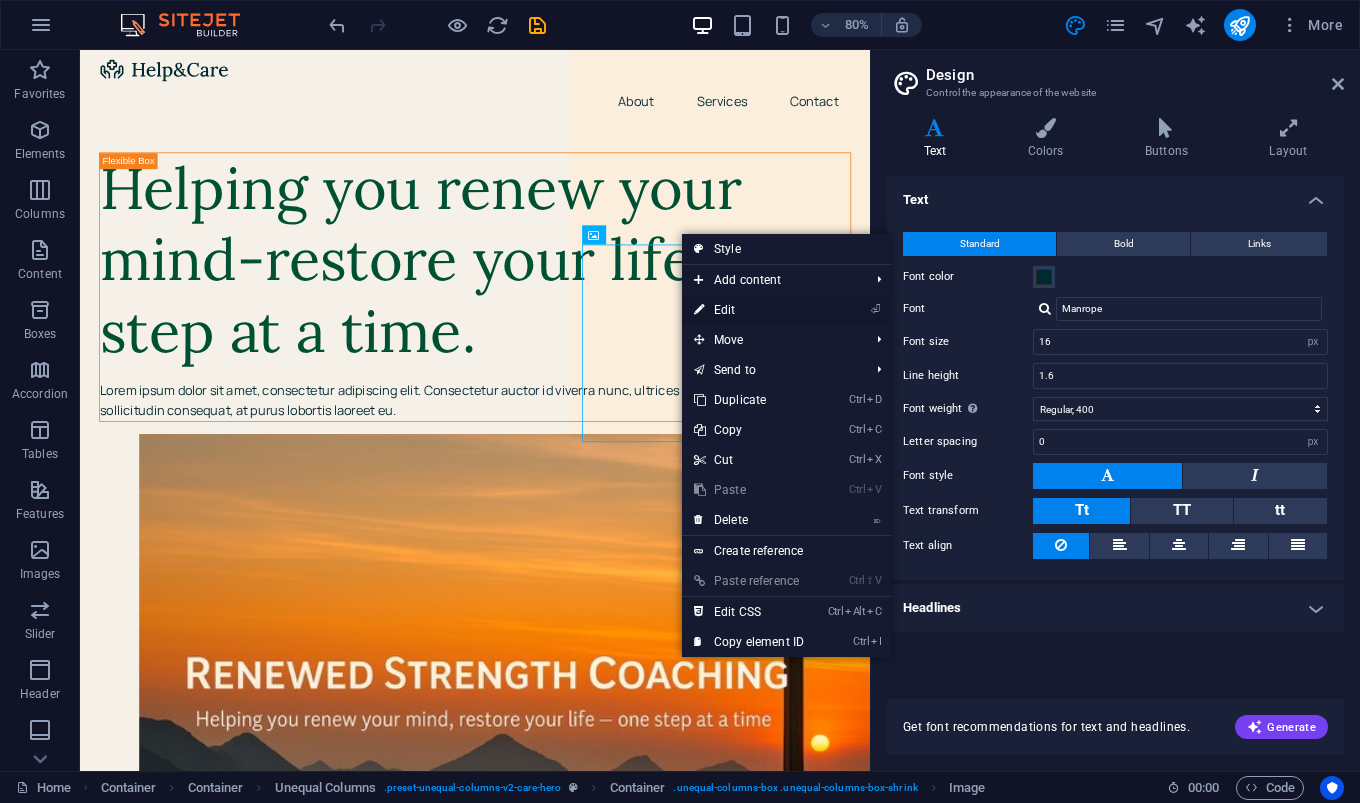 click on "⏎  Edit" at bounding box center (749, 310) 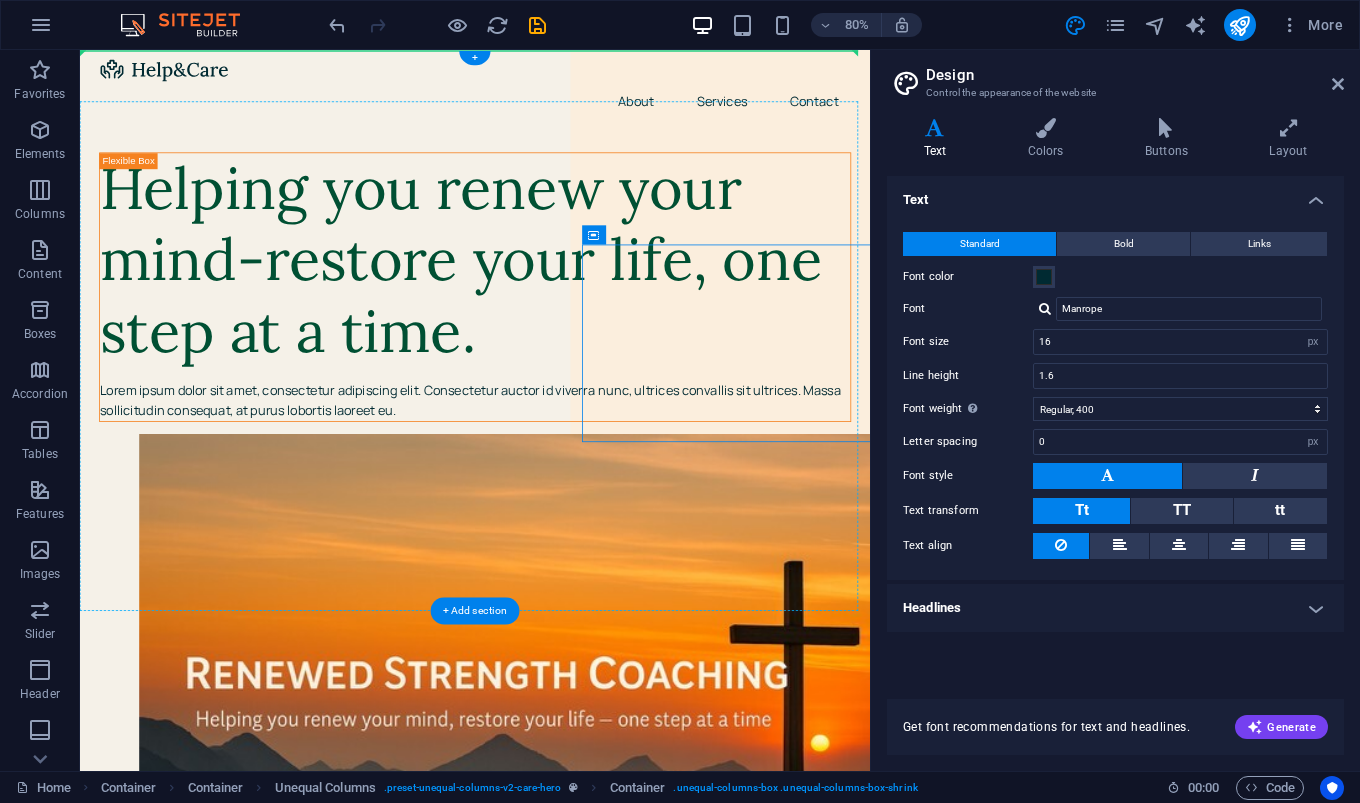 drag, startPoint x: 795, startPoint y: 187, endPoint x: 793, endPoint y: 205, distance: 18.110771 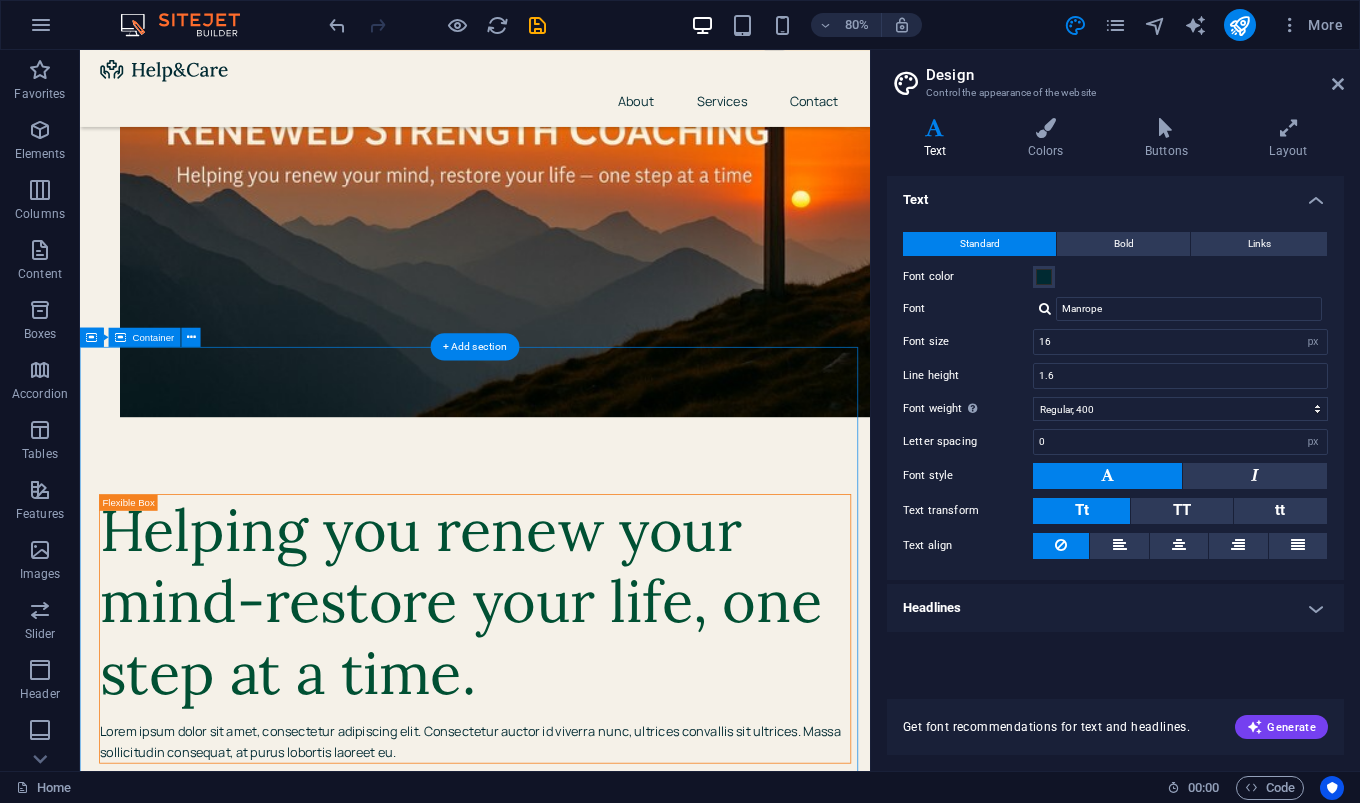 scroll, scrollTop: 0, scrollLeft: 0, axis: both 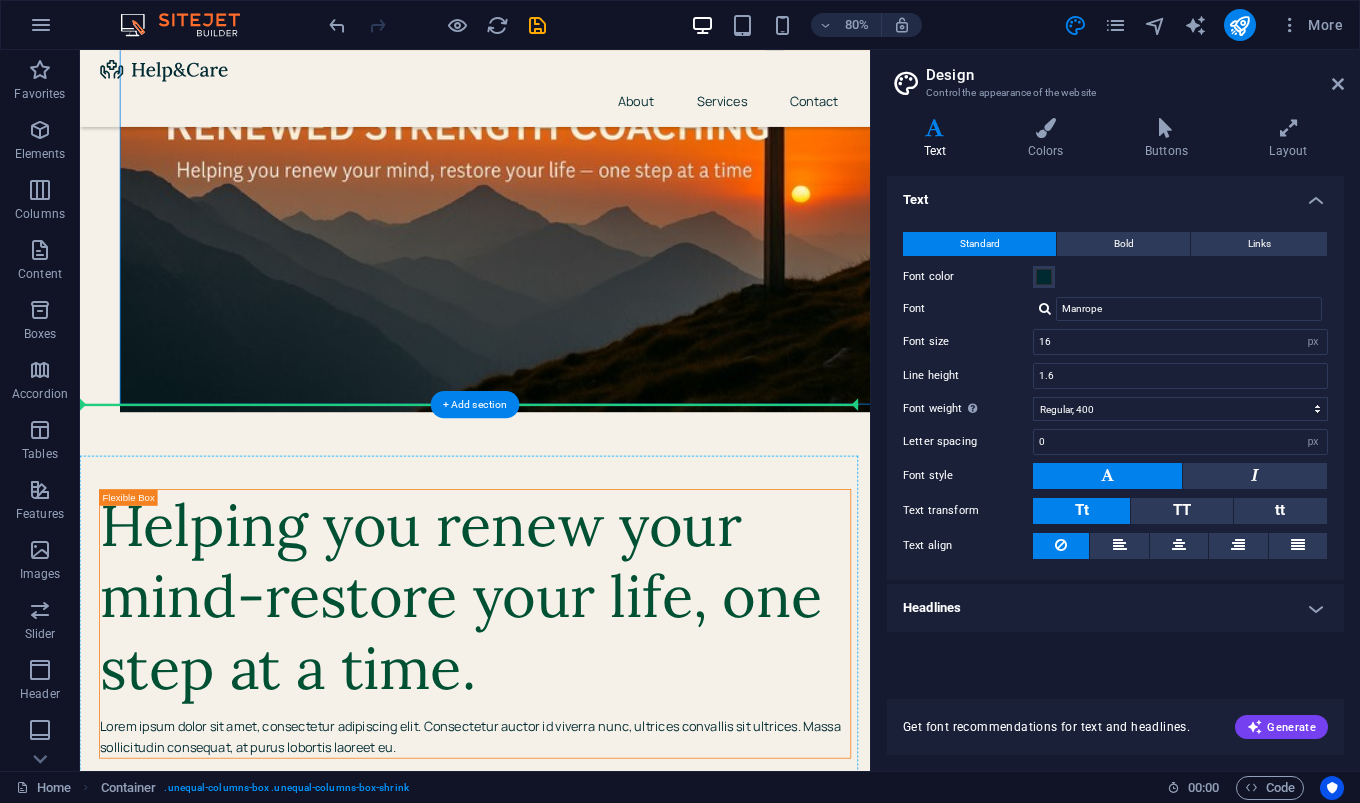 drag, startPoint x: 251, startPoint y: 112, endPoint x: 878, endPoint y: 795, distance: 927.1559 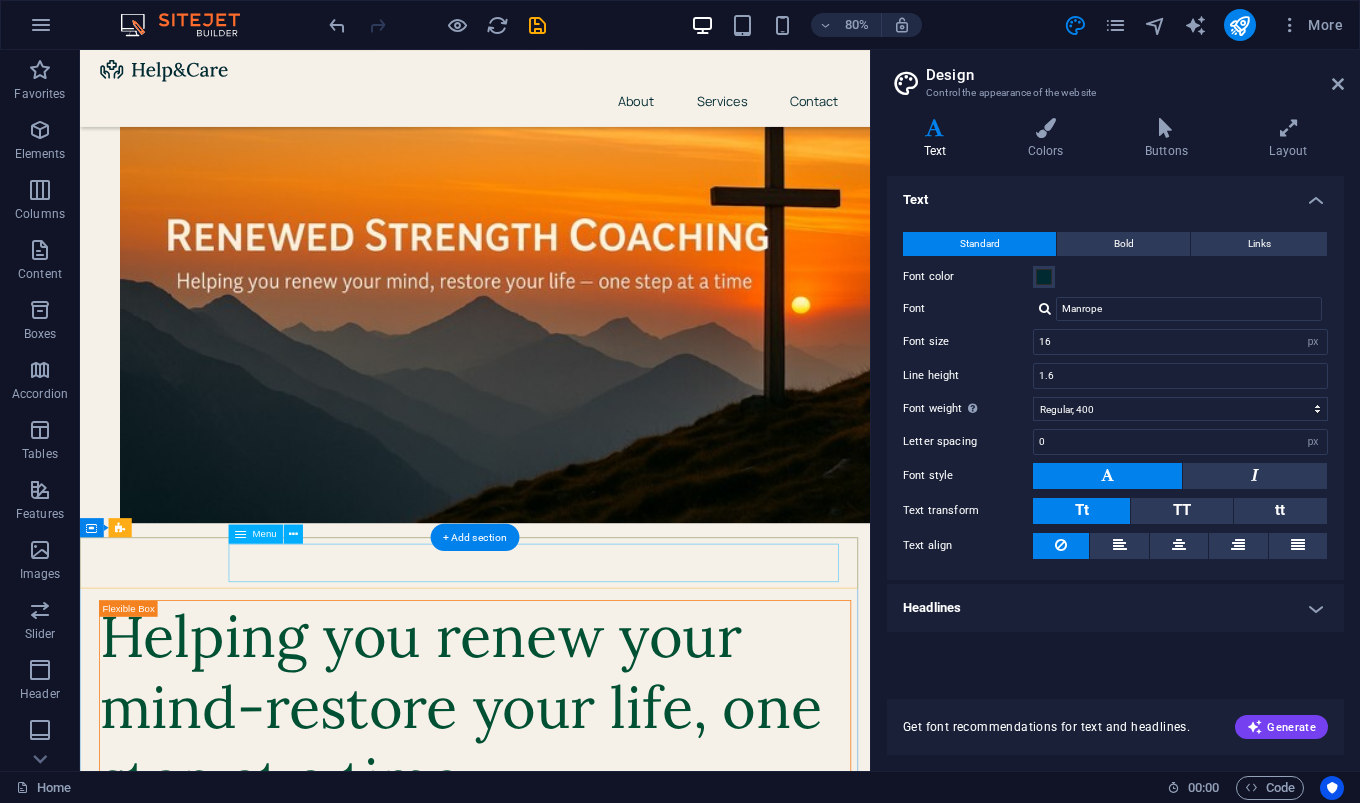 scroll, scrollTop: 0, scrollLeft: 0, axis: both 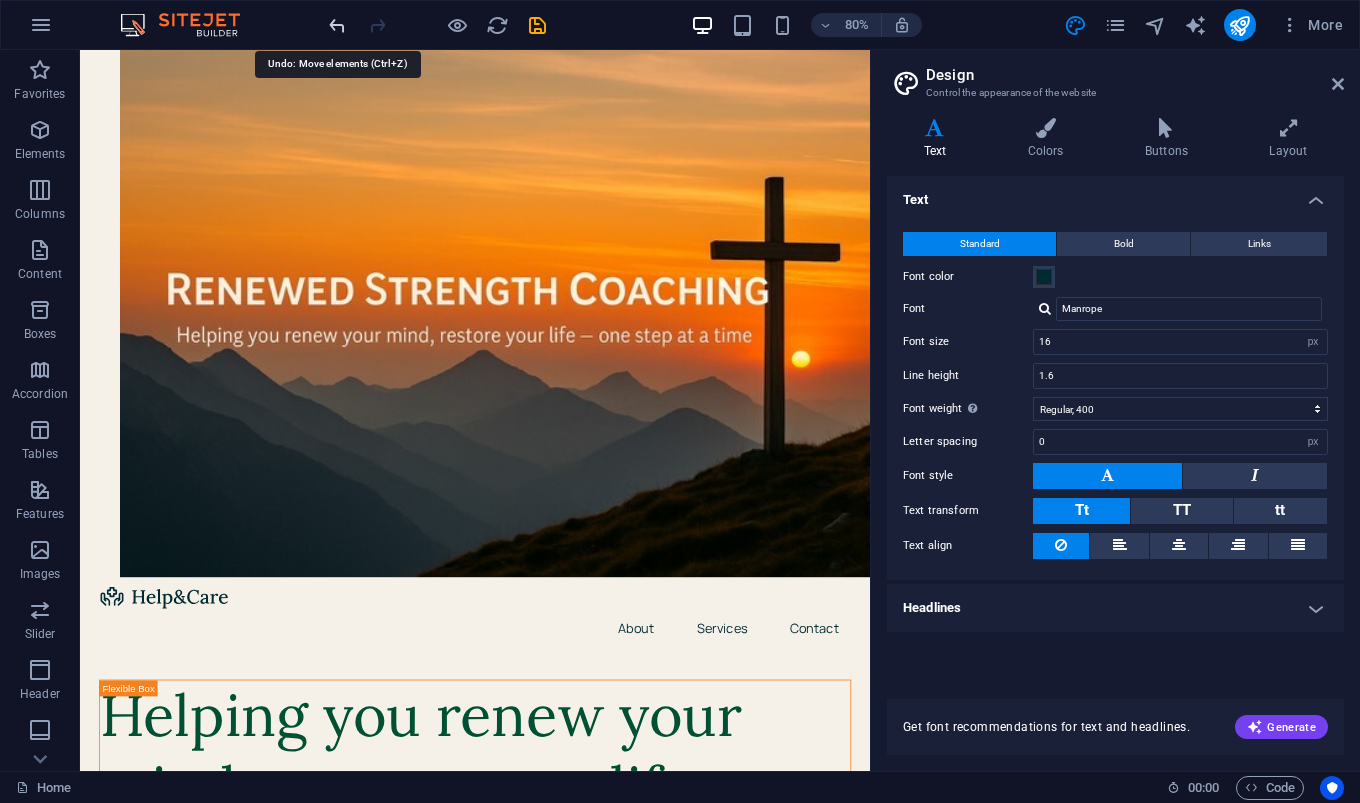 click at bounding box center (337, 25) 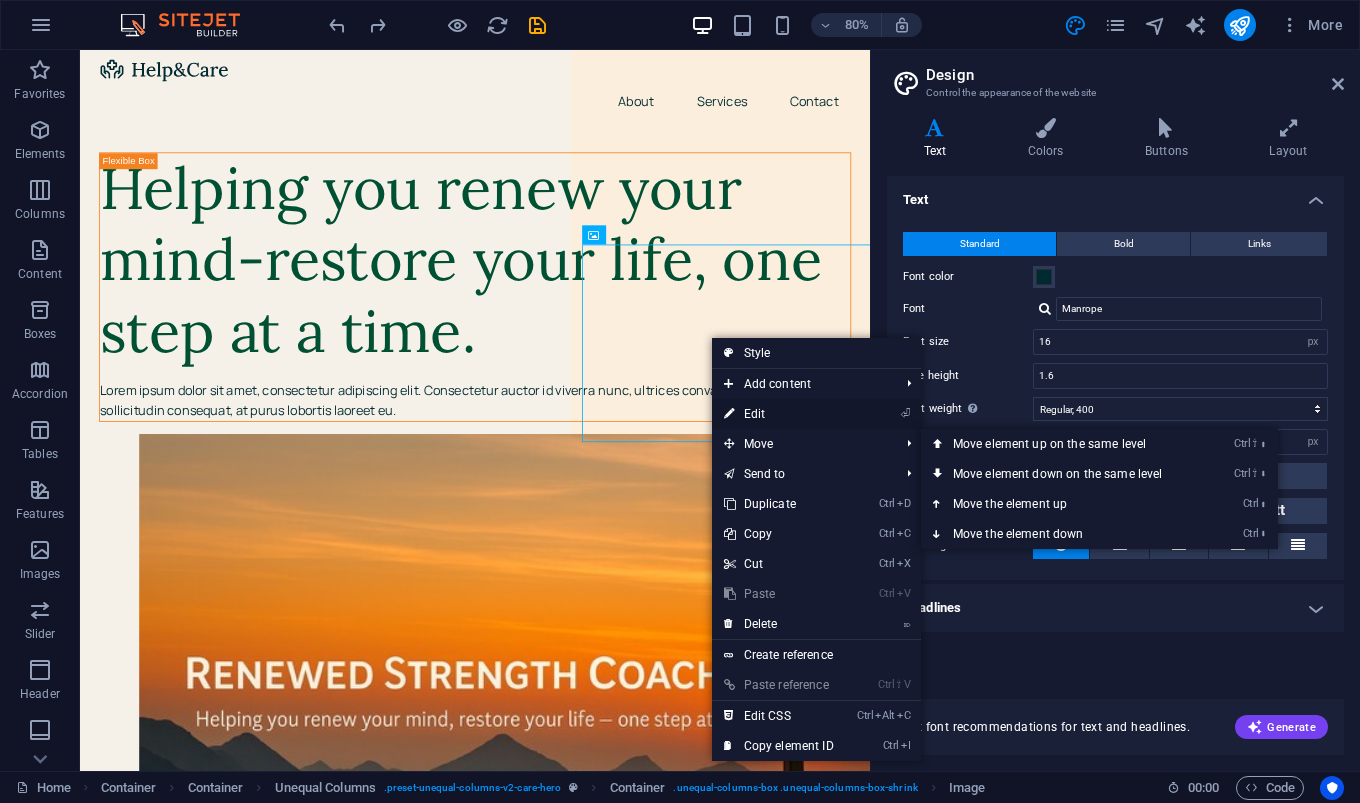 click on "⏎  Edit" at bounding box center (779, 414) 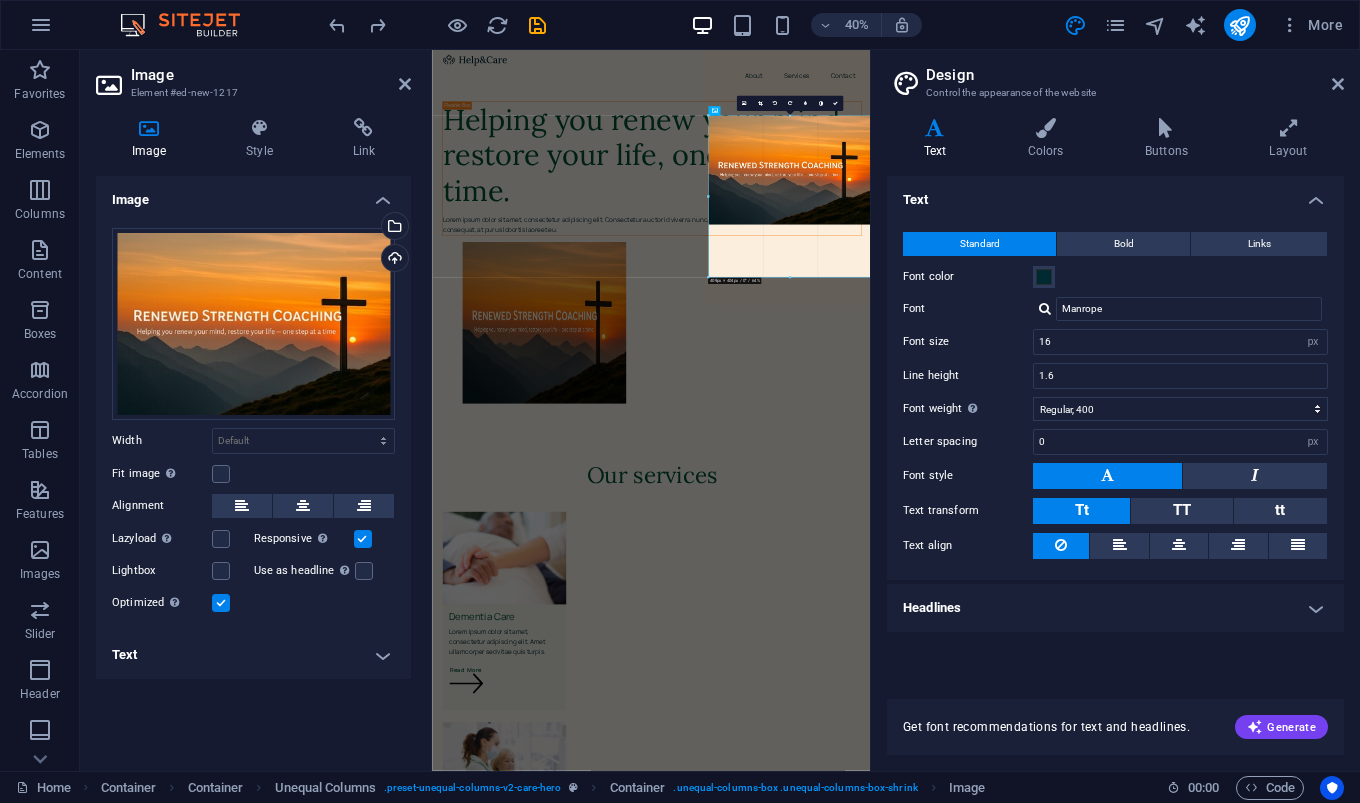 drag, startPoint x: 707, startPoint y: 197, endPoint x: 703, endPoint y: 391, distance: 194.04123 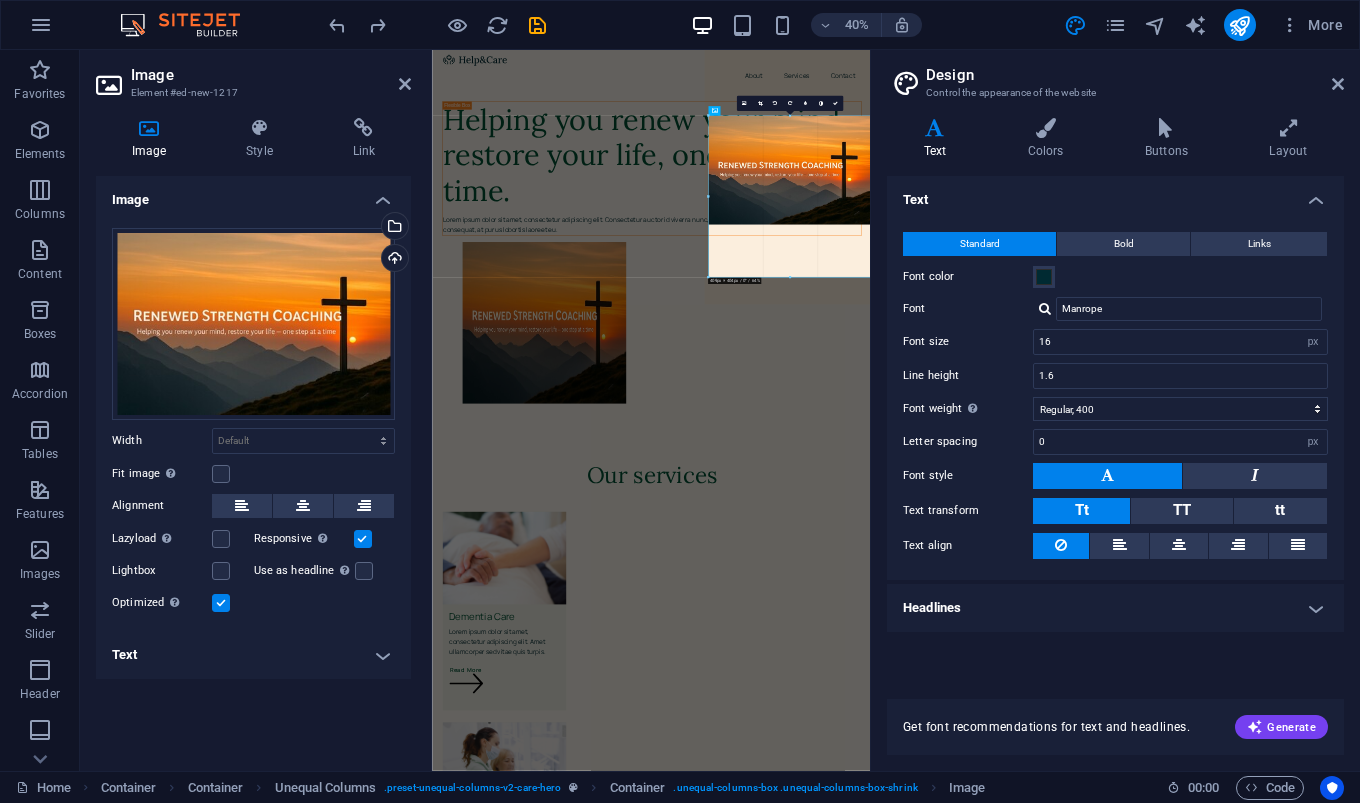 type on "409" 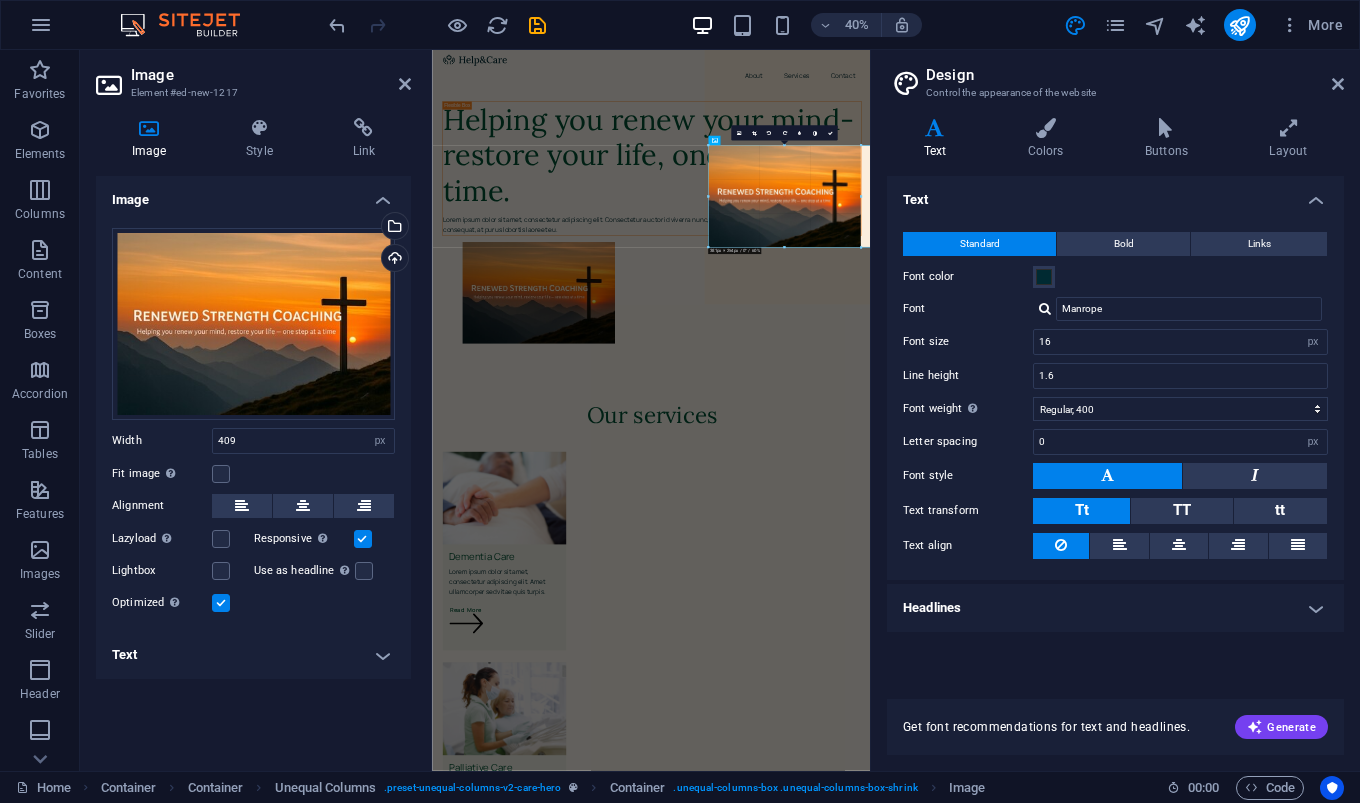 drag, startPoint x: 791, startPoint y: 251, endPoint x: 901, endPoint y: 450, distance: 227.37854 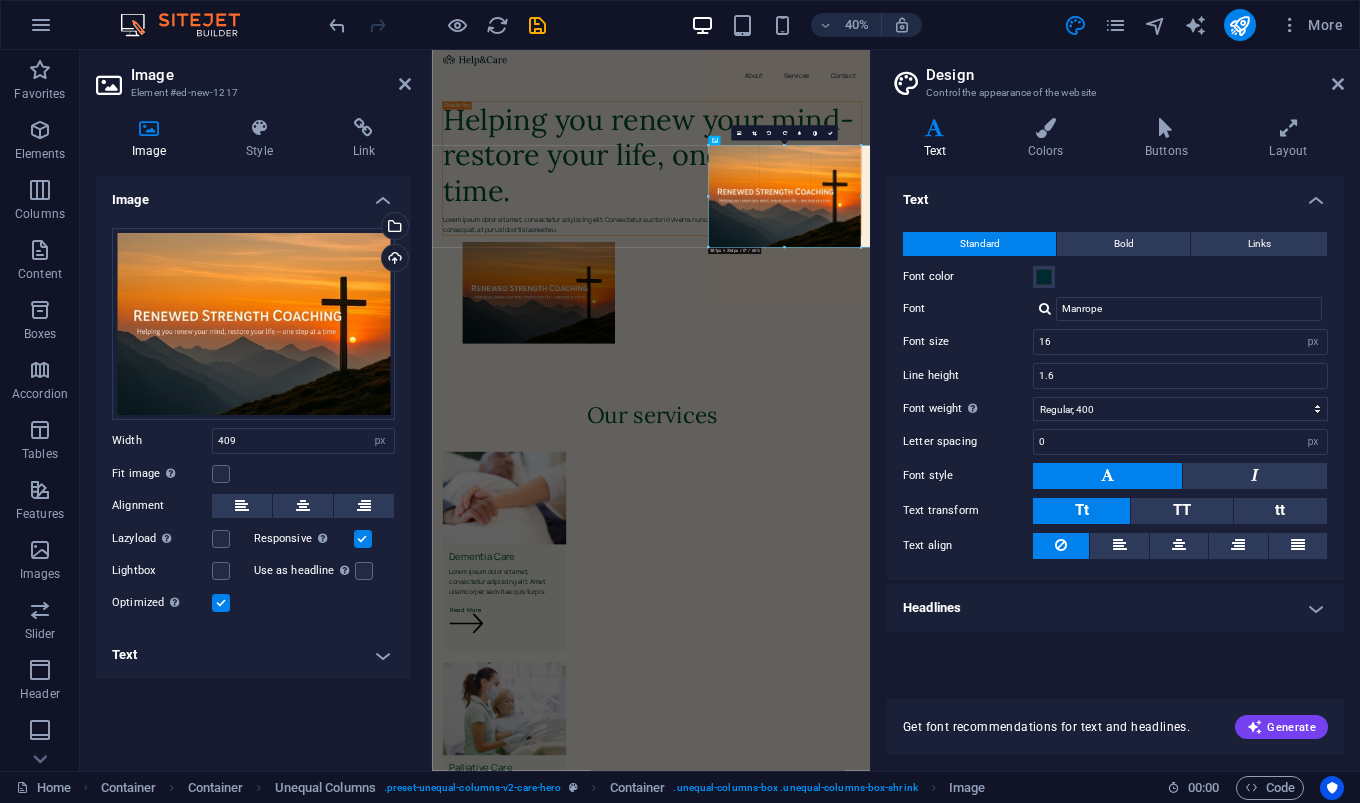 type on "381" 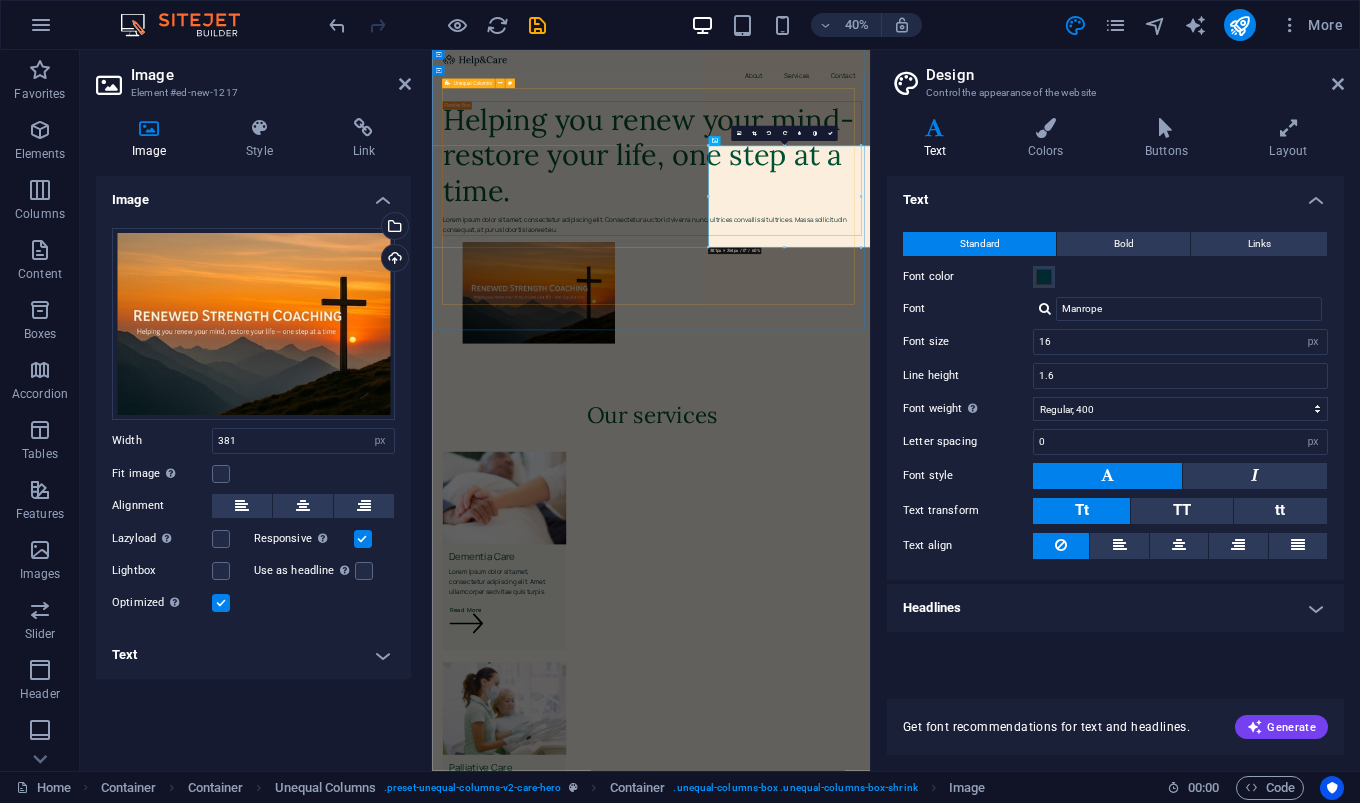 click on "Helping you renew your mind-restore your life, one step at a time. Lorem ipsum dolor sit amet, consectetur adipiscing elit. Consectetur auctor id viverra nunc, ultrices convallis sit ultrices. Massa sollicitudin consequat, at purus lobortis laoreet eu." at bounding box center (979, 481) 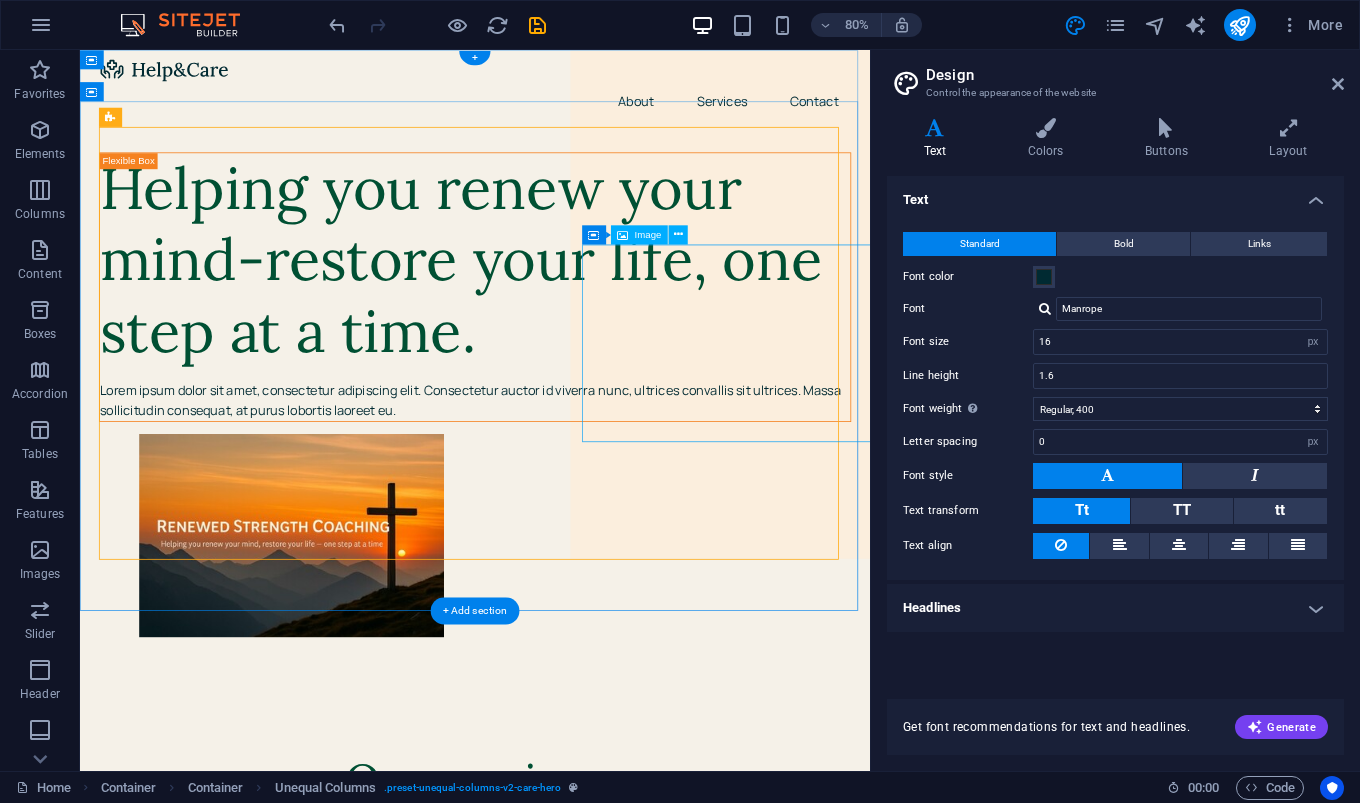 click at bounding box center (624, 657) 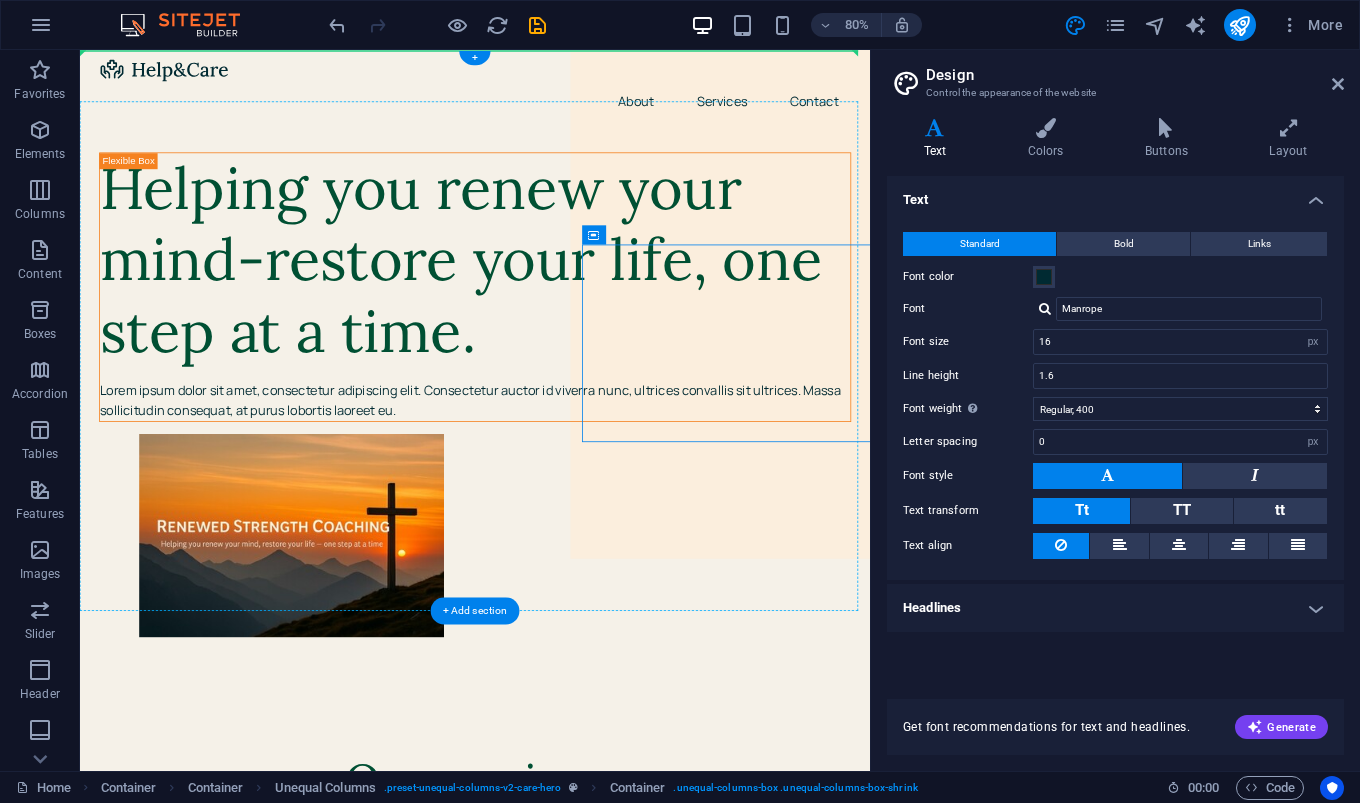 drag, startPoint x: 679, startPoint y: 290, endPoint x: 693, endPoint y: 290, distance: 14 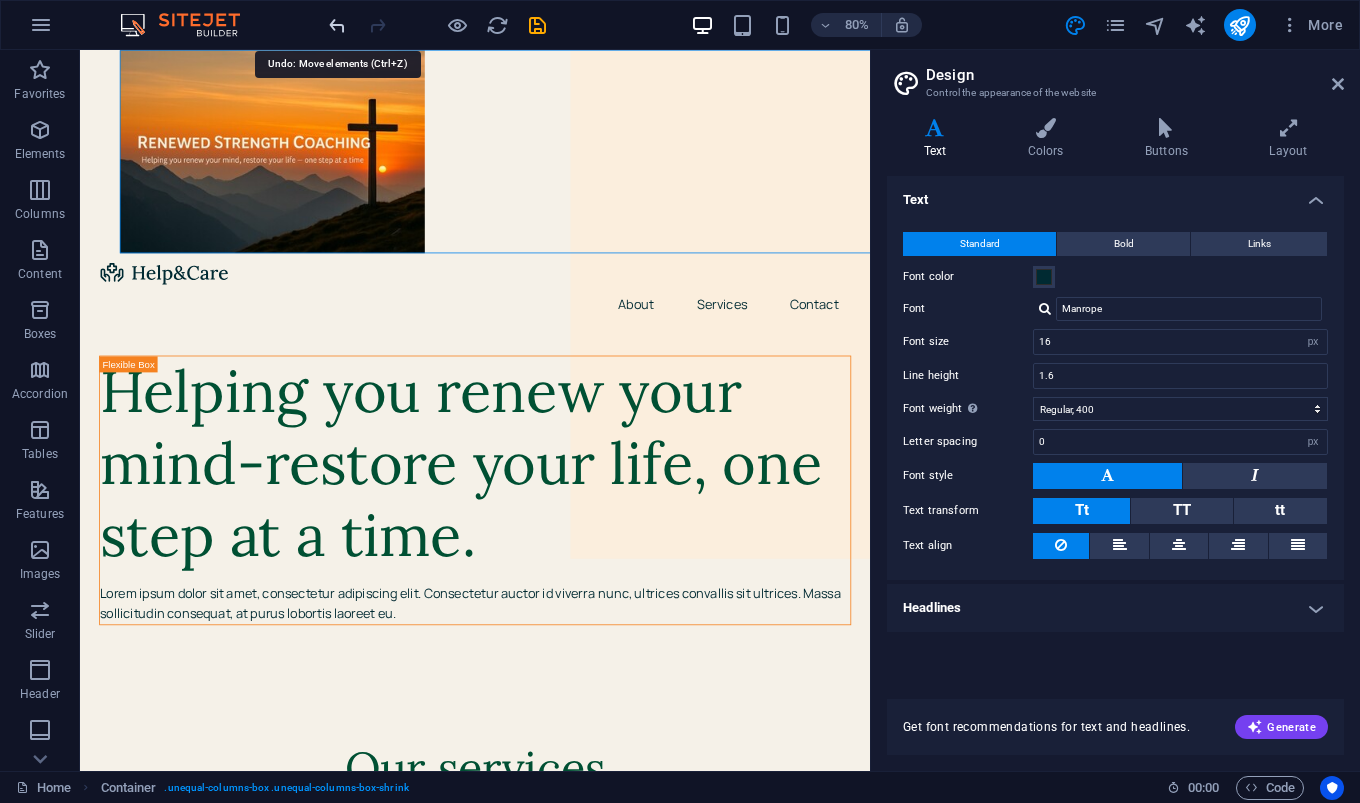 click at bounding box center [337, 25] 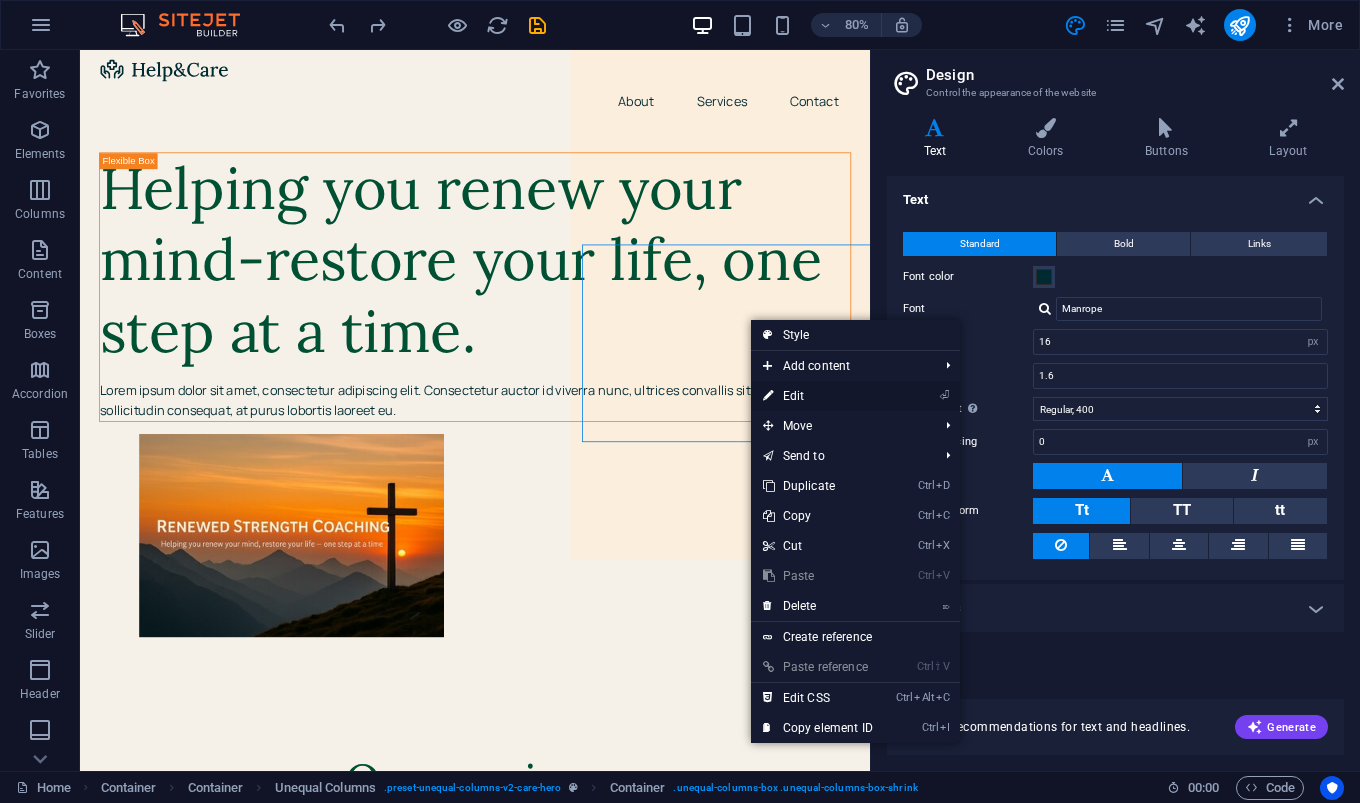 click on "⏎  Edit" at bounding box center [818, 396] 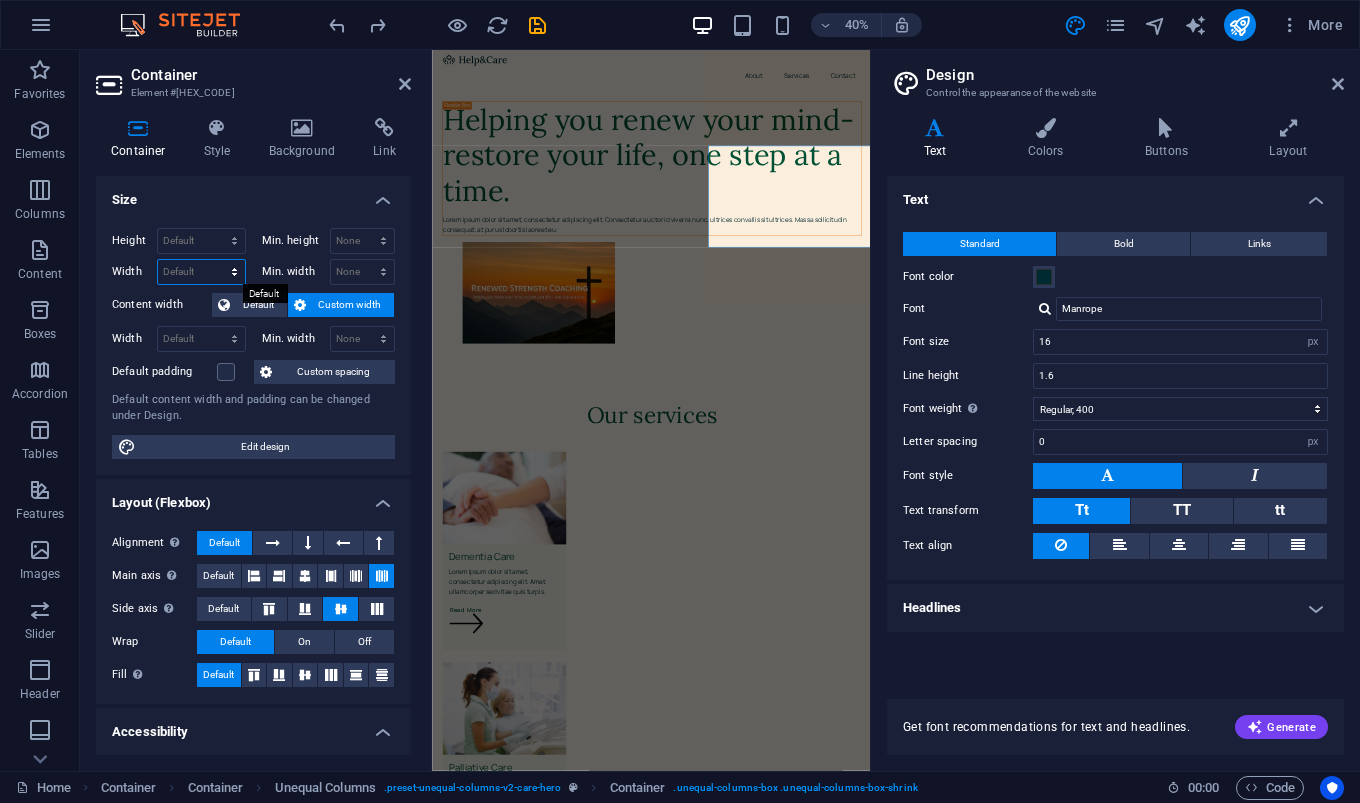 click on "Default px rem % em vh vw" at bounding box center (201, 272) 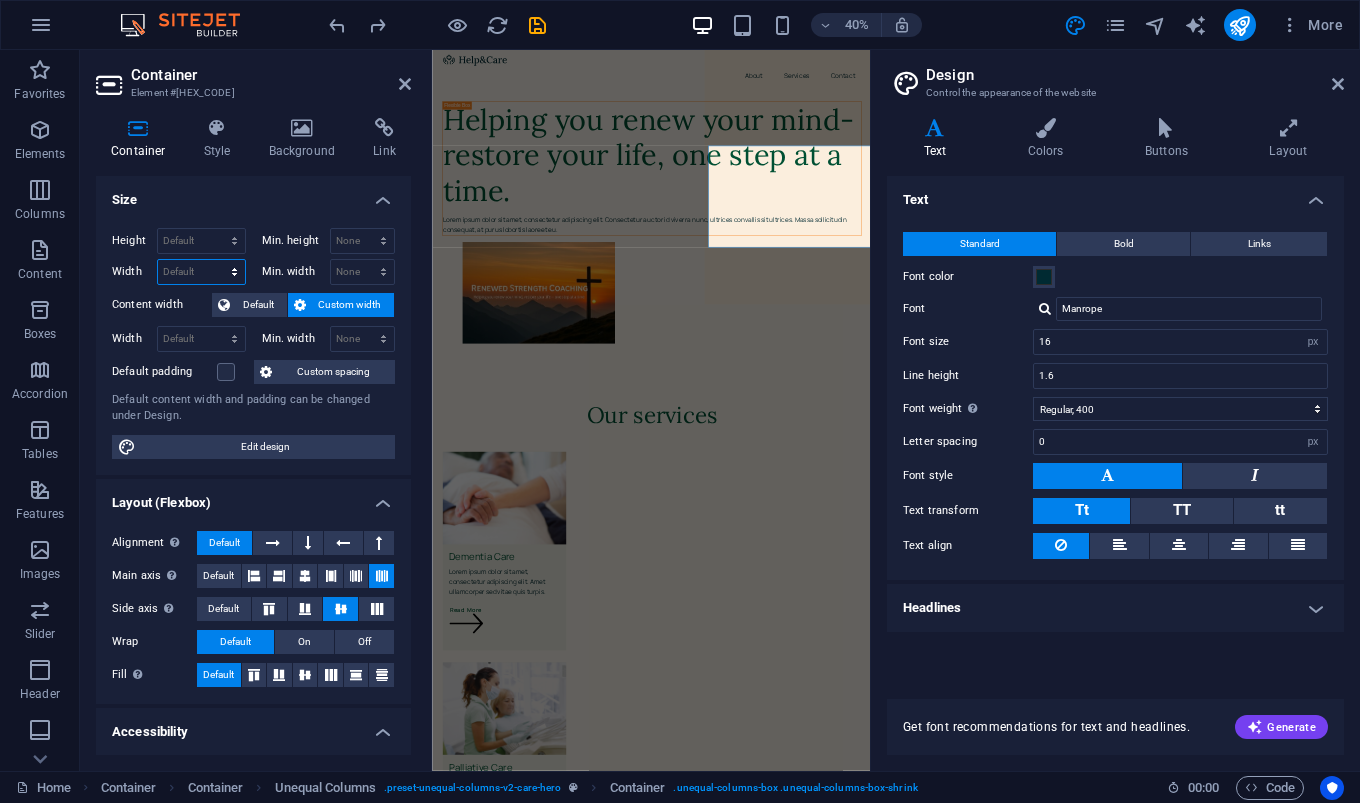 click on "Default px rem % em vh vw" at bounding box center (201, 272) 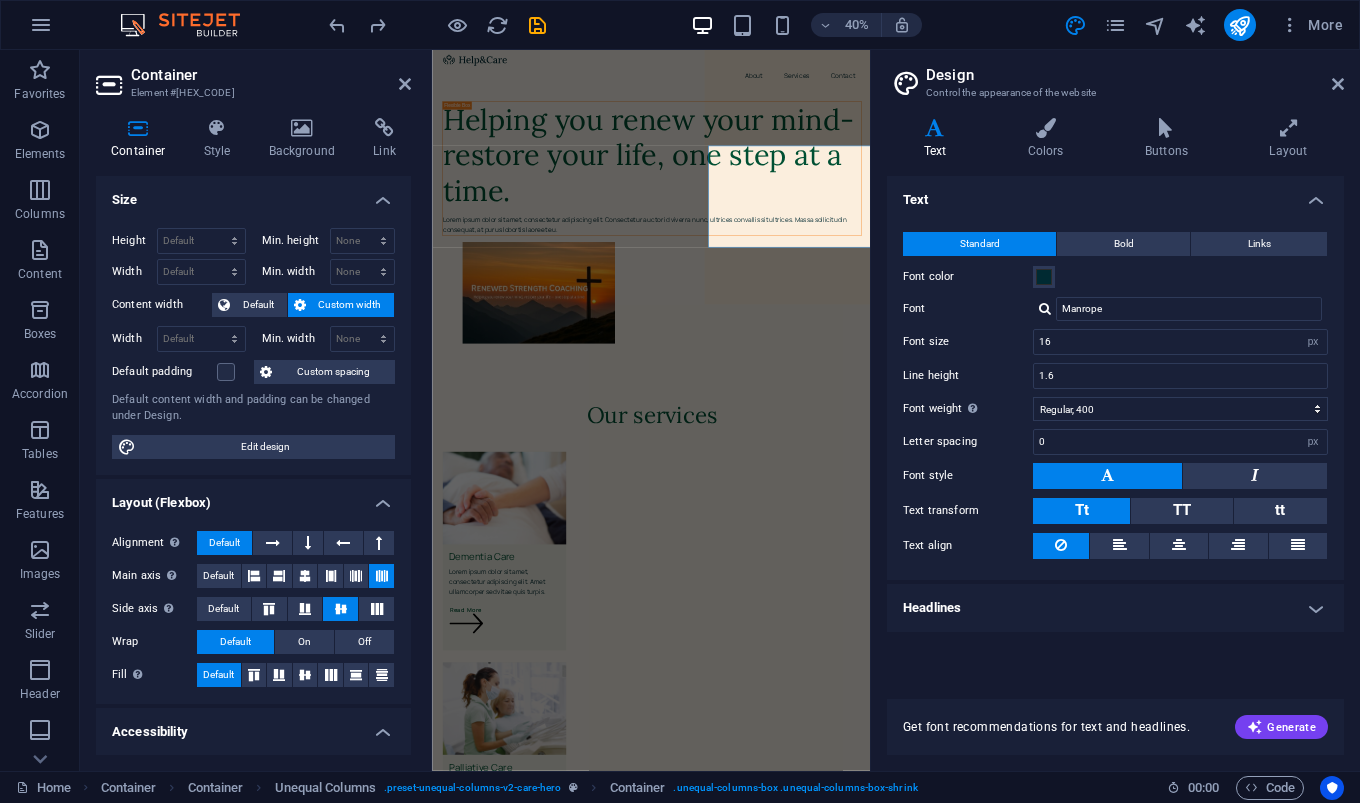 click on "Custom width" at bounding box center (350, 305) 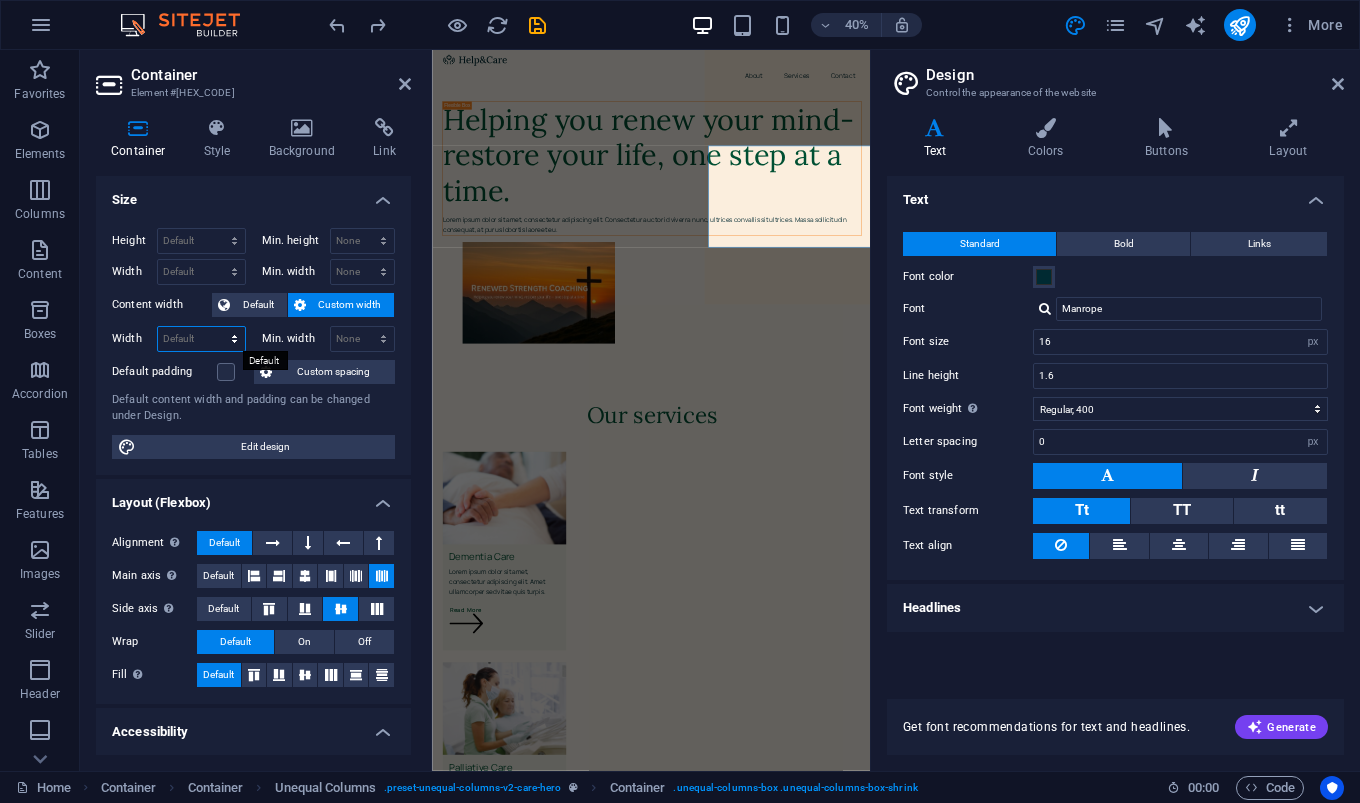 click on "Default px rem % em vh vw" at bounding box center [201, 339] 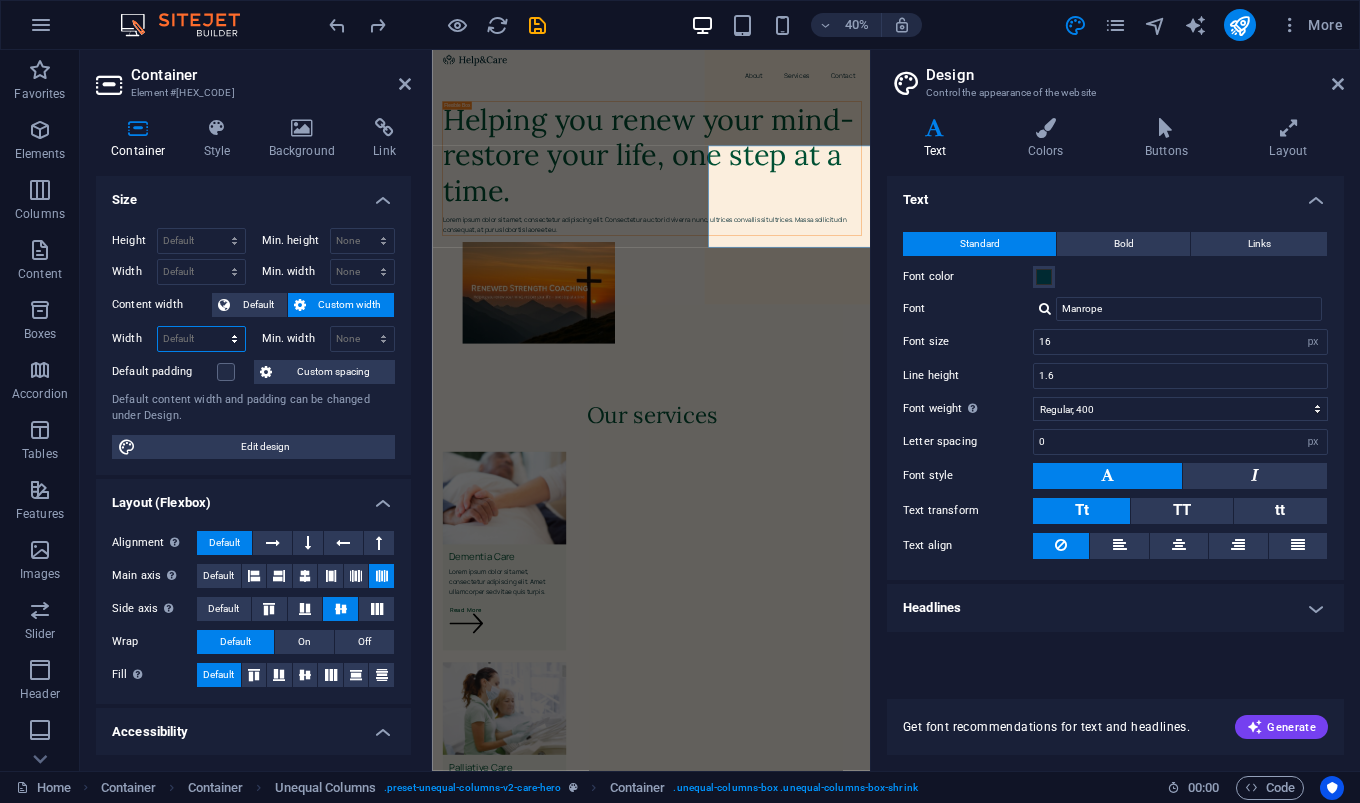 click on "Default px rem % em vh vw" at bounding box center (201, 339) 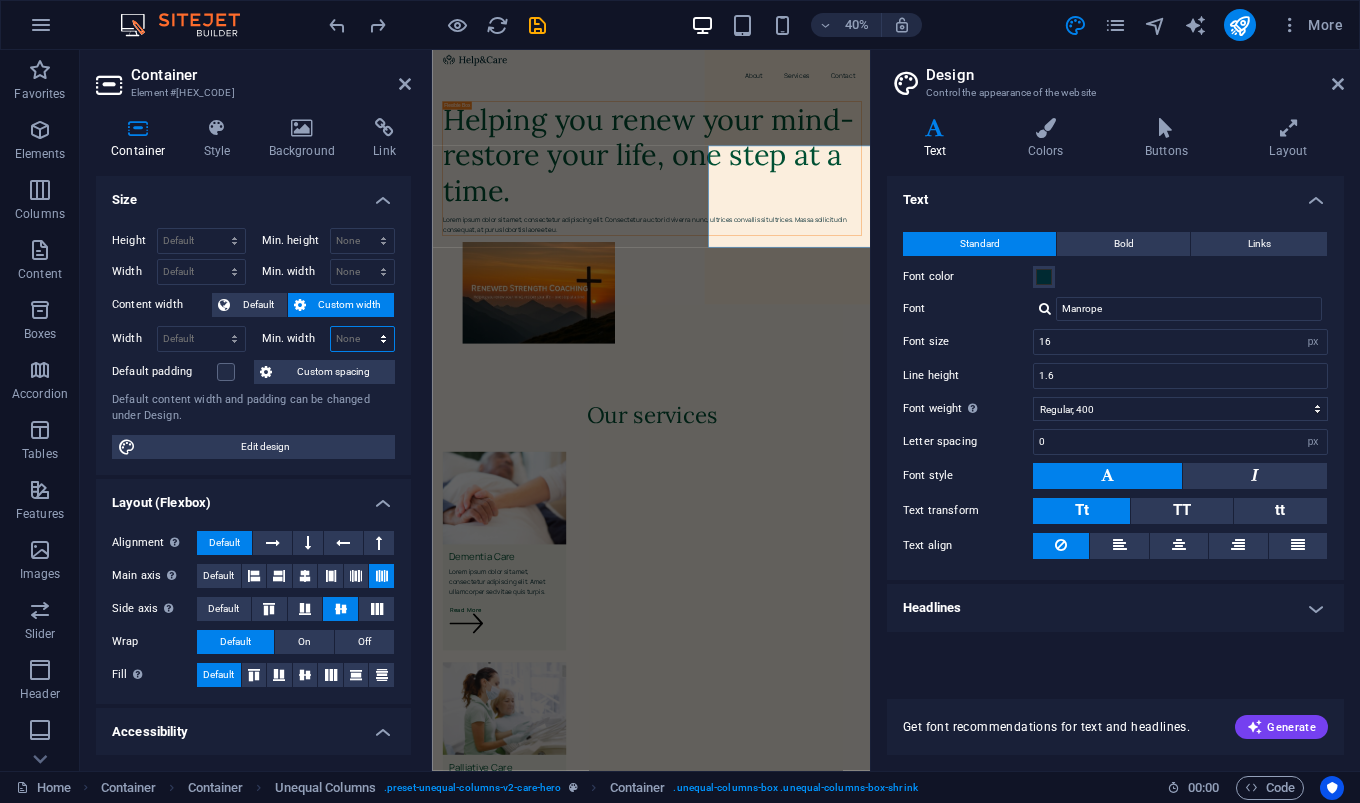 click on "None px rem % vh vw" at bounding box center [363, 339] 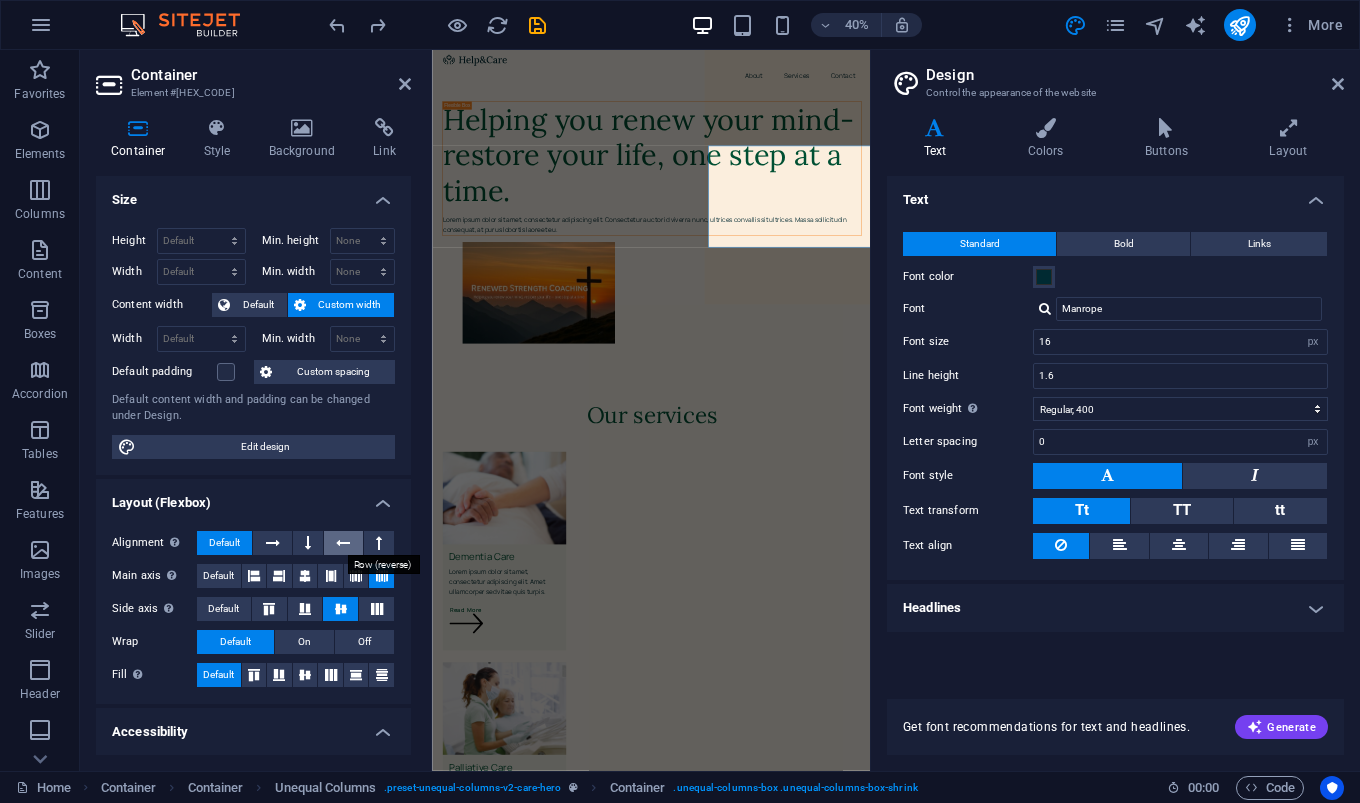 click at bounding box center (343, 543) 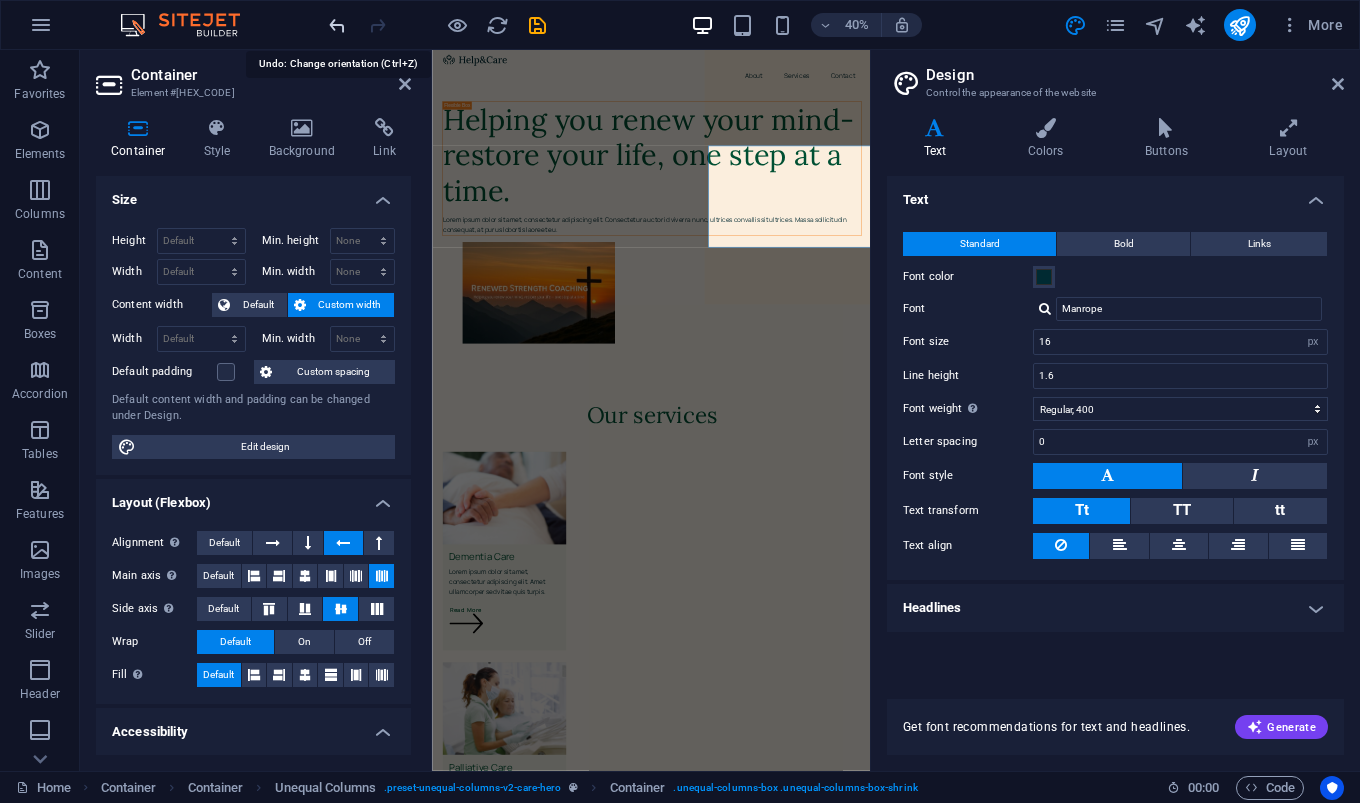 click at bounding box center (337, 25) 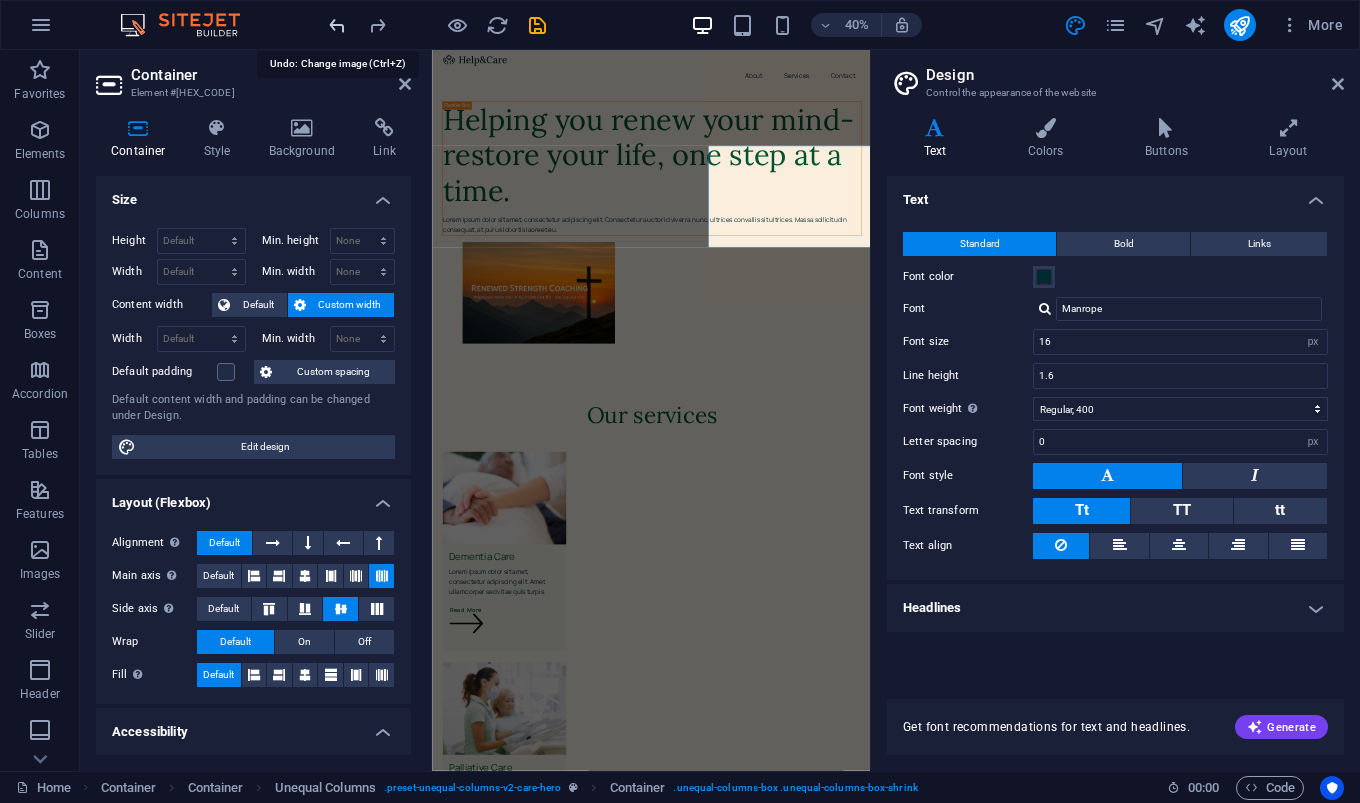 click at bounding box center (337, 25) 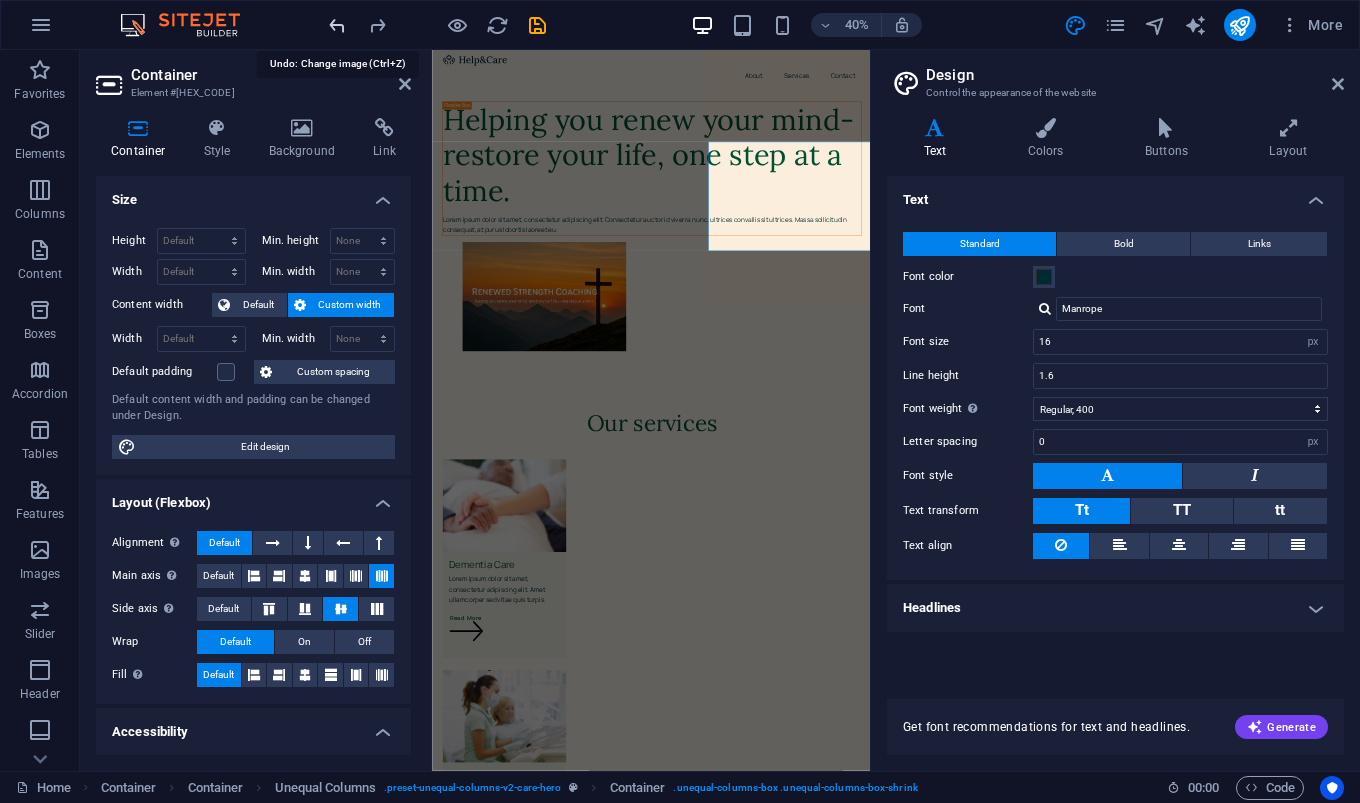 click at bounding box center (337, 25) 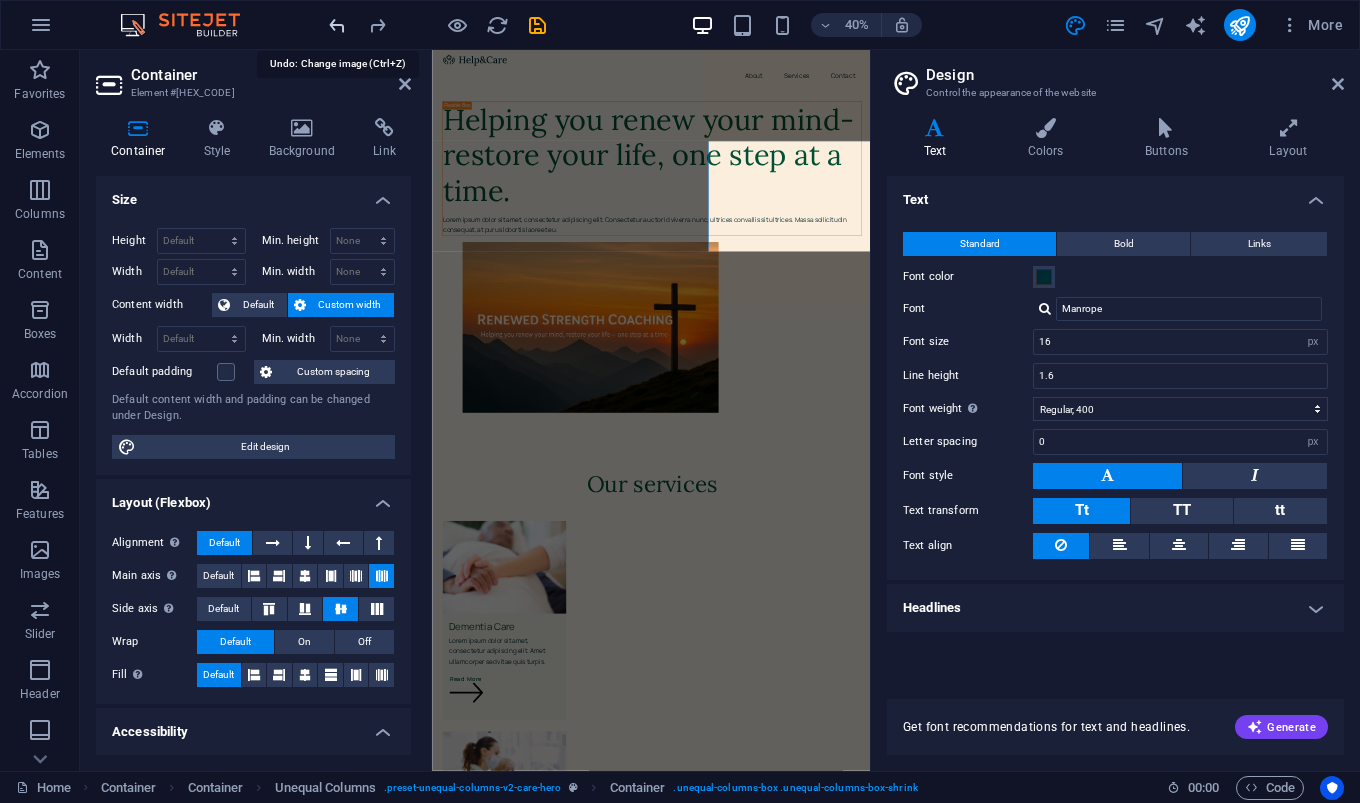 click at bounding box center [337, 25] 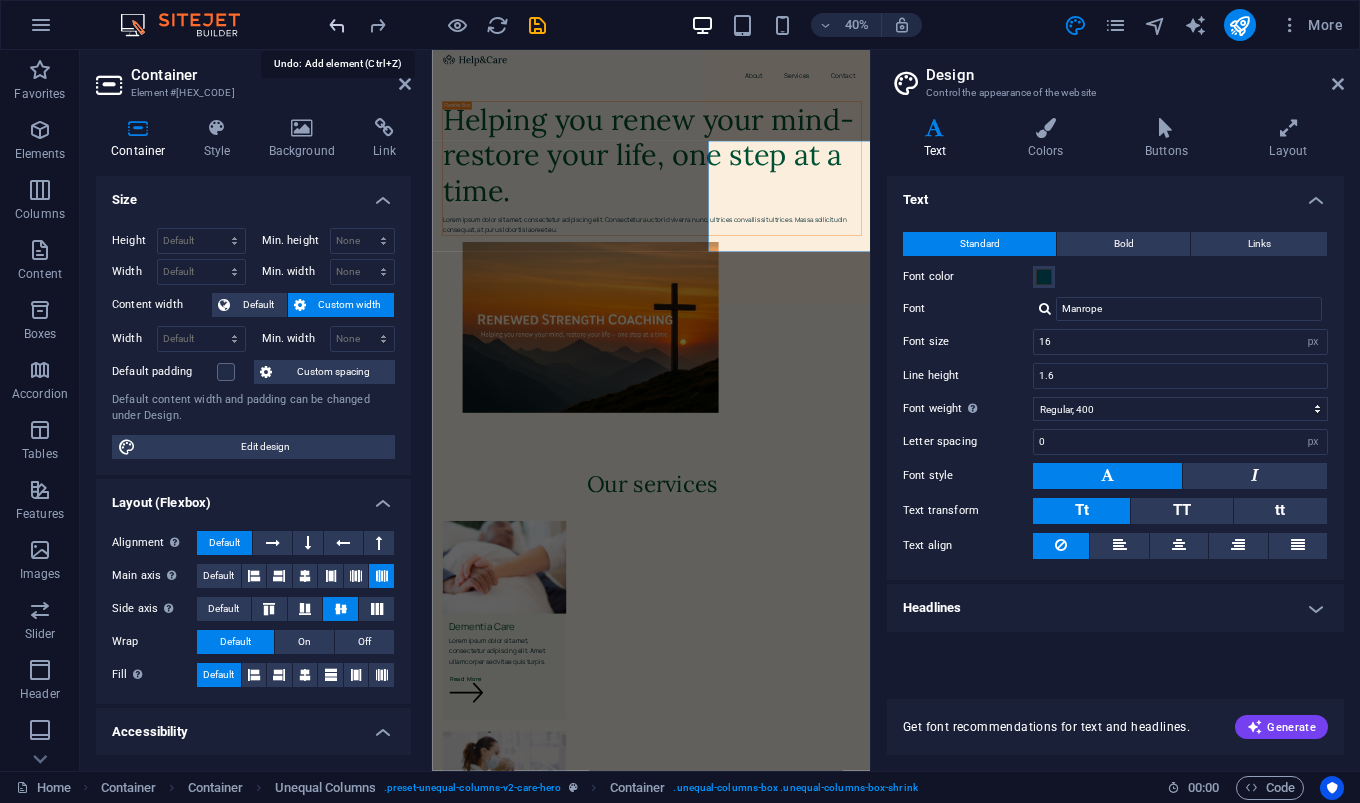 click at bounding box center [337, 25] 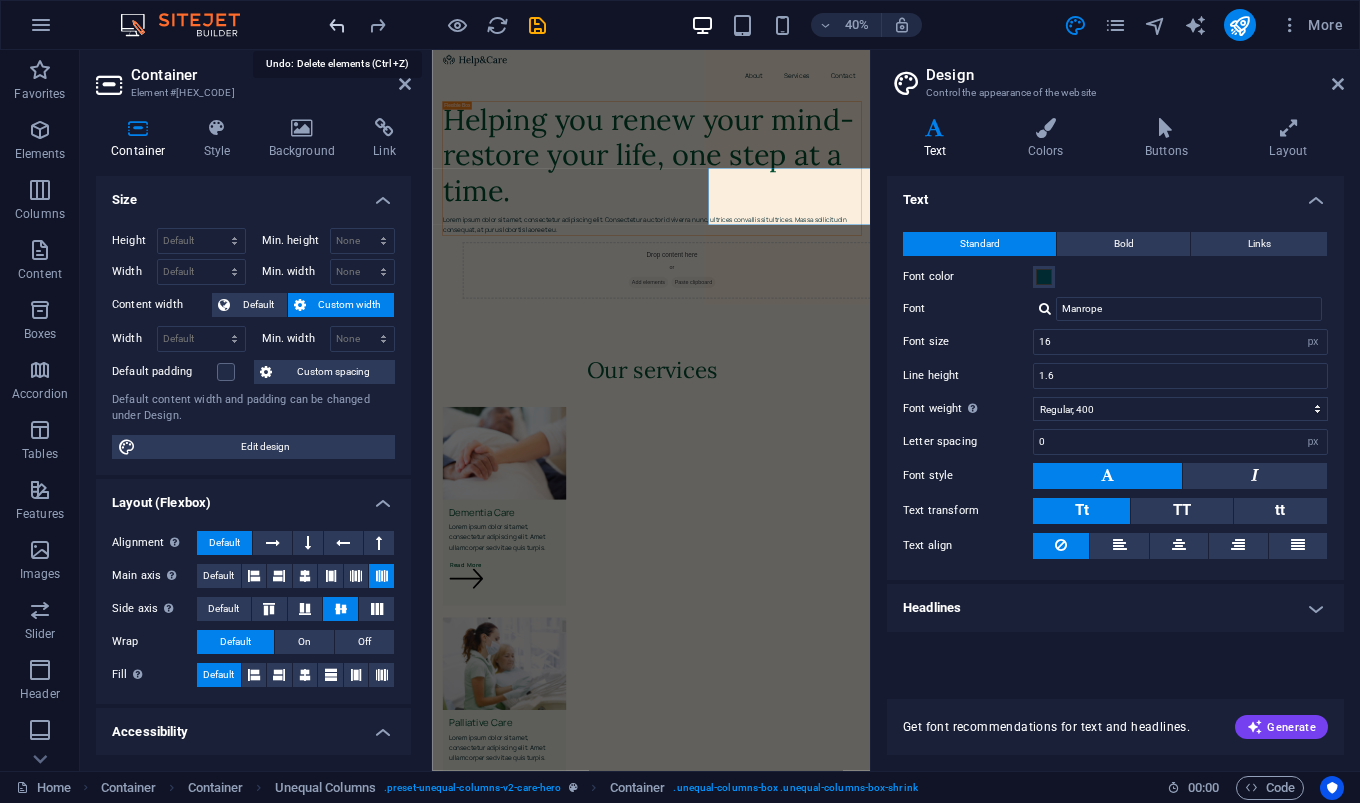 click at bounding box center [337, 25] 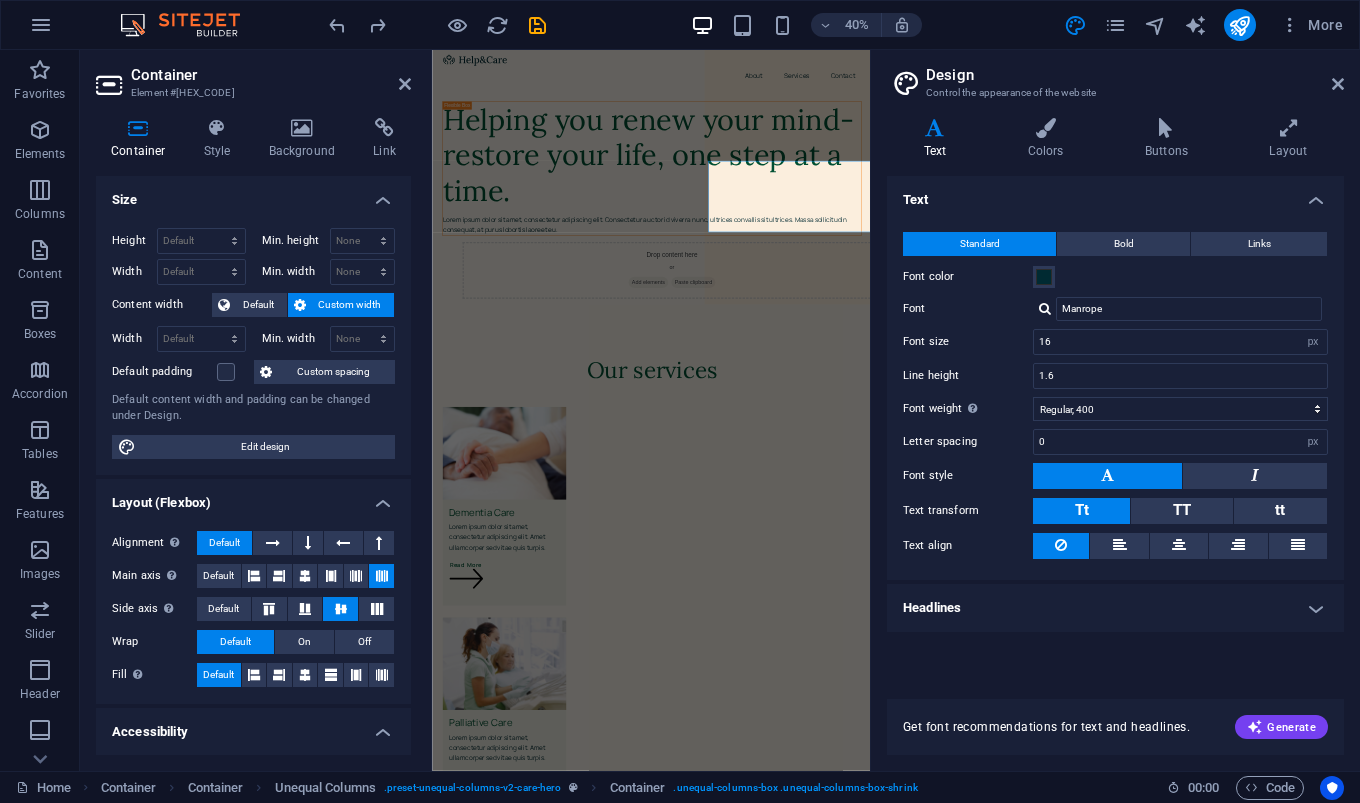 click on "40% More" at bounding box center [680, 25] 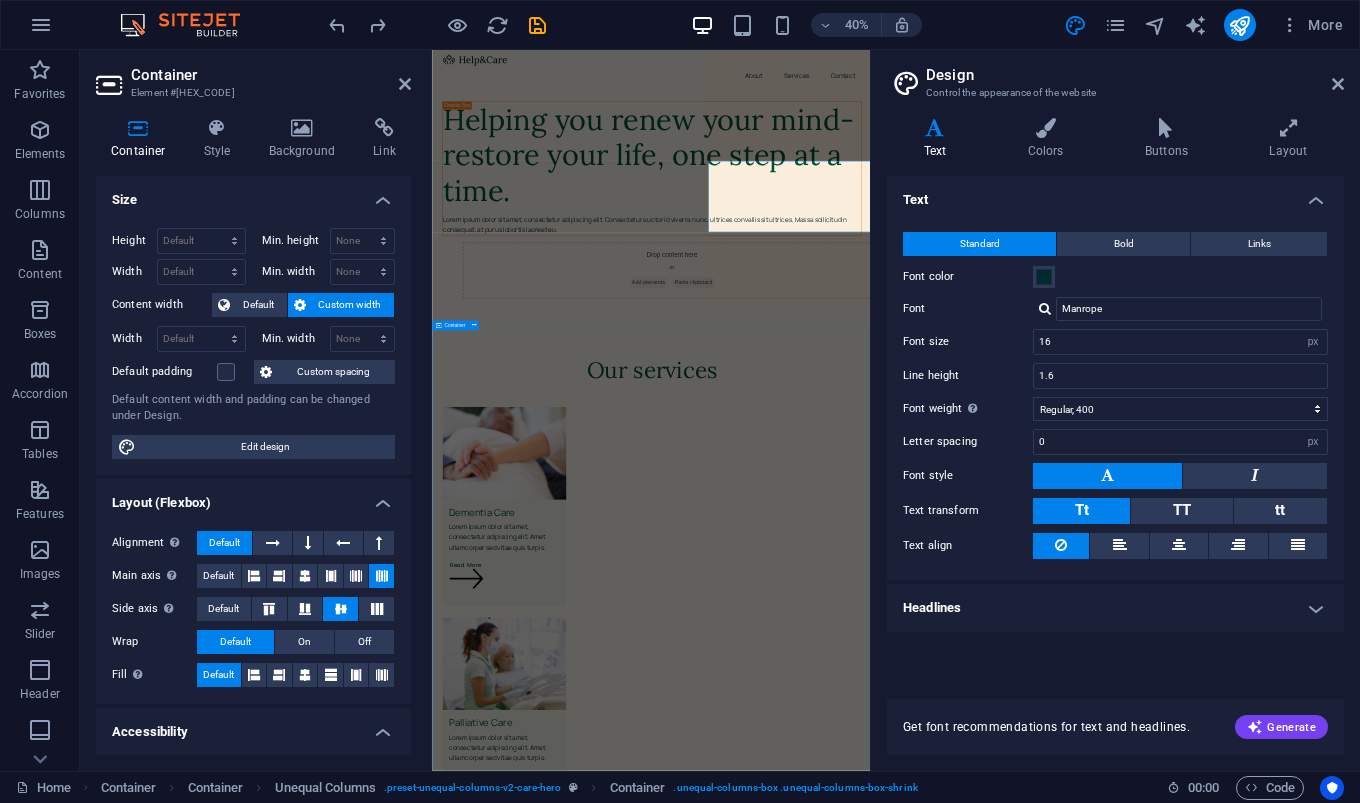 click on "Our services Dementia Care Lorem ipsum dolor sit amet, consectetur adipiscing elit. Amet ullamcorper sed vitae quis turpis. Read More      Palliative Care Lorem ipsum dolor sit amet, consectetur adipiscing elit. Amet ullamcorper sed vitae quis turpis. Read More      Physiotherapy Lorem ipsum dolor sit amet, consectetur adipiscing elit. Amet ullamcorper sed vitae quis turpis. Read More      Learn More Dementia Care Lorem ipsum dolor sit amet, consectetur adipiscing elit. Consectetur auctor id viverra nunc, ultrices convallis sit ultrices. Massa sollicitudin consequat, at purus lobortis laoreet eu. Lorem ipsum dolor sit amet, consectetur adipiscing elit. Consectetur auctor id viverra nunc, ultrices convallis sit ultrices. Palliative Care Physiotherapy" at bounding box center [979, 2719] 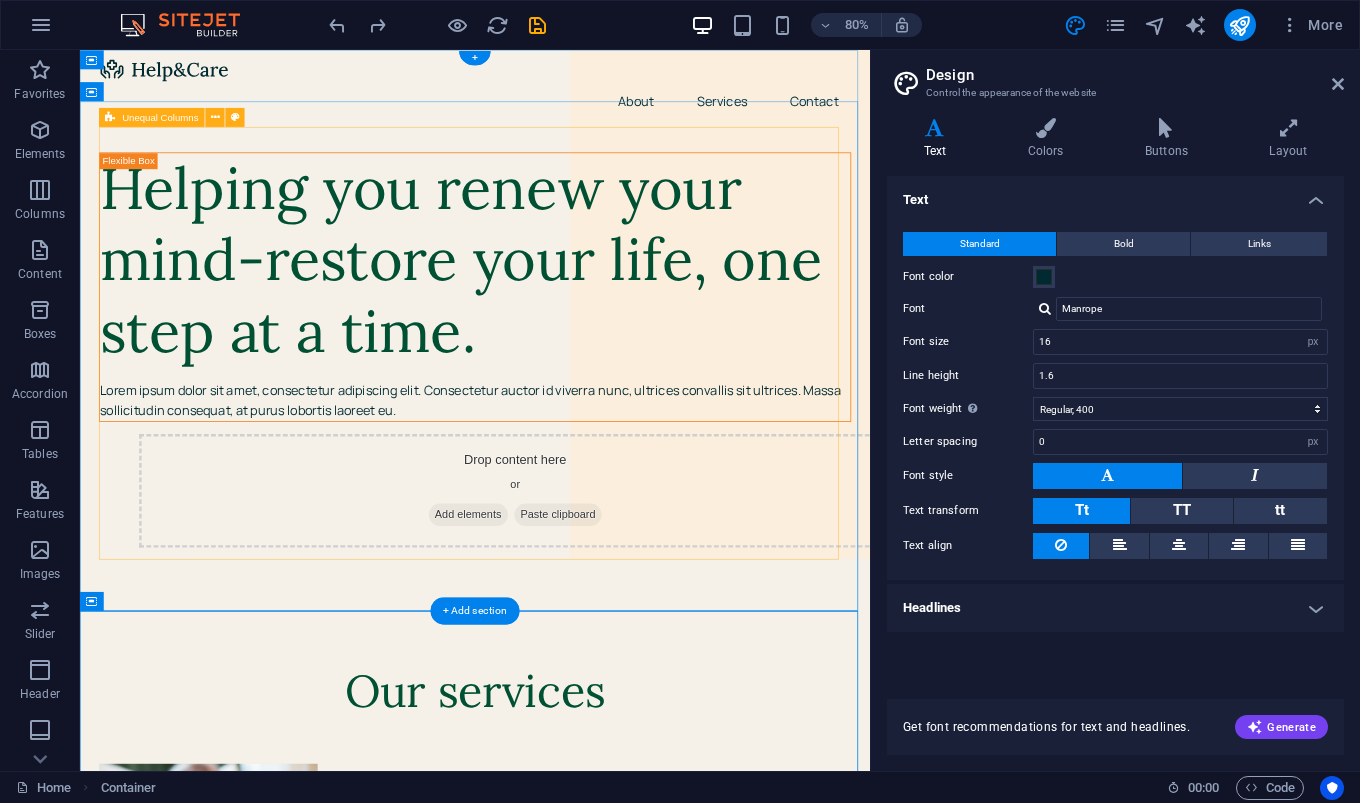 click on "Helping you renew your mind-restore your life, one step at a time. Lorem ipsum dolor sit amet, consectetur adipiscing elit. Consectetur auctor id viverra nunc, ultrices convallis sit ultrices. Massa sollicitudin consequat, at purus lobortis laoreet eu. Drop content here or  Add elements  Paste clipboard" at bounding box center [574, 425] 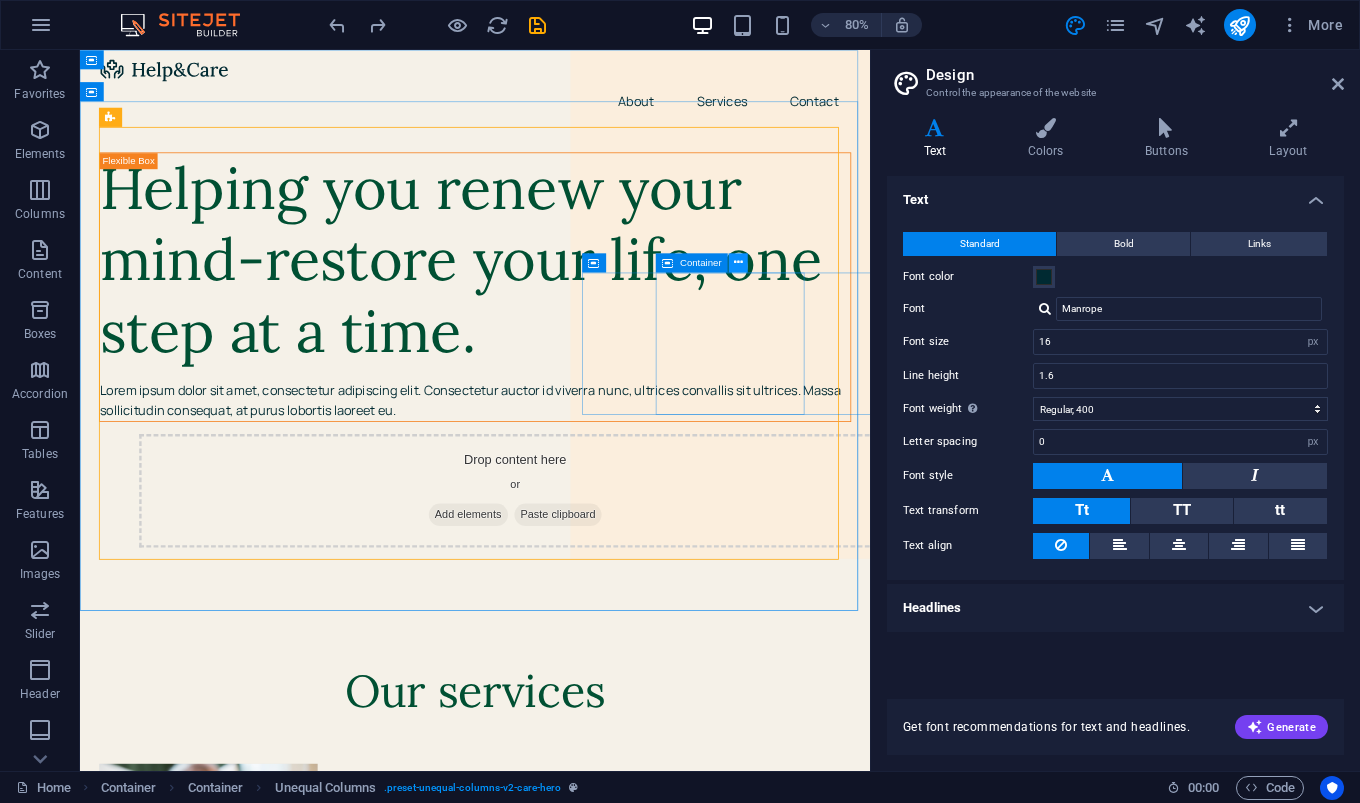 click at bounding box center (738, 262) 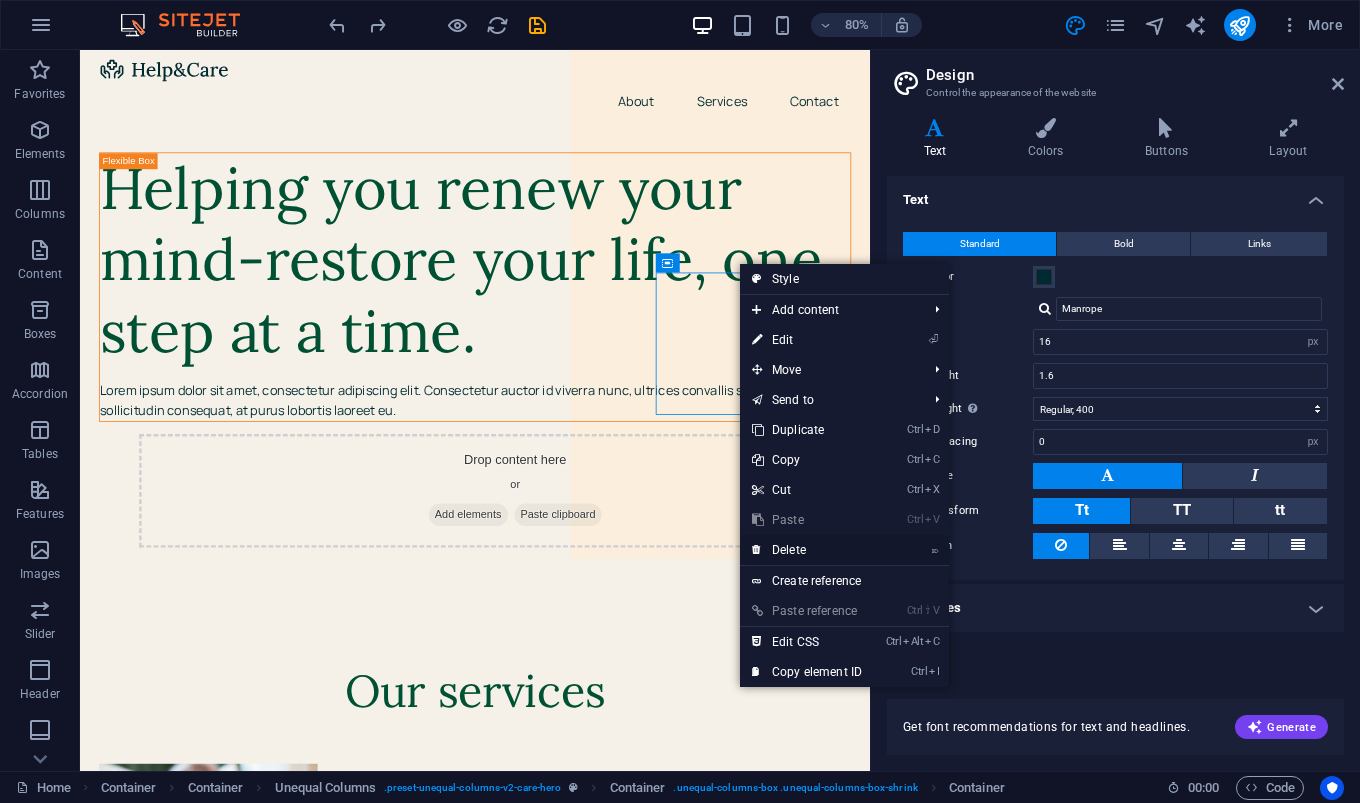 click on "⌦  Delete" at bounding box center (807, 550) 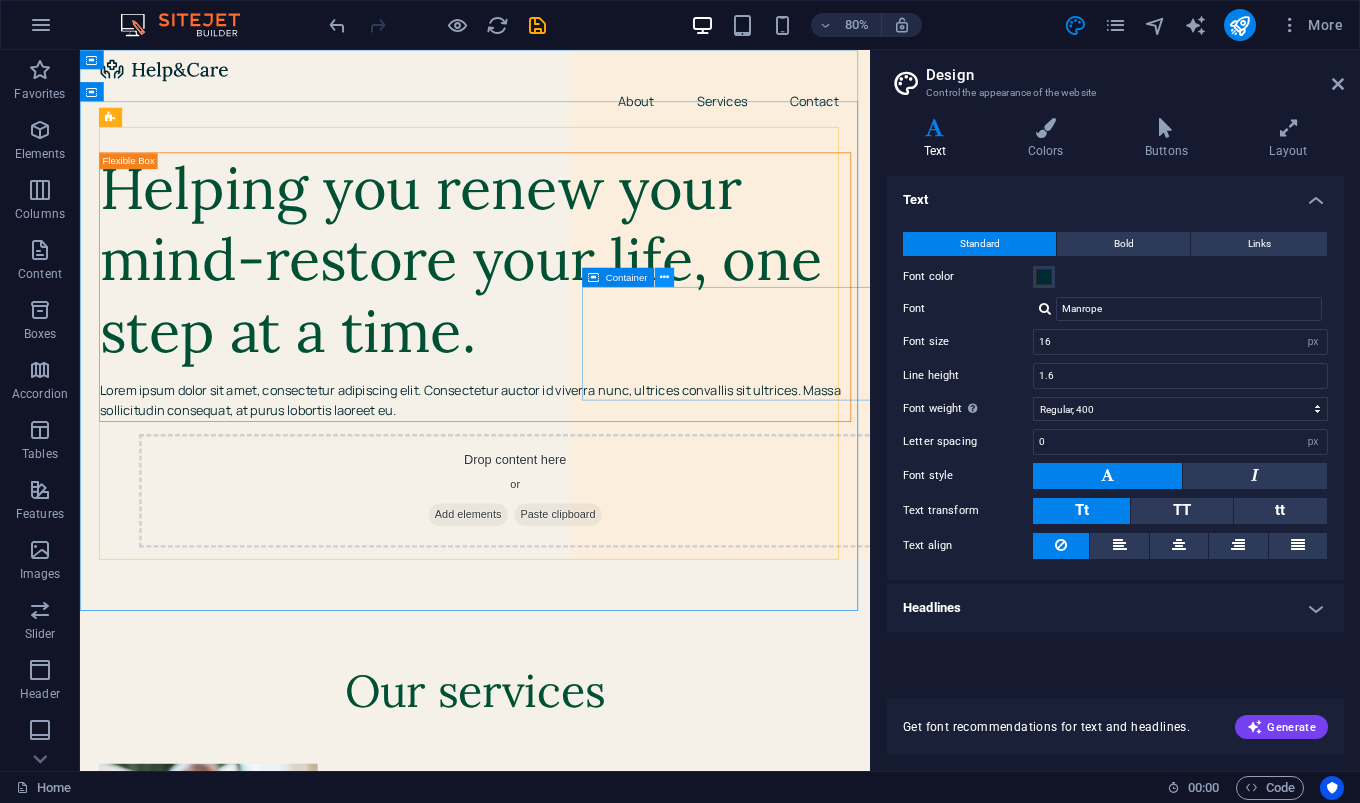 click at bounding box center (664, 276) 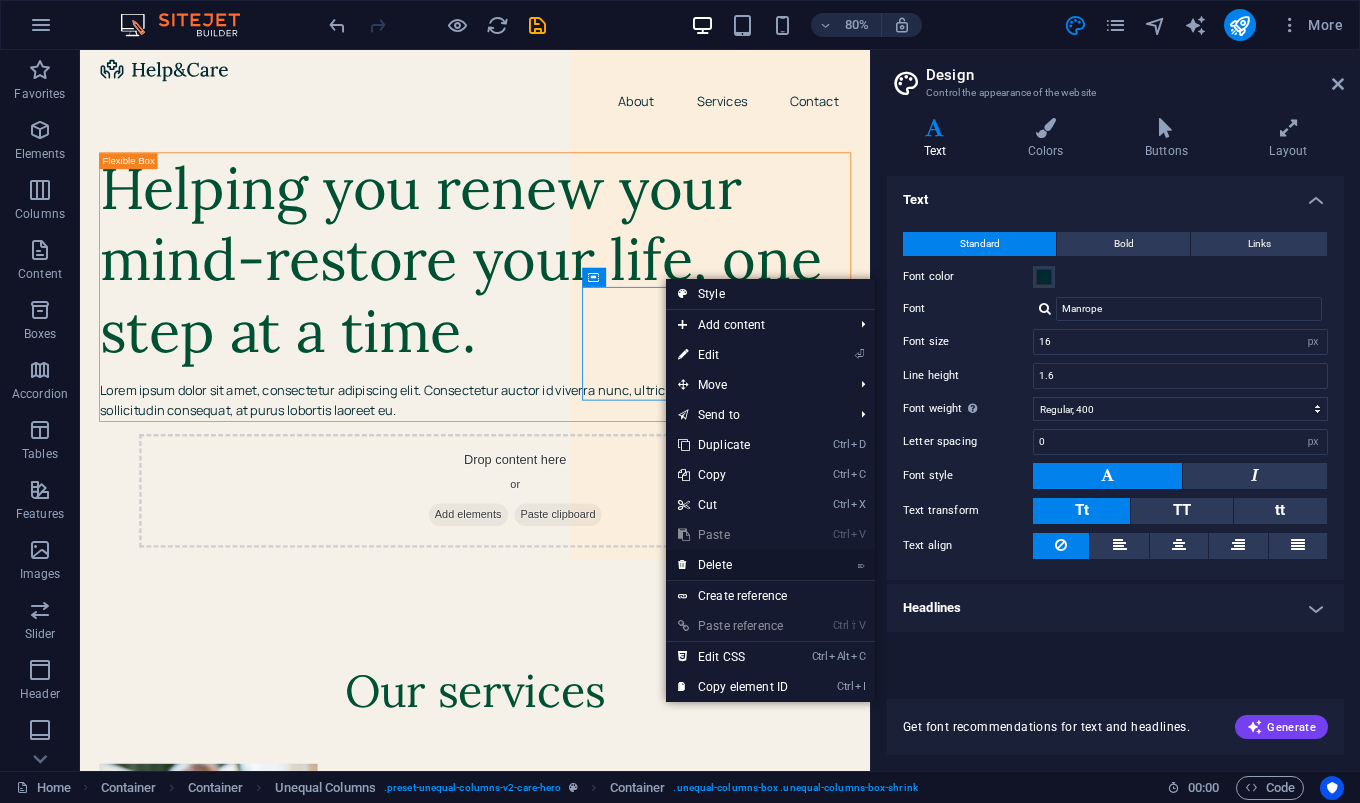 click on "⌦  Delete" at bounding box center [733, 565] 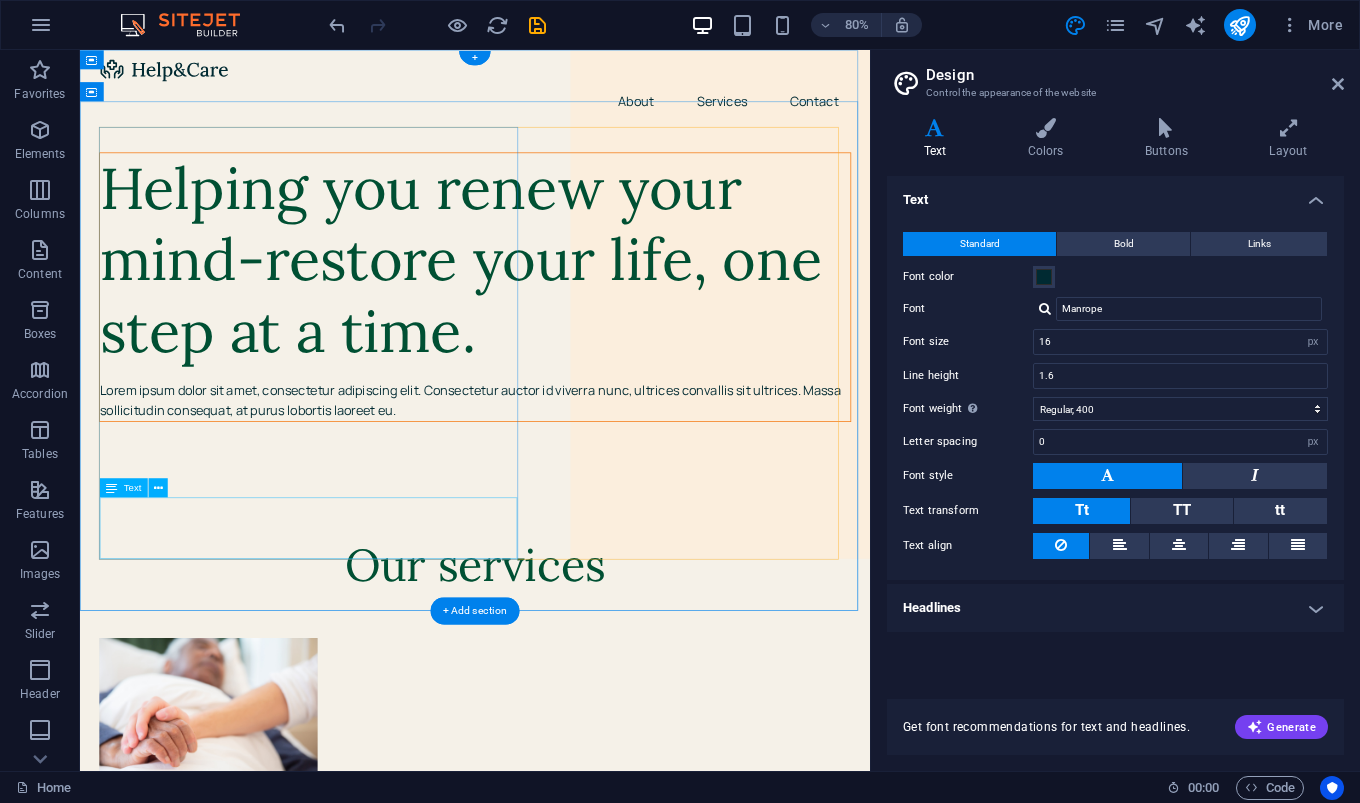 click on "Lorem ipsum dolor sit amet, consectetur adipiscing elit. Consectetur auctor id viverra nunc, ultrices convallis sit ultrices. Massa sollicitudin consequat, at purus lobortis laoreet eu." at bounding box center [574, 488] 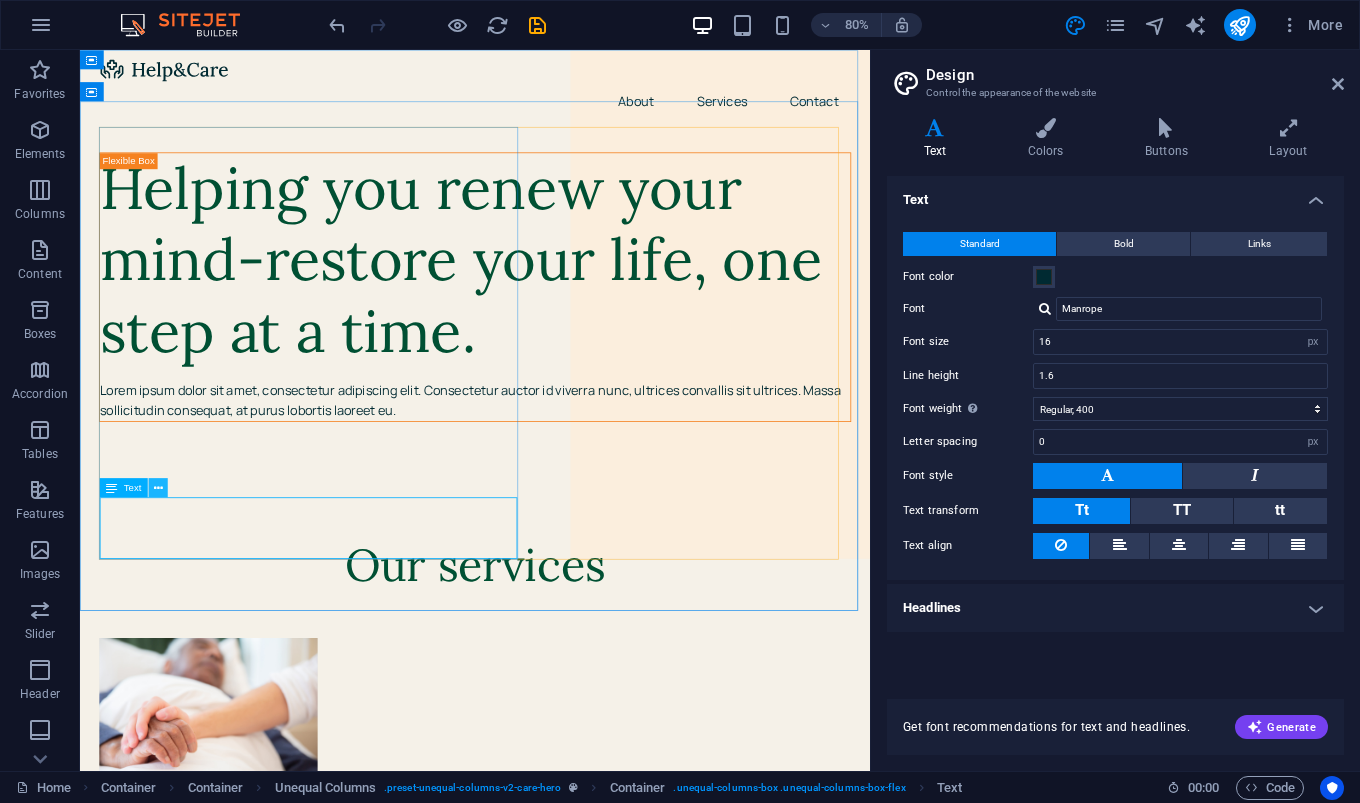 click at bounding box center [158, 487] 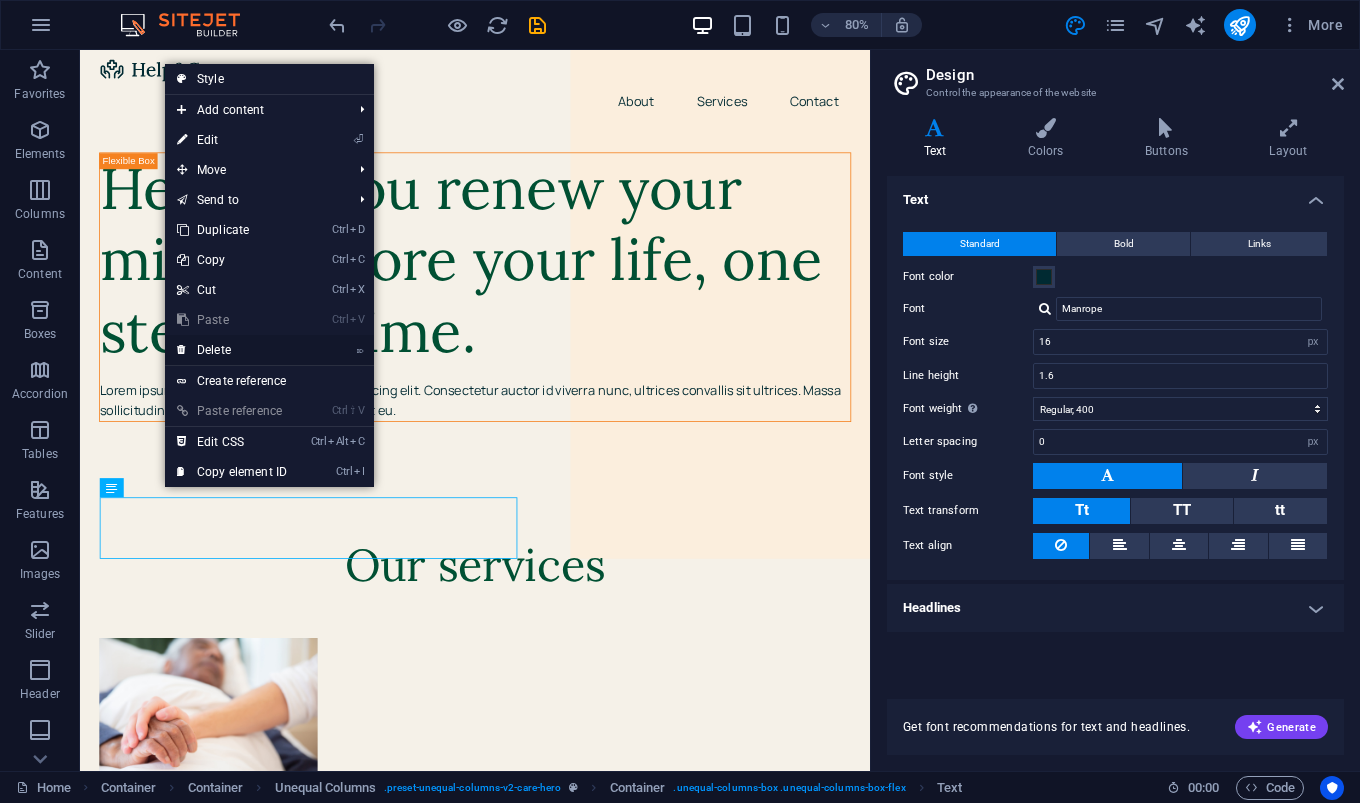click on "⌦  Delete" at bounding box center [232, 350] 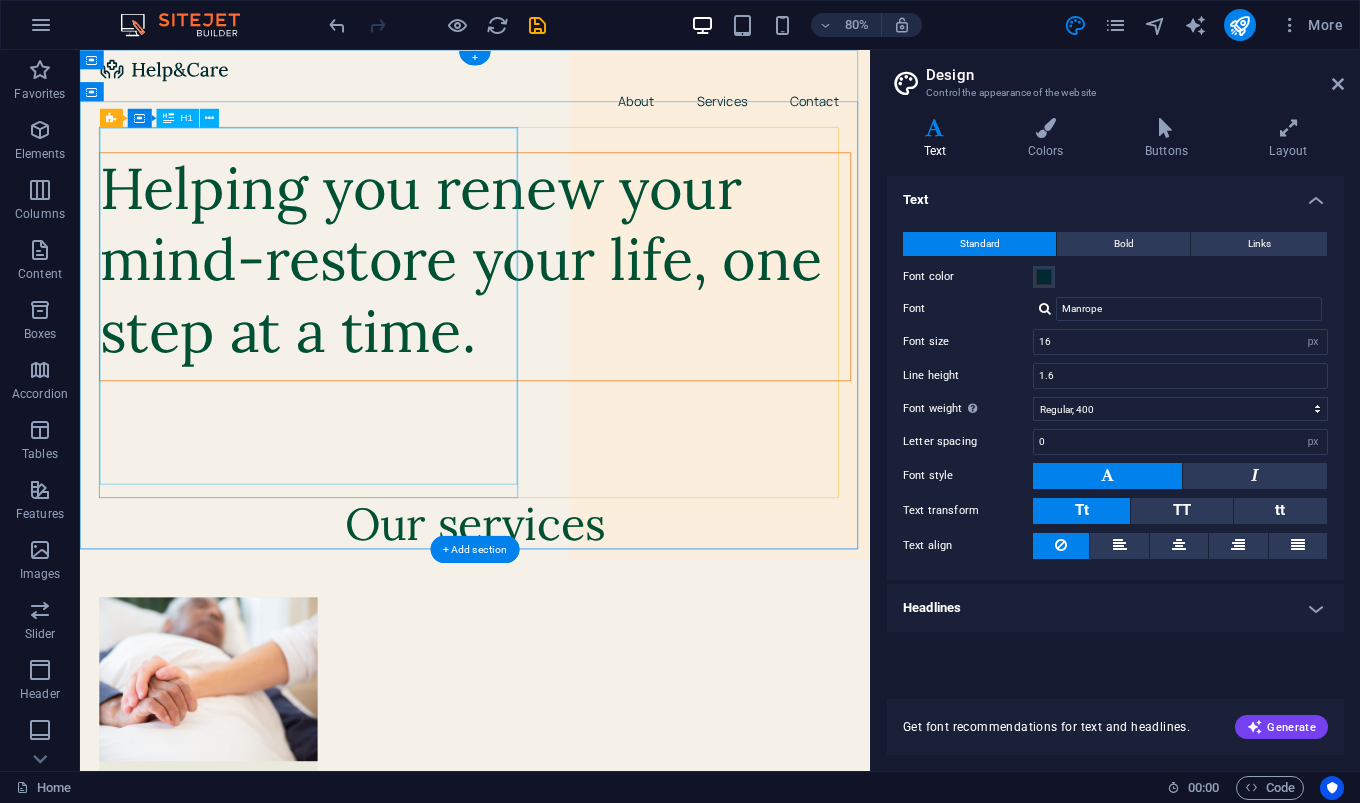 click on "Helping you renew your mind-restore your life, one step at a time." at bounding box center (574, 313) 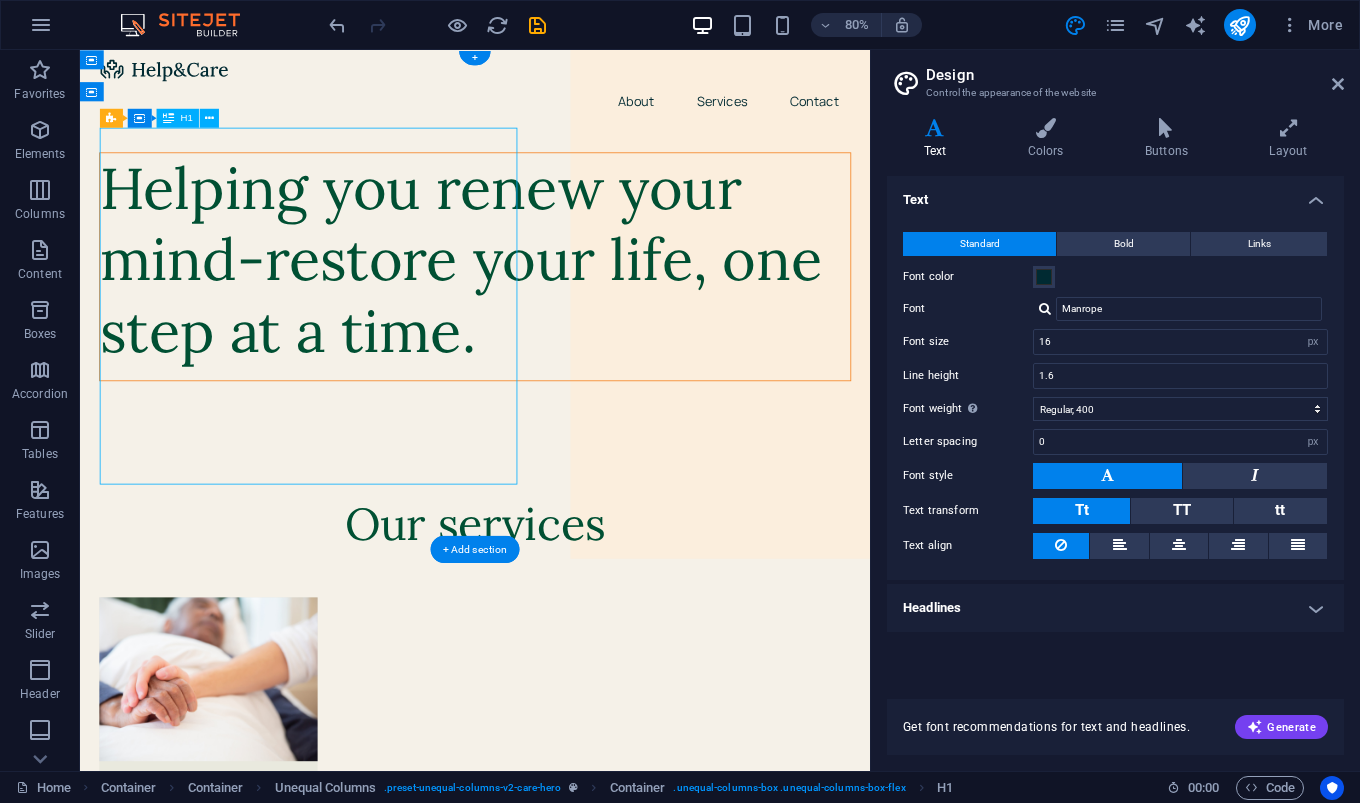click on "Helping you renew your mind-restore your life, one step at a time." at bounding box center (574, 313) 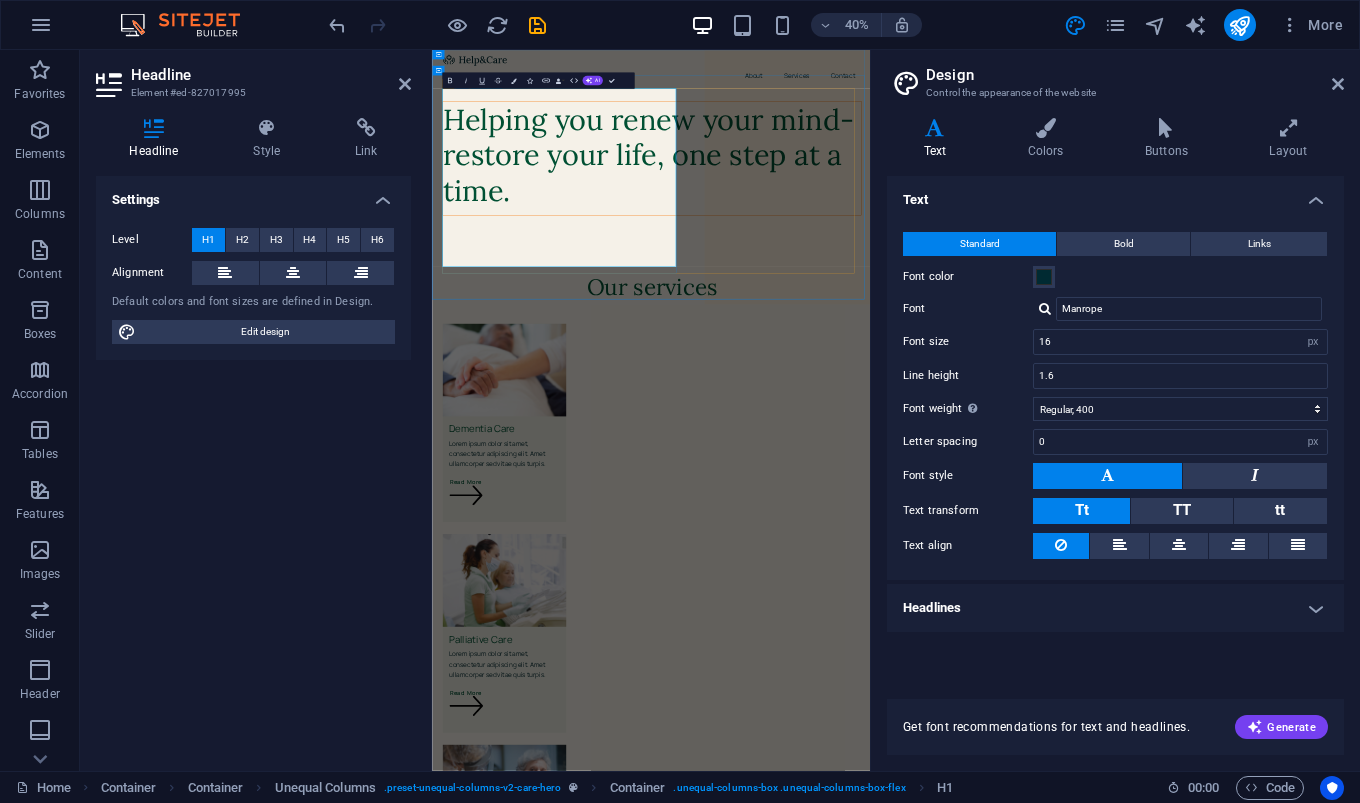 click on "Helping you renew your mind-restore your life, one step at a time." at bounding box center (979, 313) 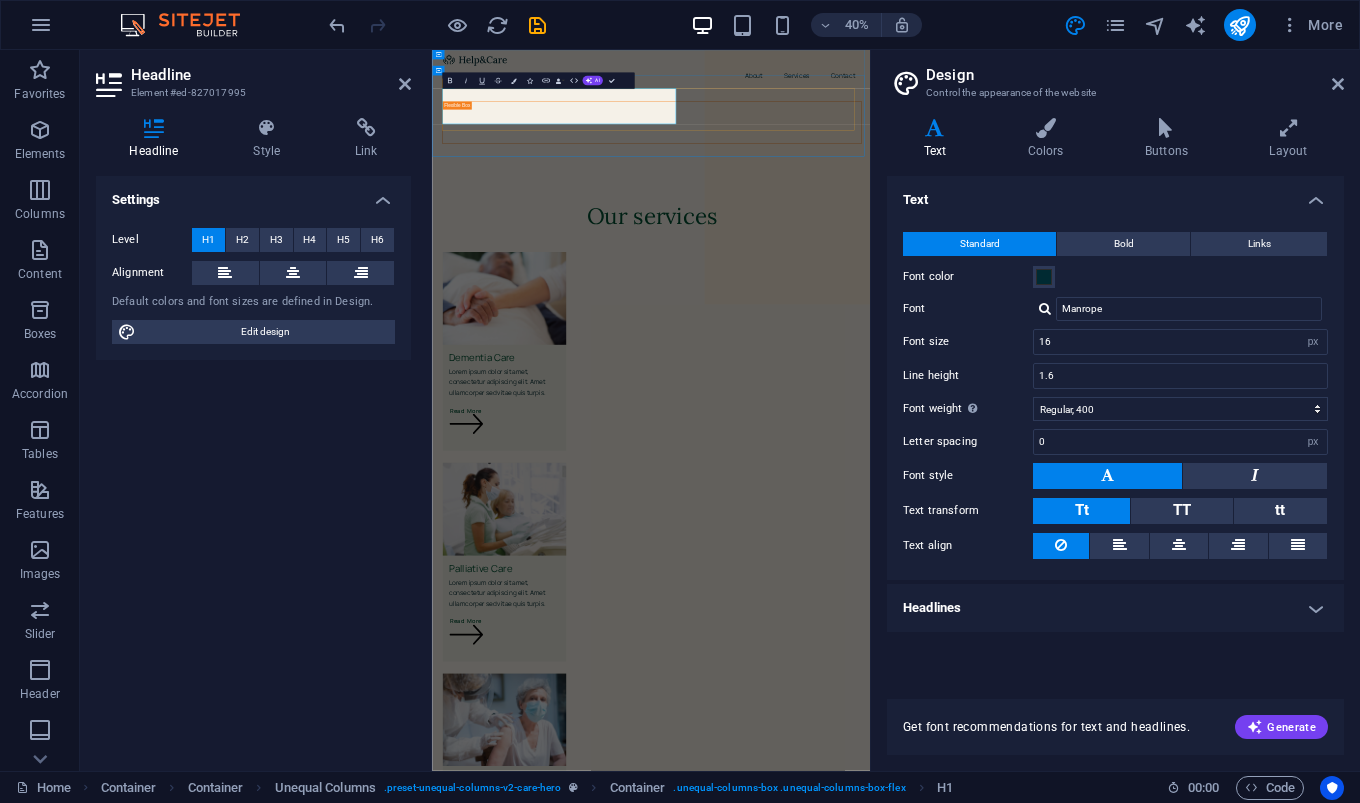 click on "​" at bounding box center [979, 231] 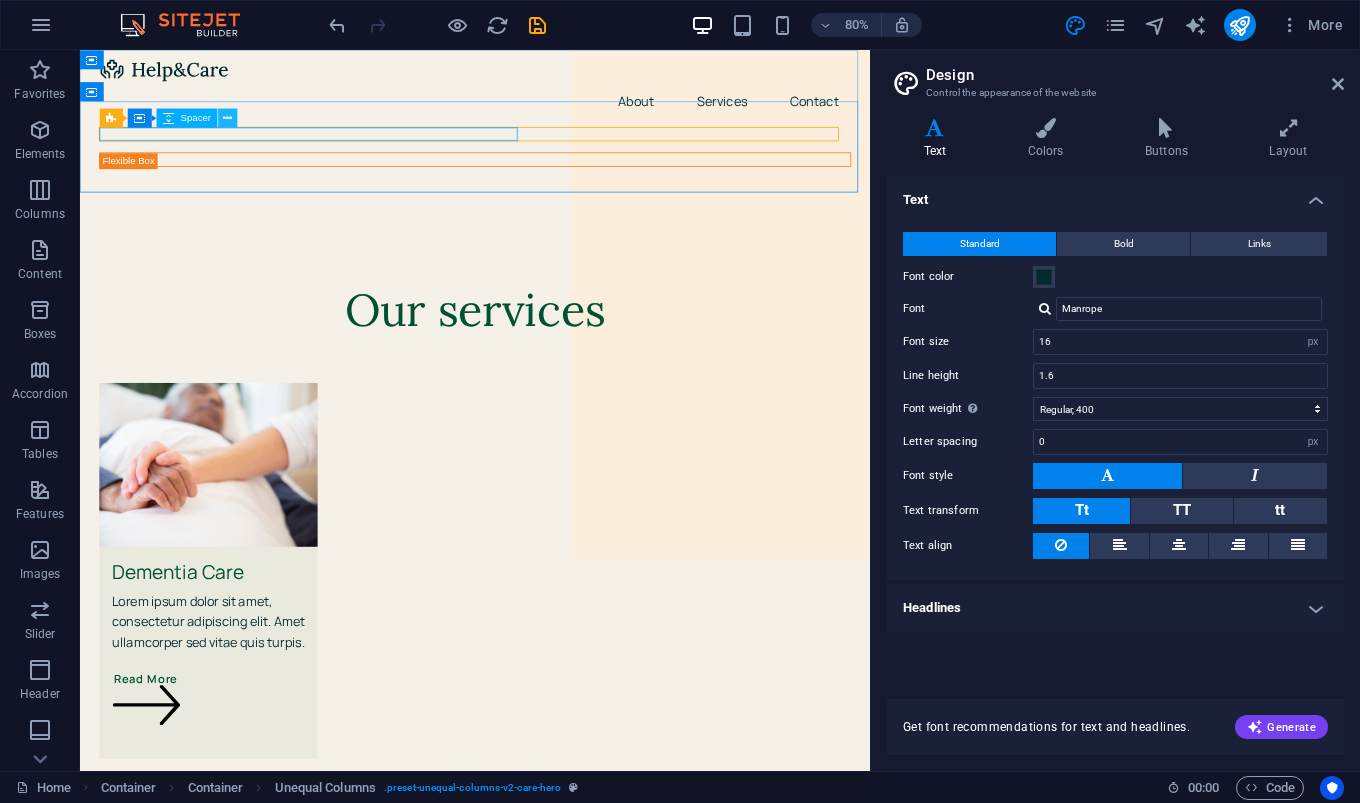 click at bounding box center (228, 118) 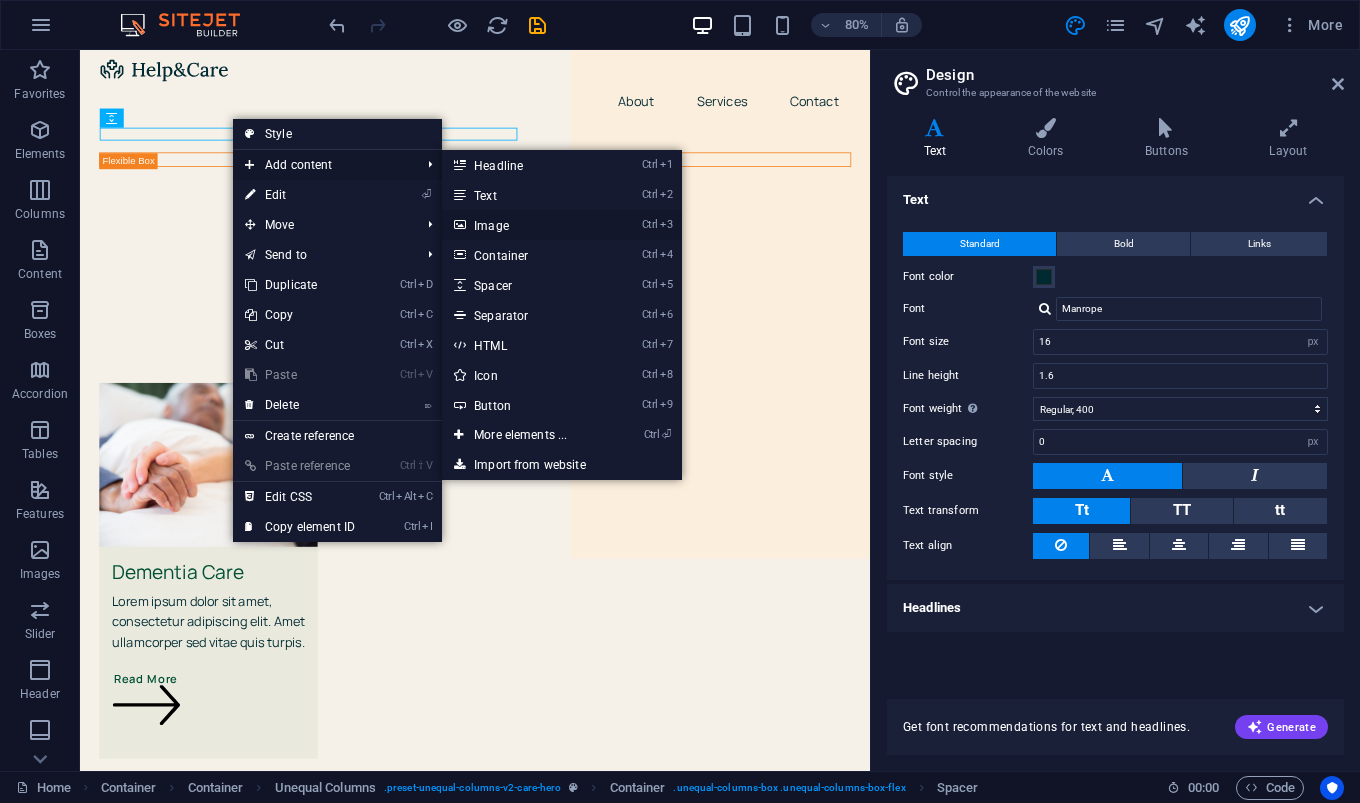 click on "Ctrl 3  Image" at bounding box center (524, 225) 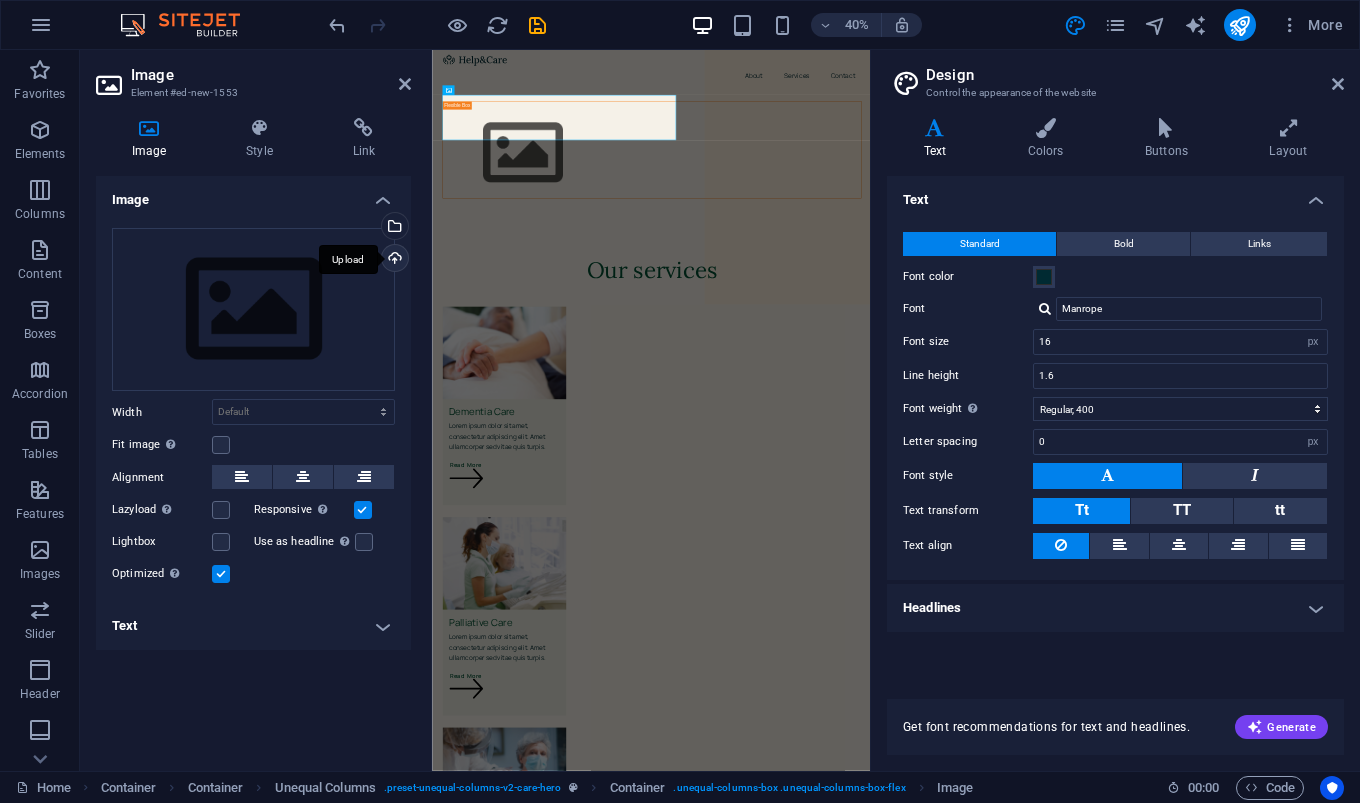 click on "Upload" at bounding box center [393, 260] 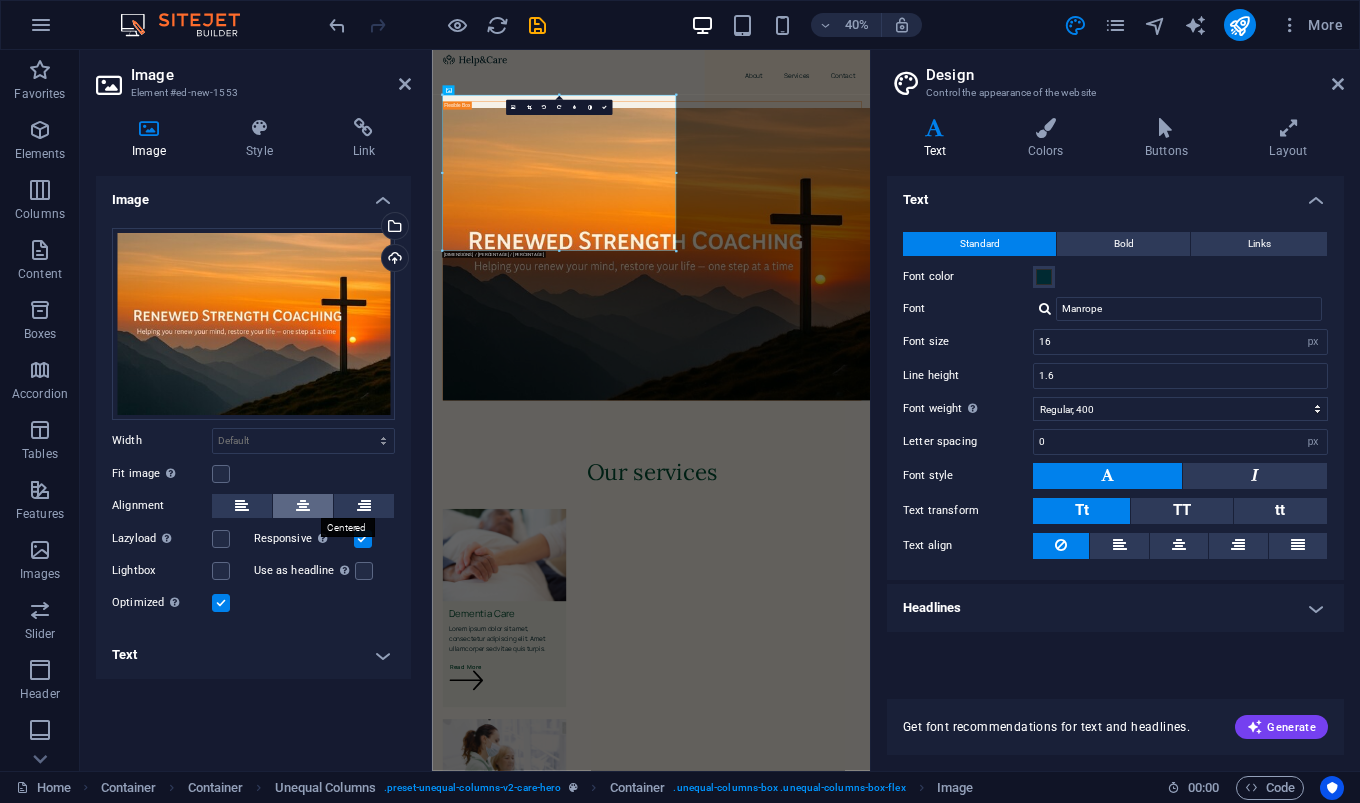 click at bounding box center (303, 506) 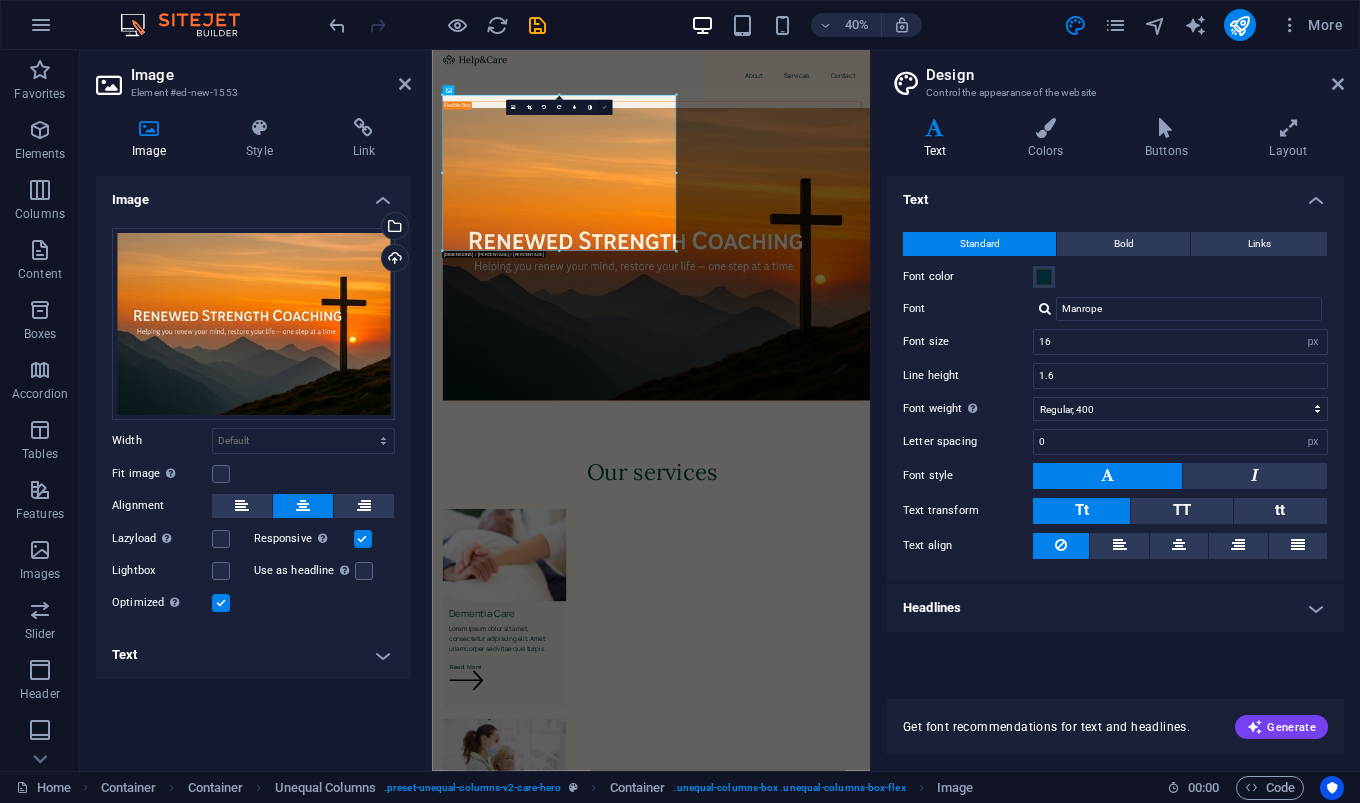 click at bounding box center (604, 107) 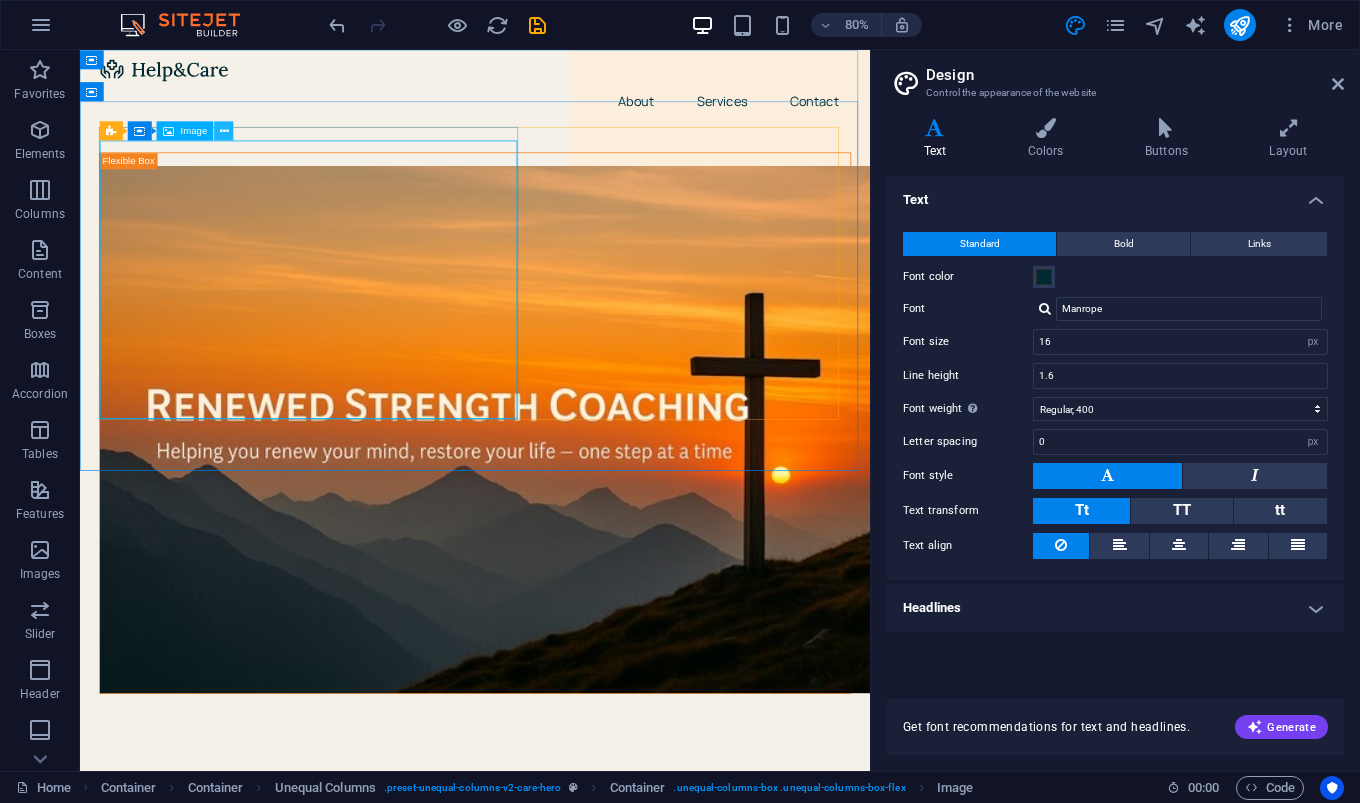click at bounding box center (224, 130) 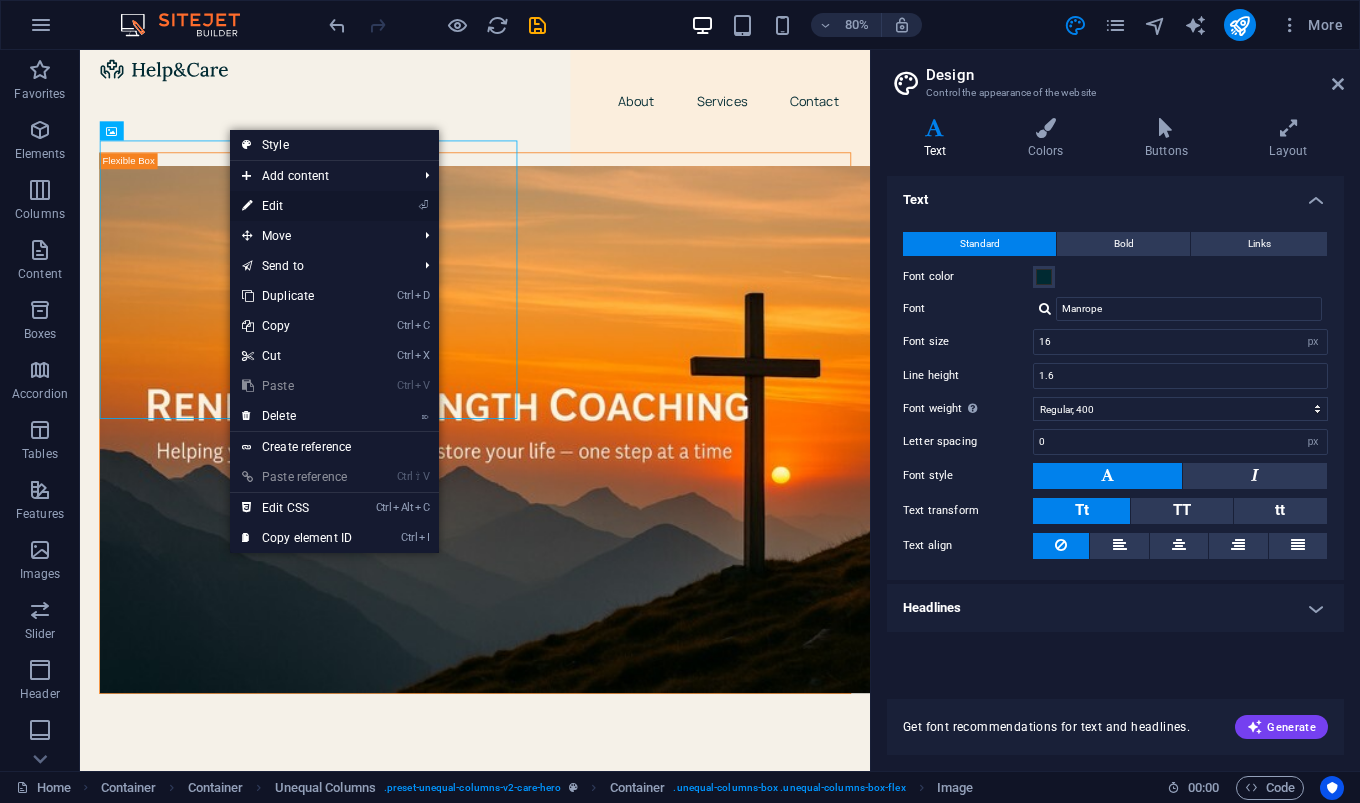 click on "⏎  Edit" at bounding box center (297, 206) 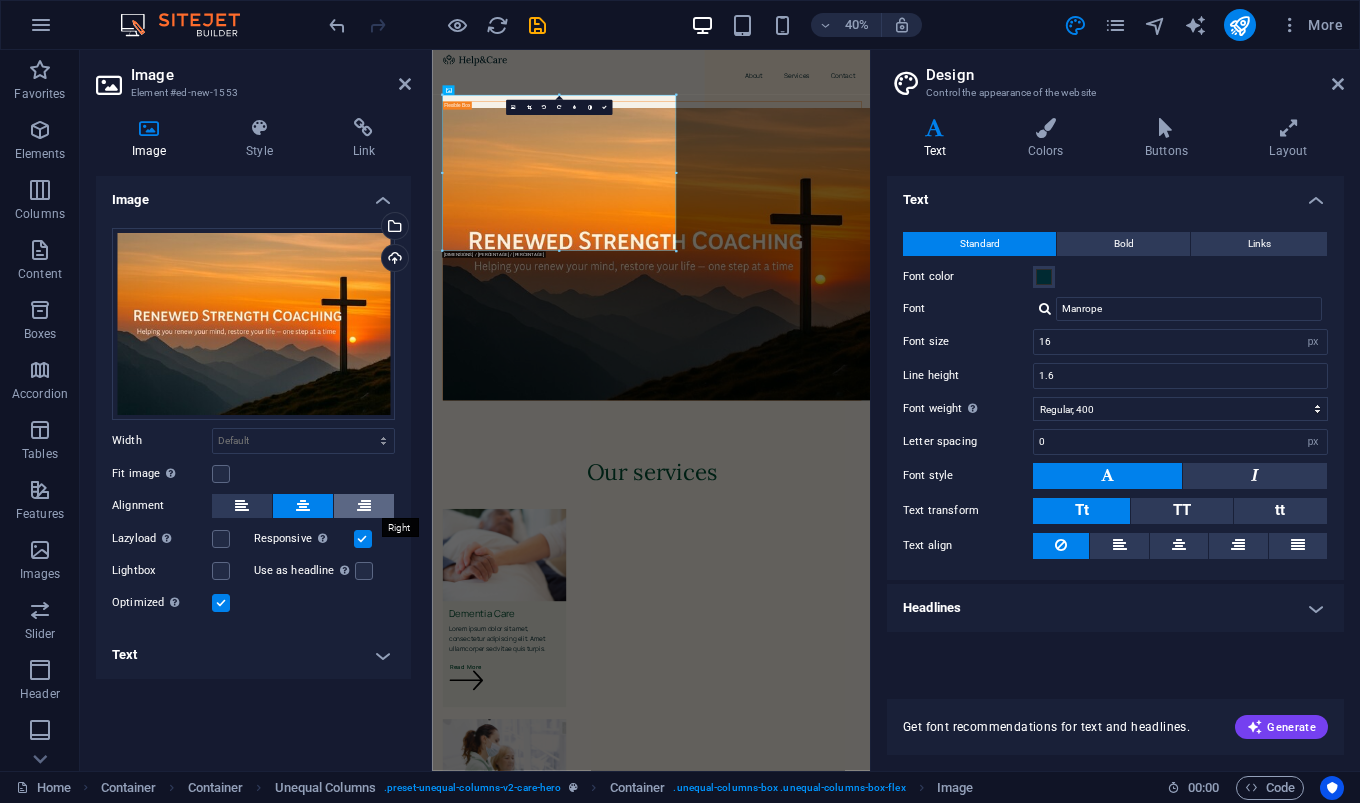 click at bounding box center (364, 506) 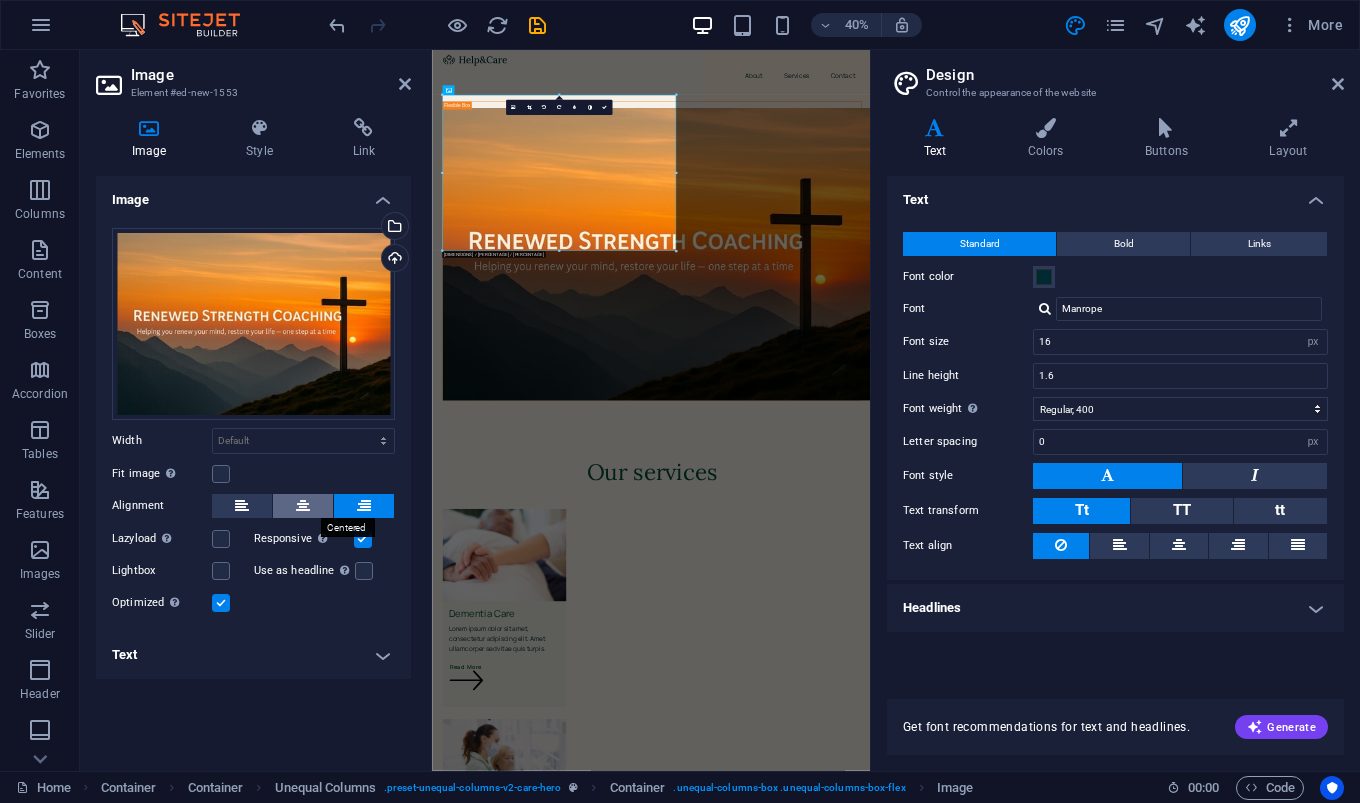 click at bounding box center (303, 506) 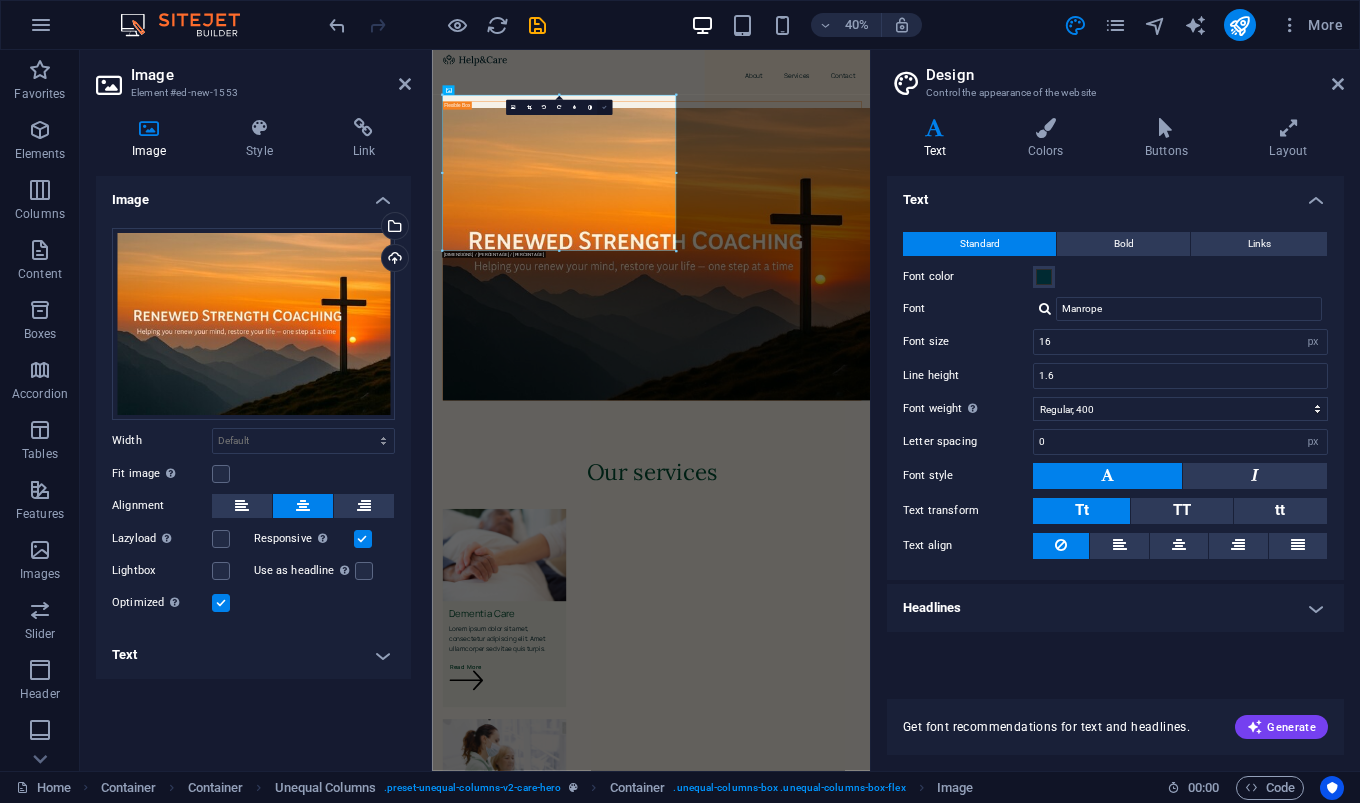 click at bounding box center [604, 107] 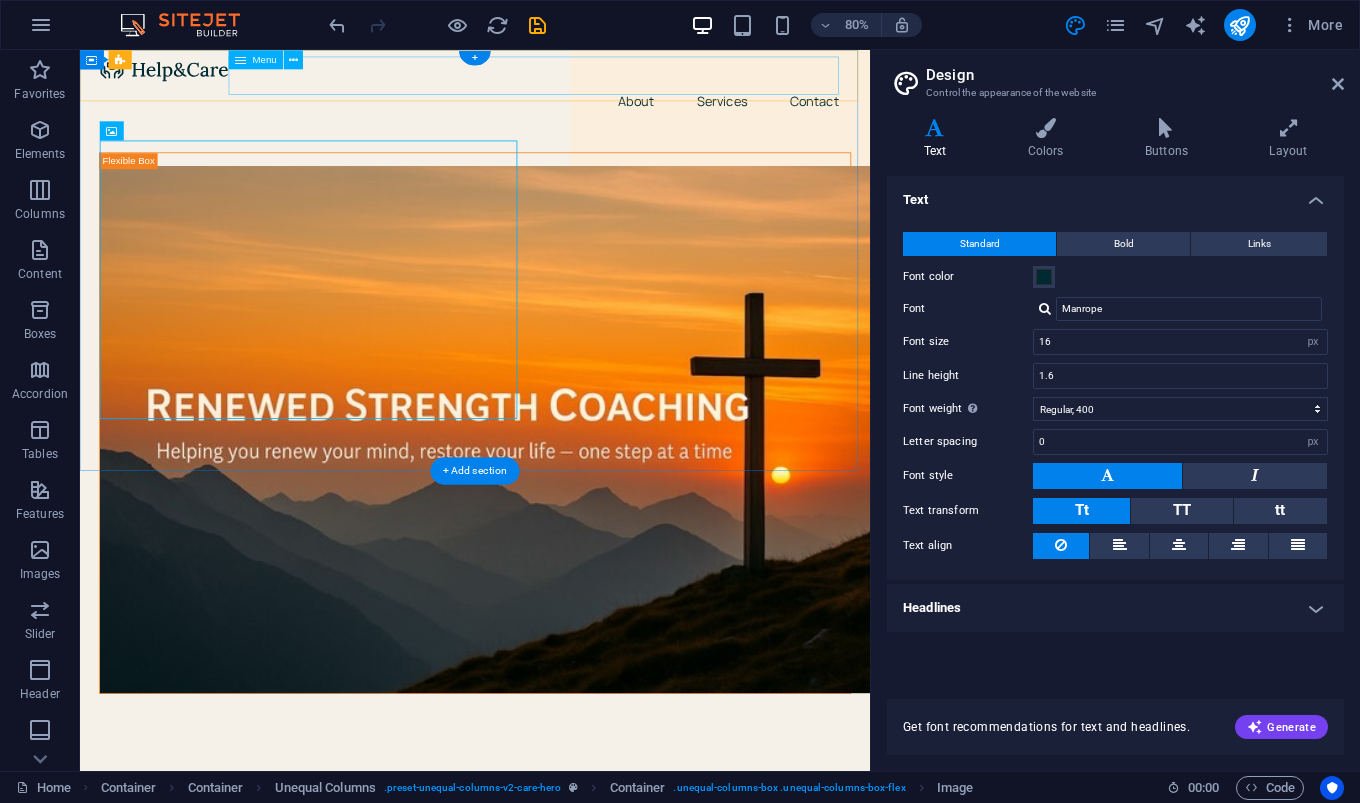 click on "About Services Contact" at bounding box center (574, 114) 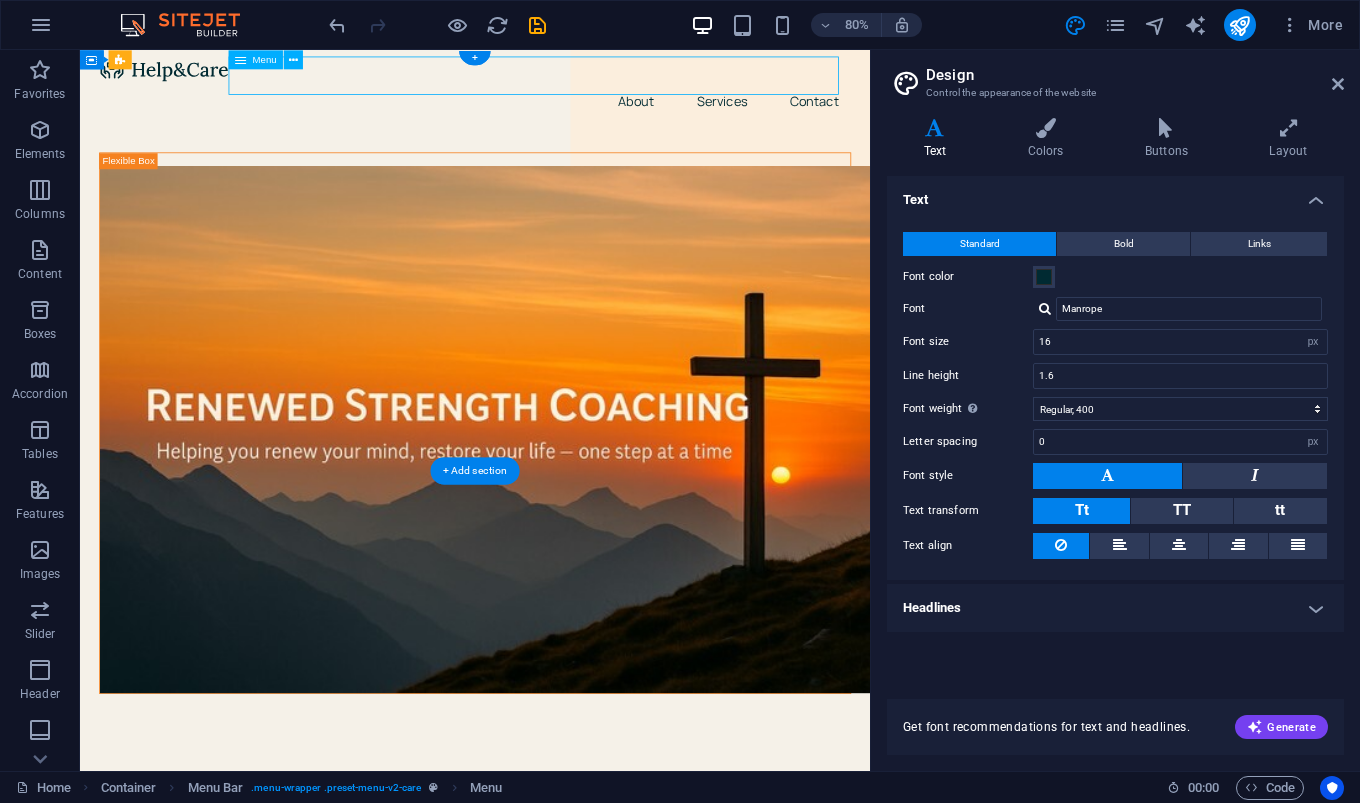 click on "About Services Contact" at bounding box center [574, 114] 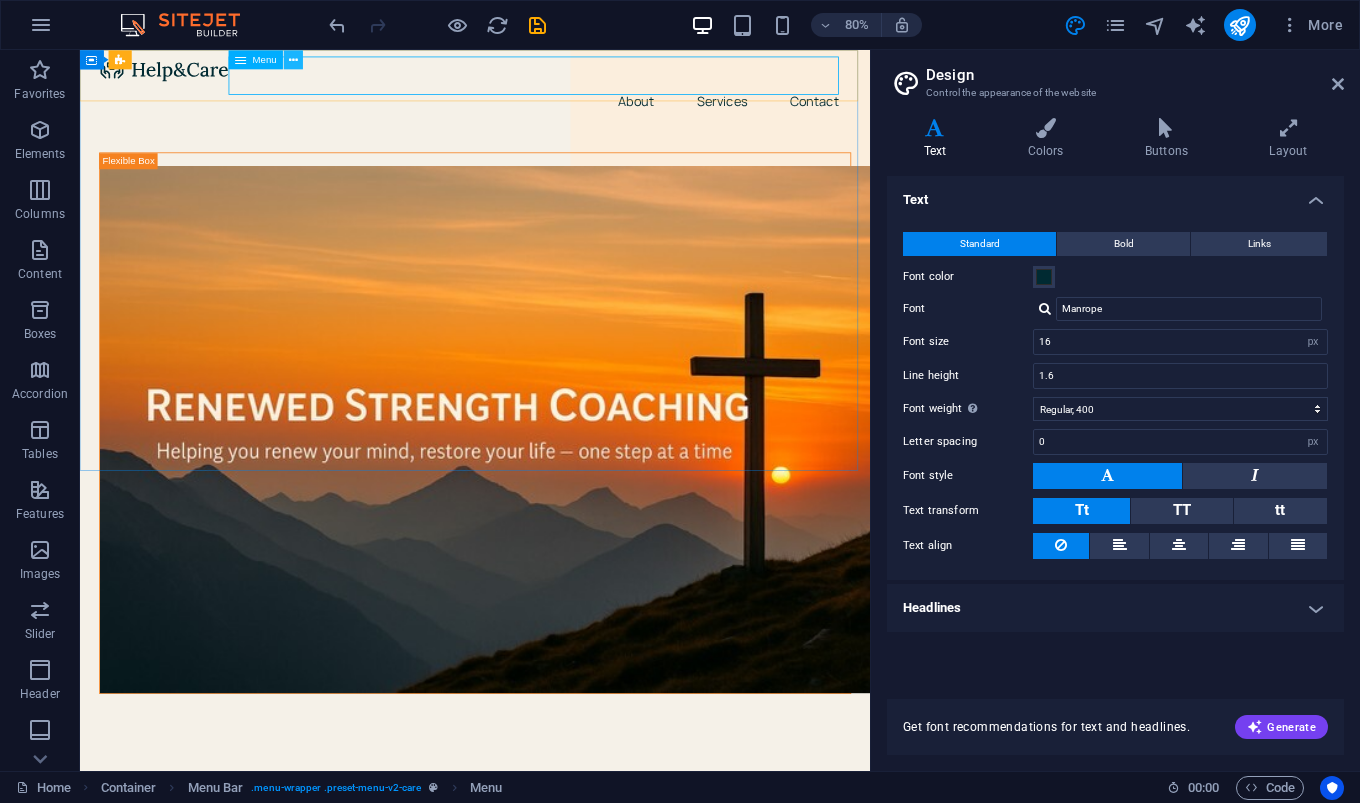 click at bounding box center [293, 59] 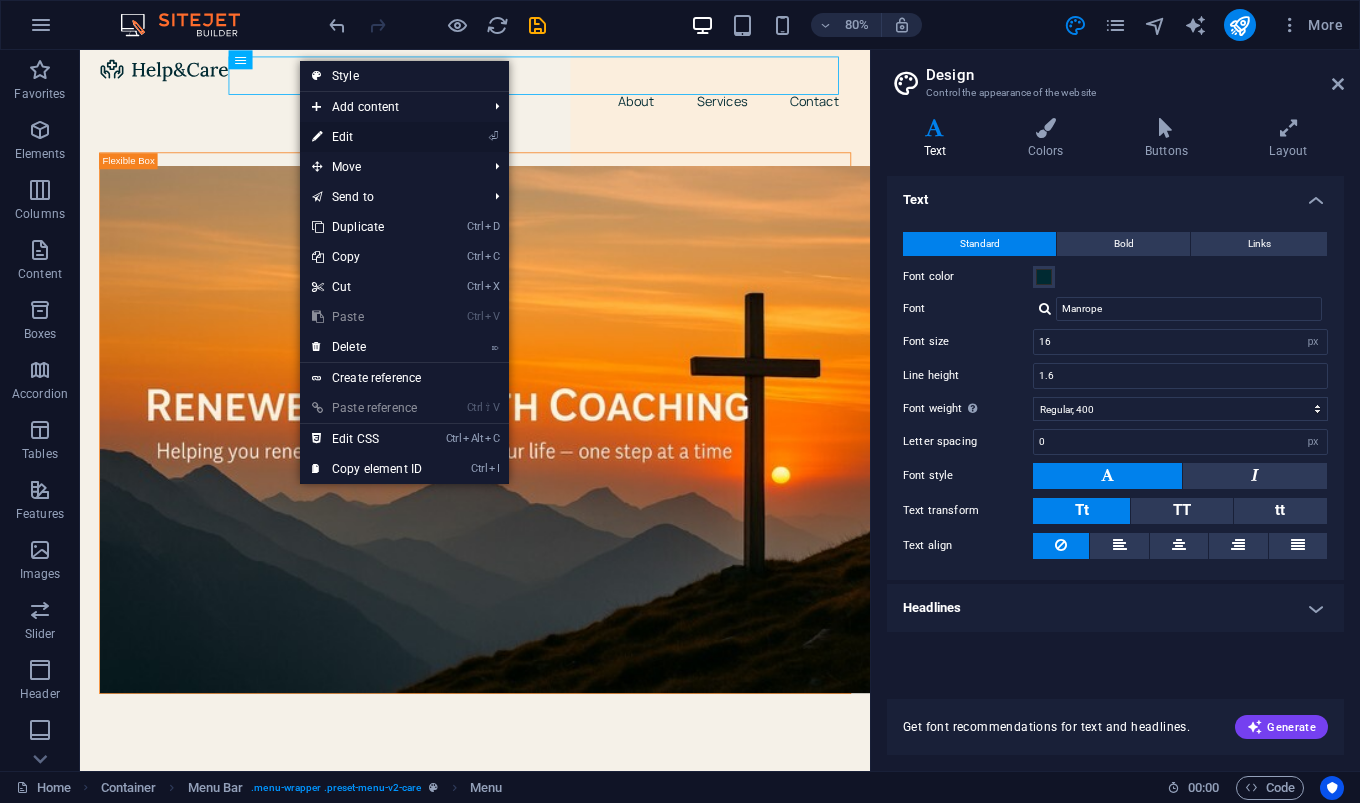 drag, startPoint x: 342, startPoint y: 134, endPoint x: 91, endPoint y: 388, distance: 357.0952 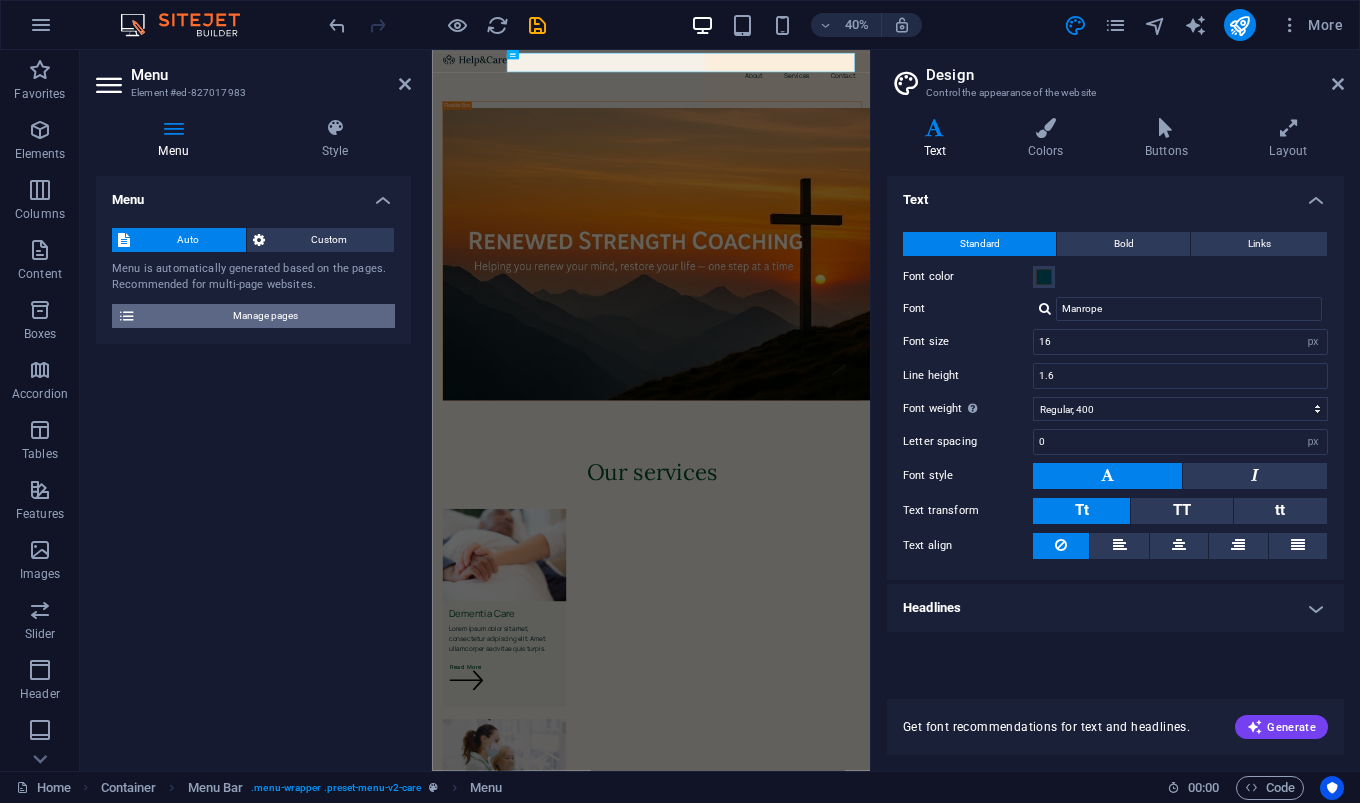 click on "Manage pages" at bounding box center (265, 316) 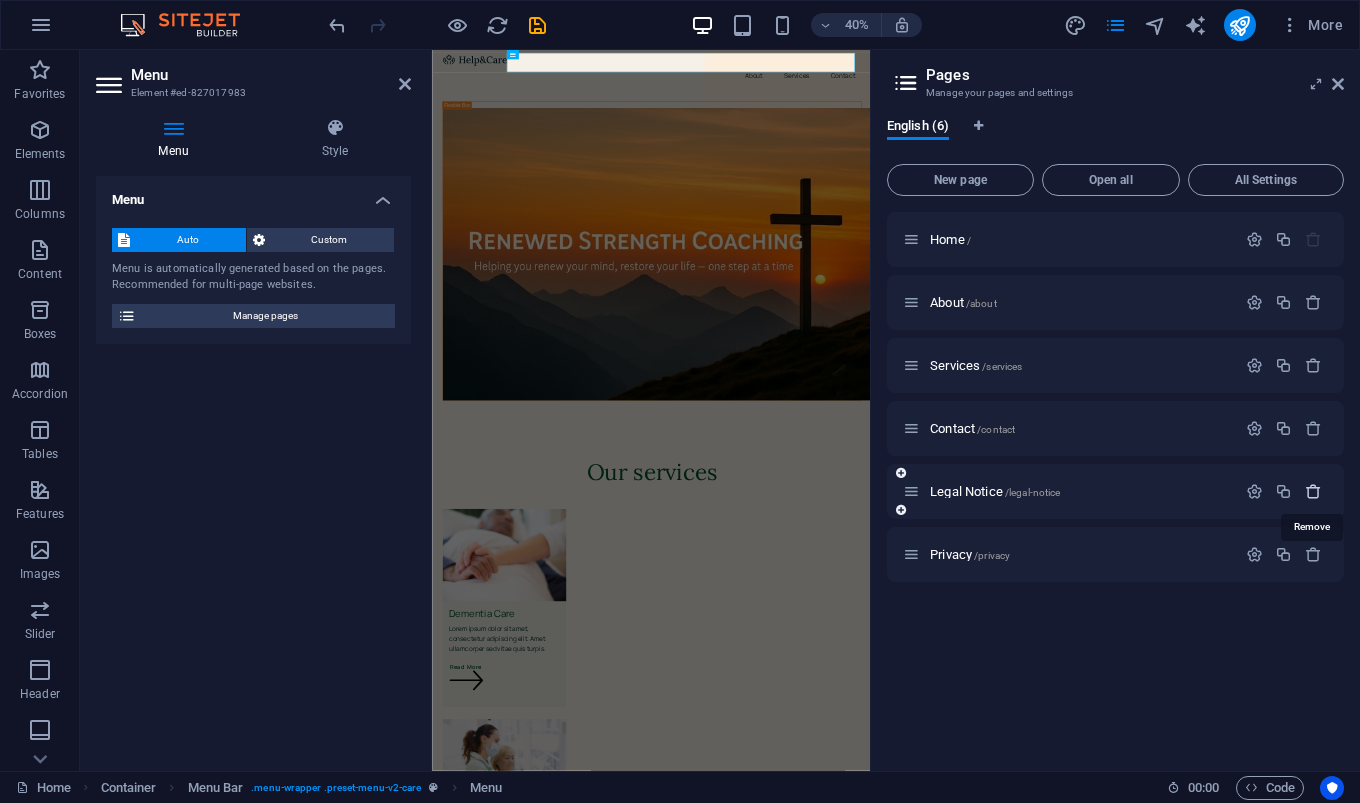 click at bounding box center [1313, 491] 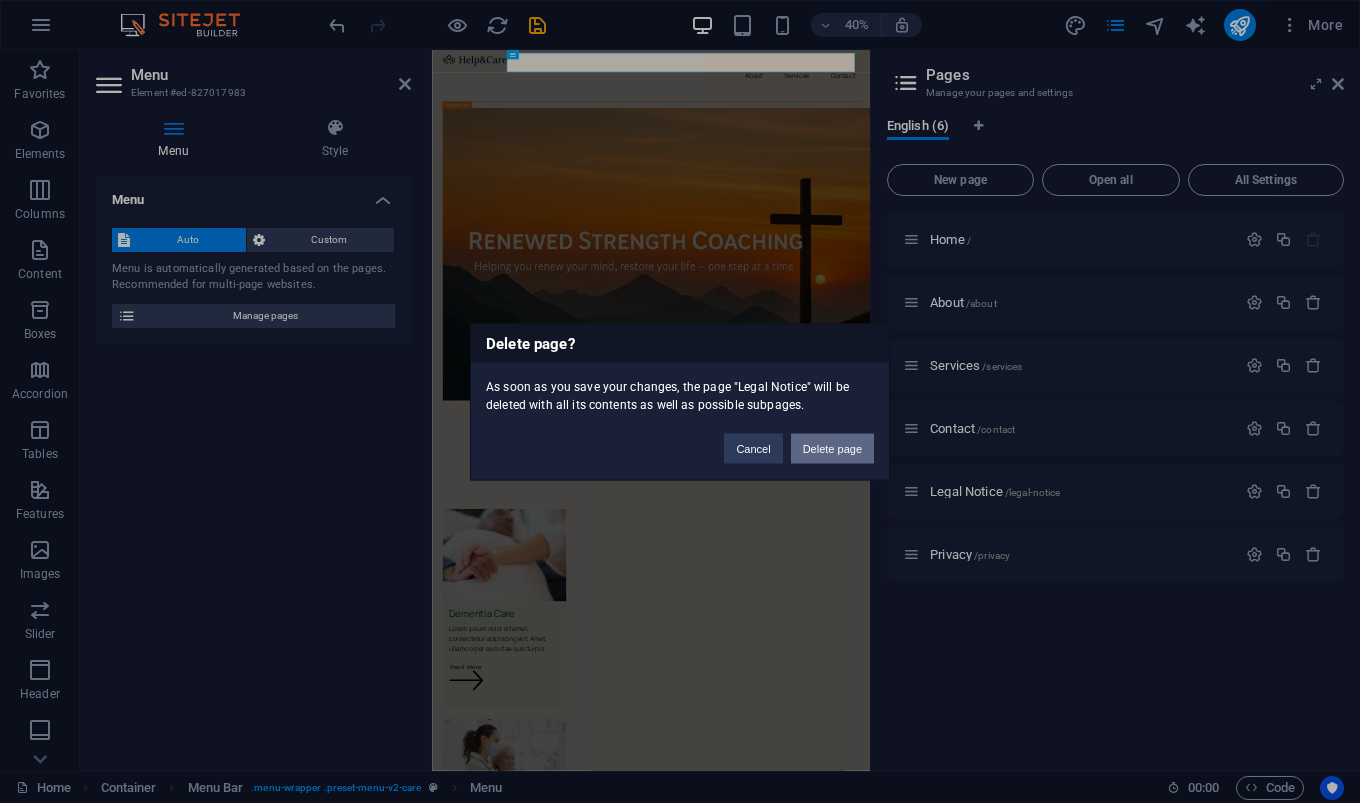 click on "Delete page" at bounding box center (832, 448) 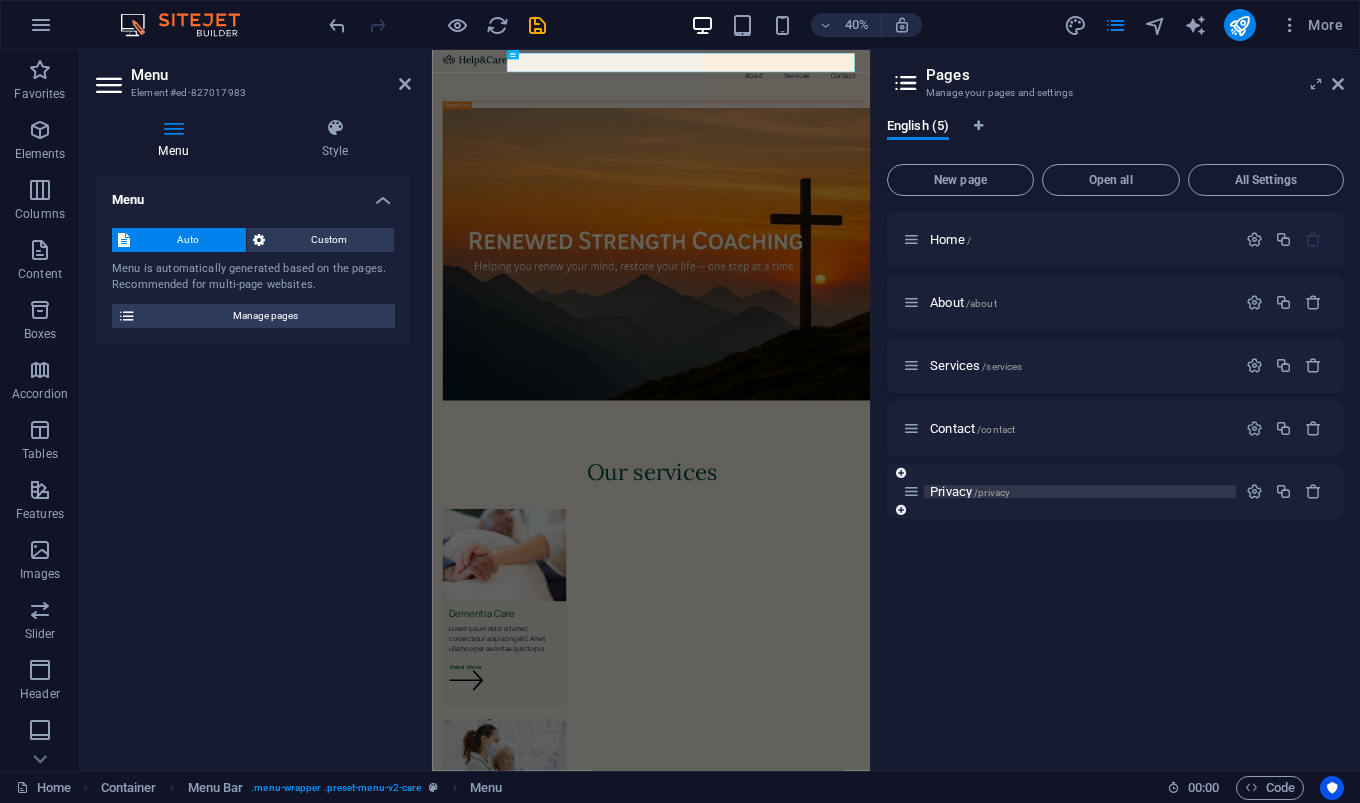 click on "Privacy /privacy" at bounding box center (970, 491) 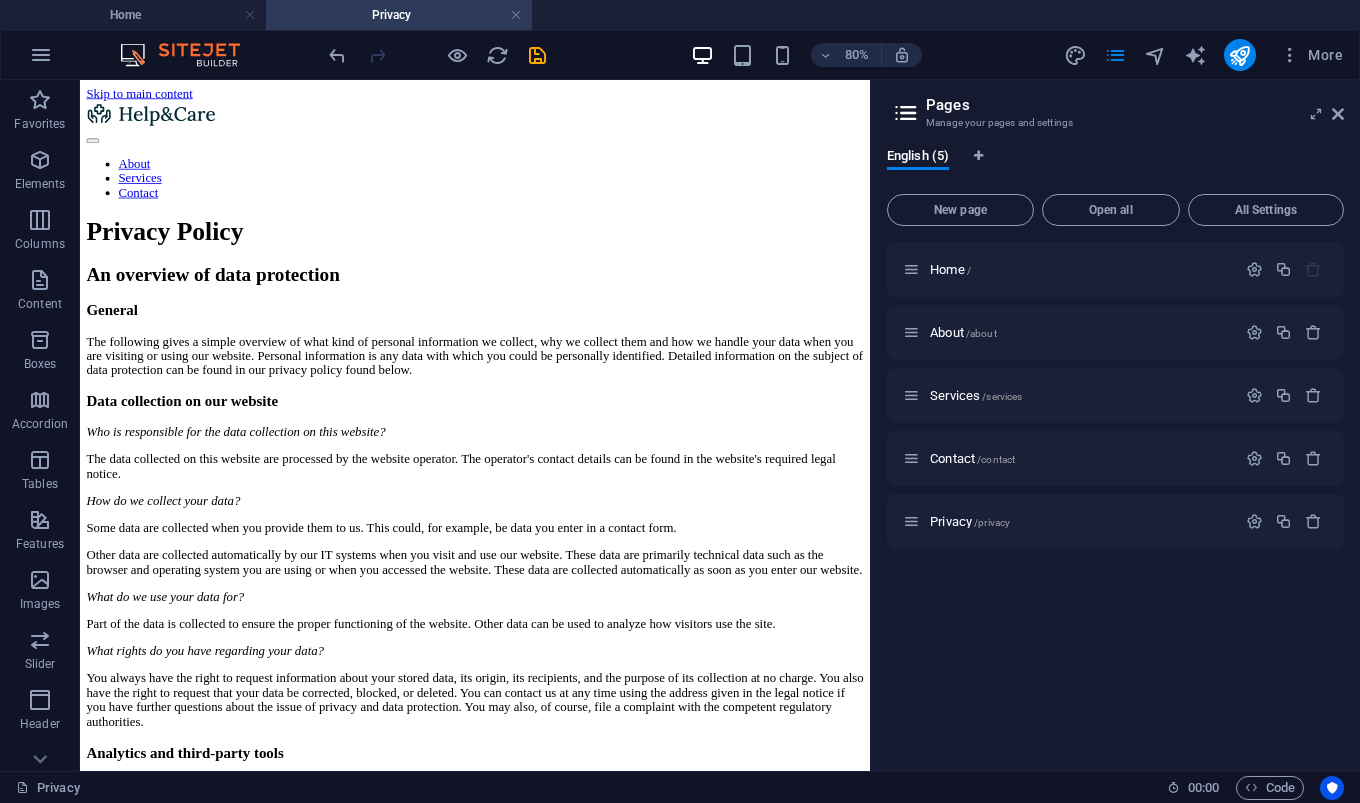 scroll, scrollTop: 0, scrollLeft: 0, axis: both 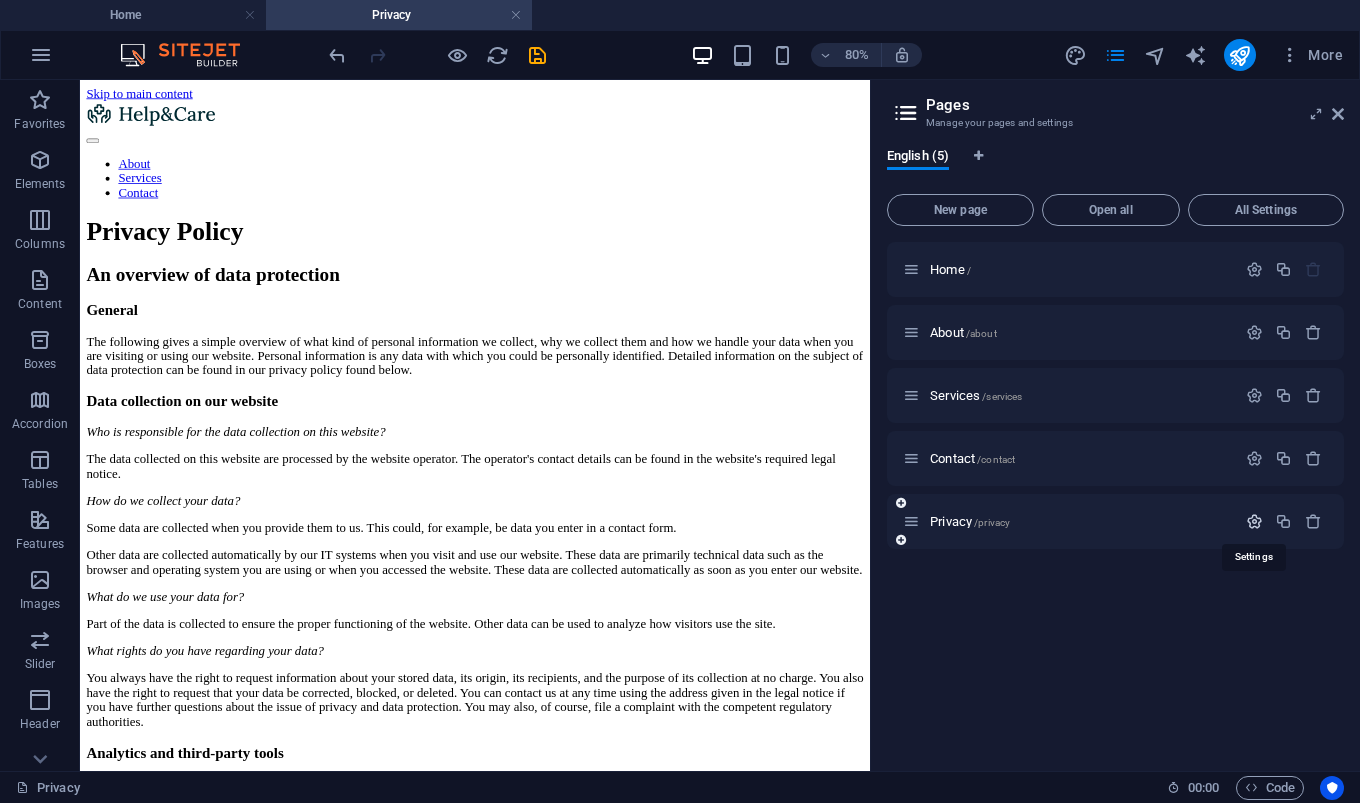 click at bounding box center (1254, 521) 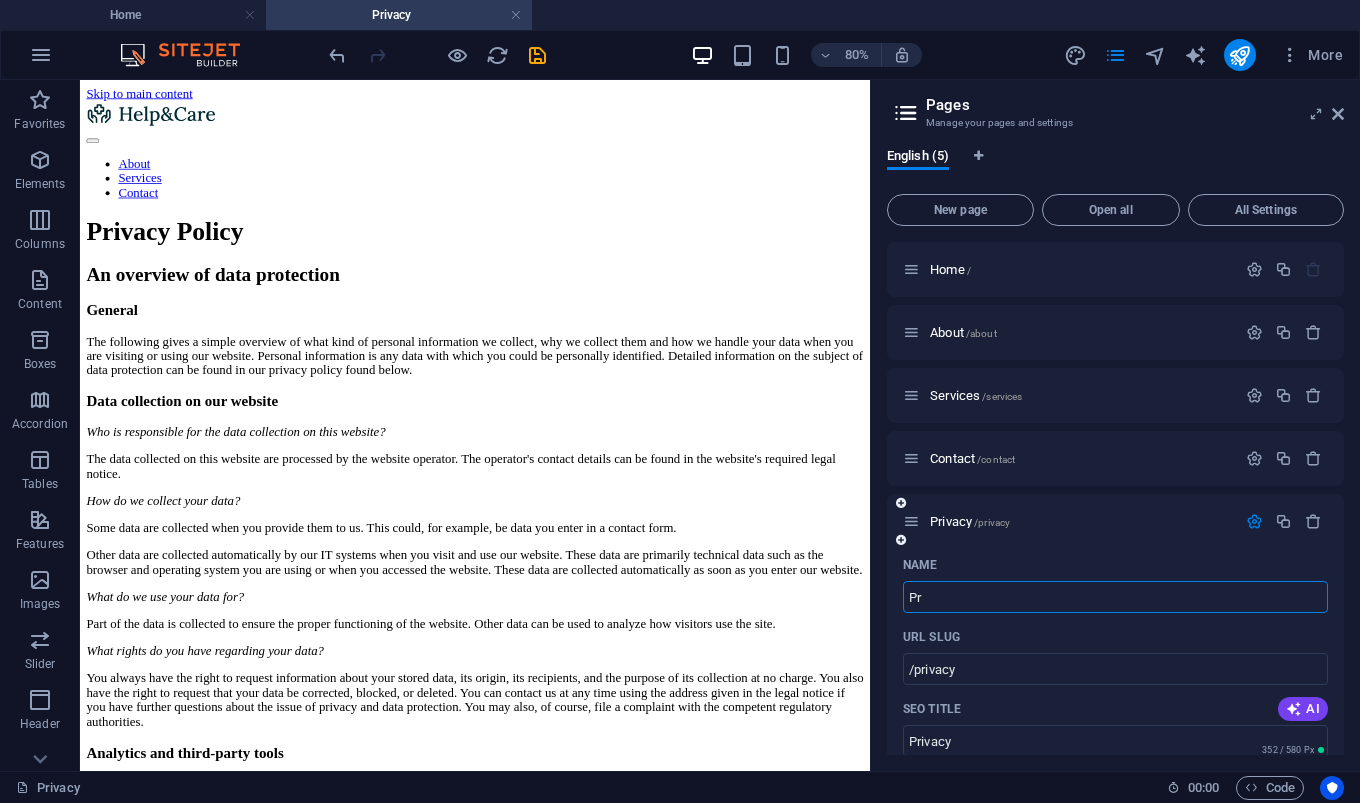 type on "P" 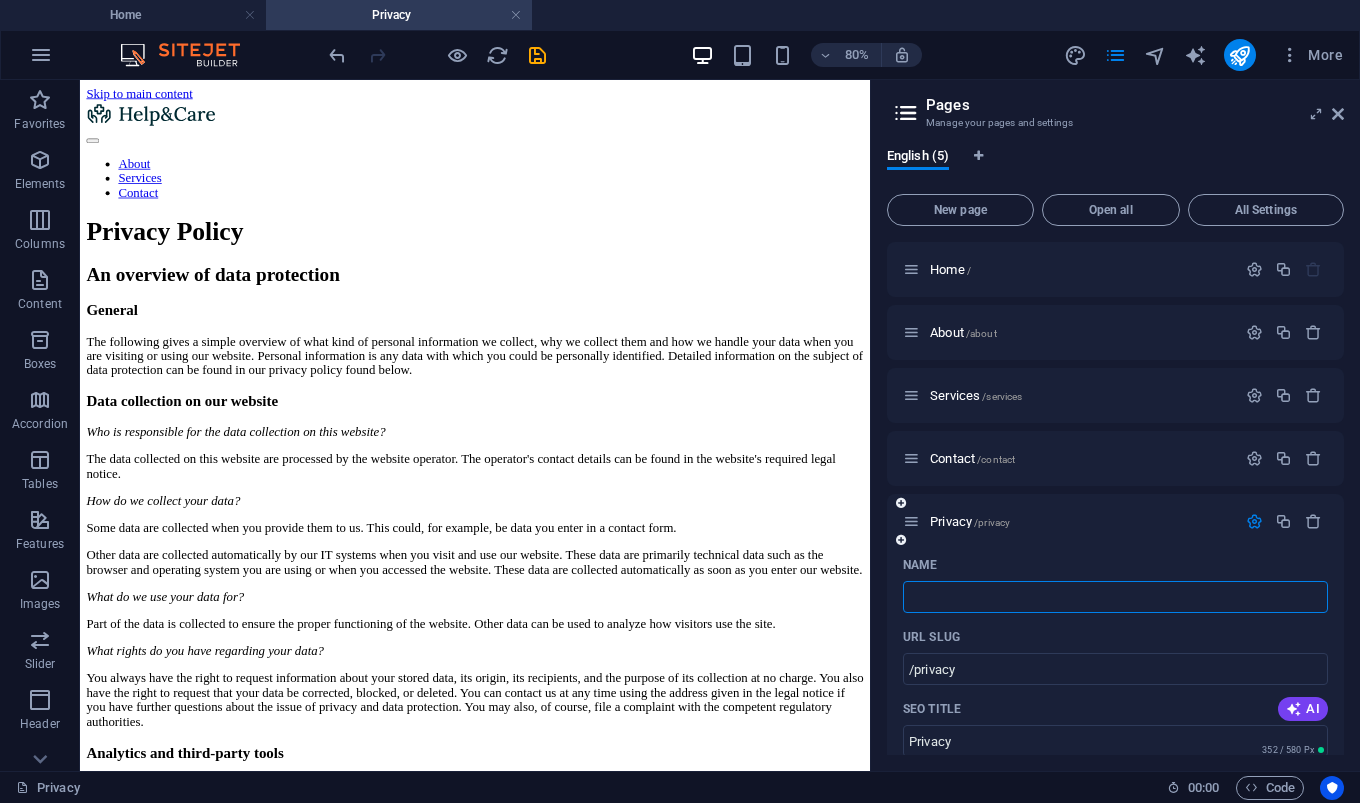 type 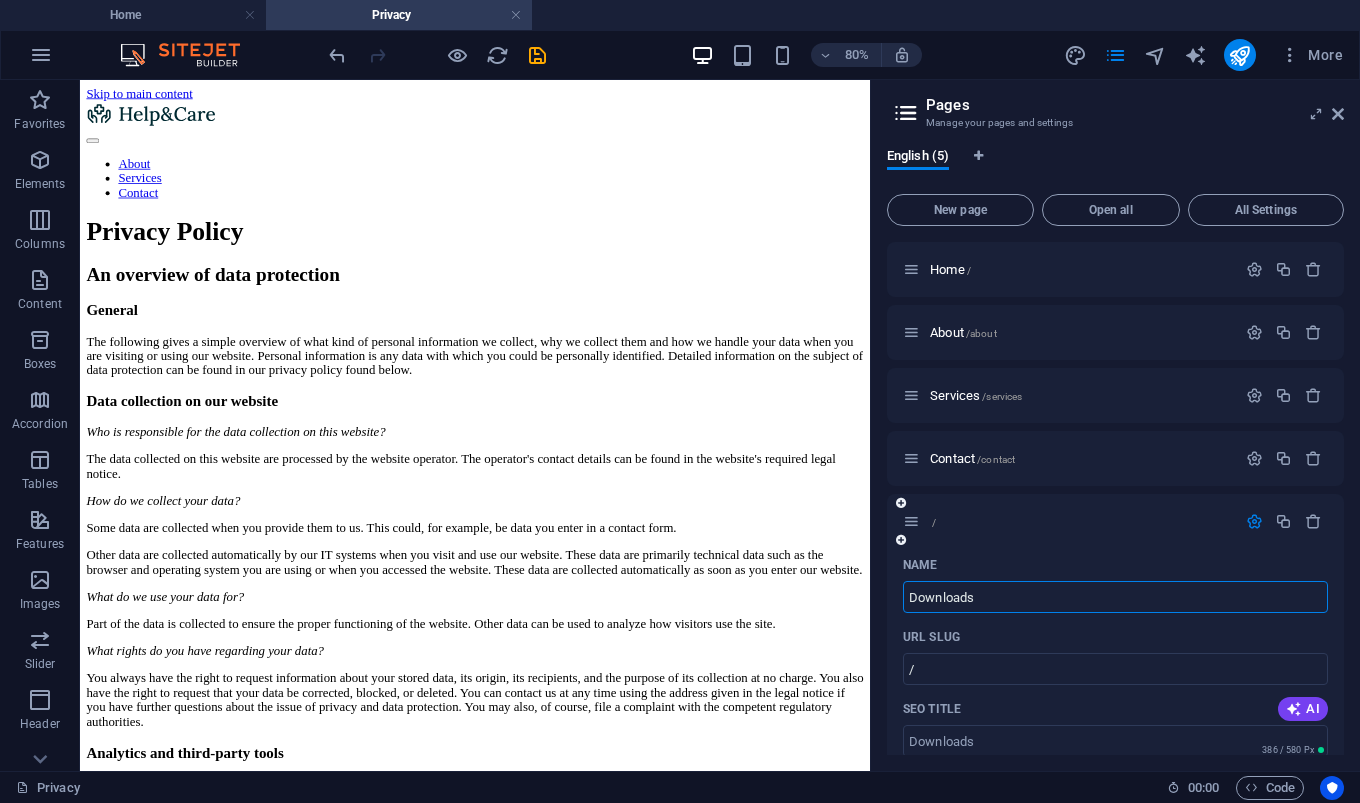 type on "Downloads" 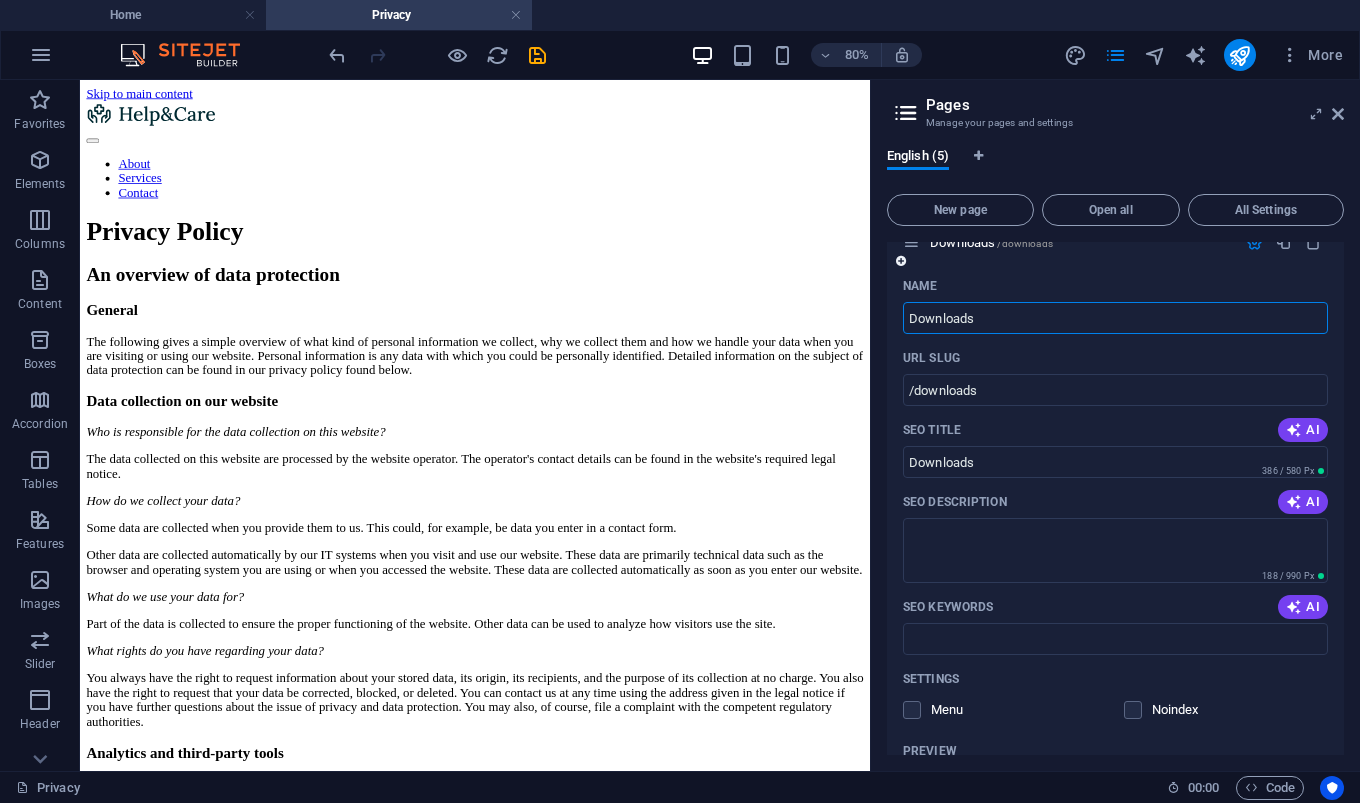 scroll, scrollTop: 300, scrollLeft: 0, axis: vertical 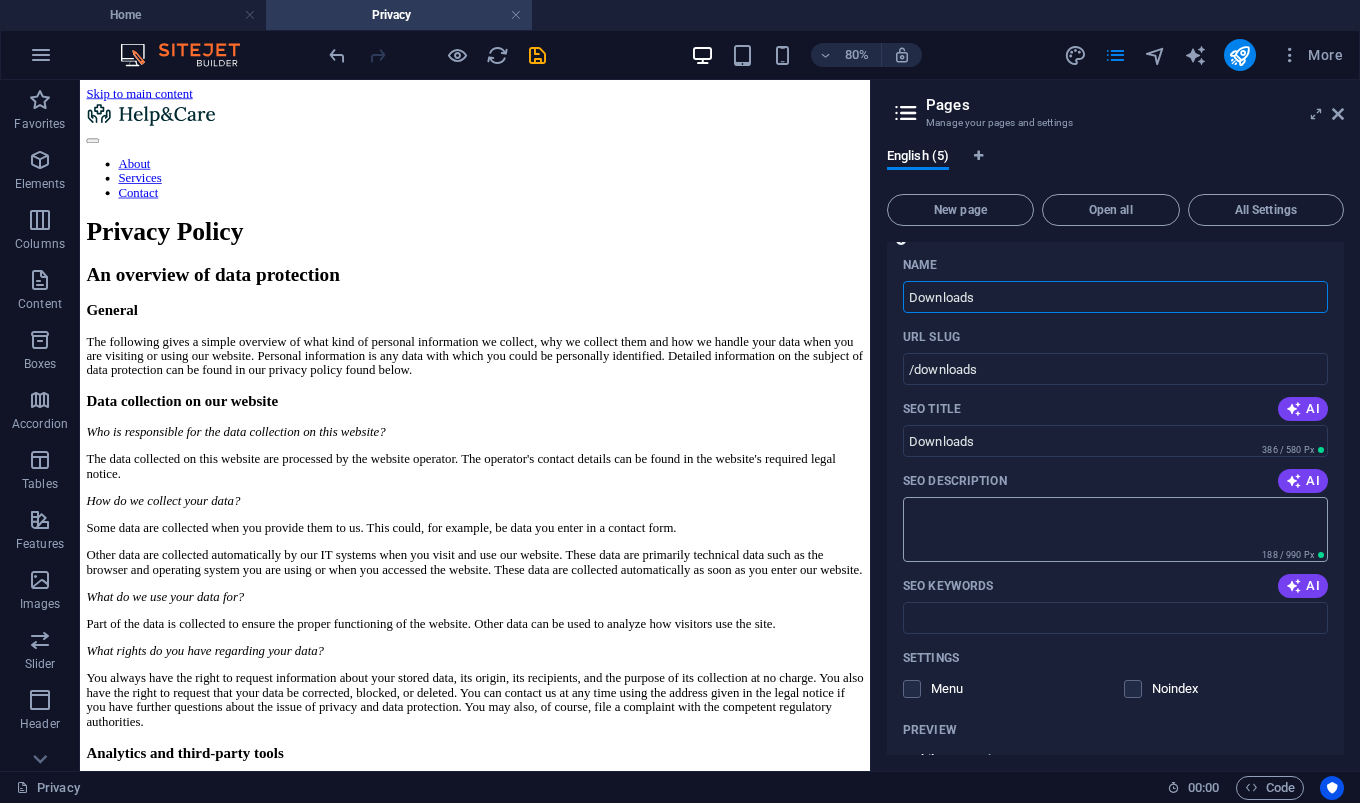 type on "Downloads" 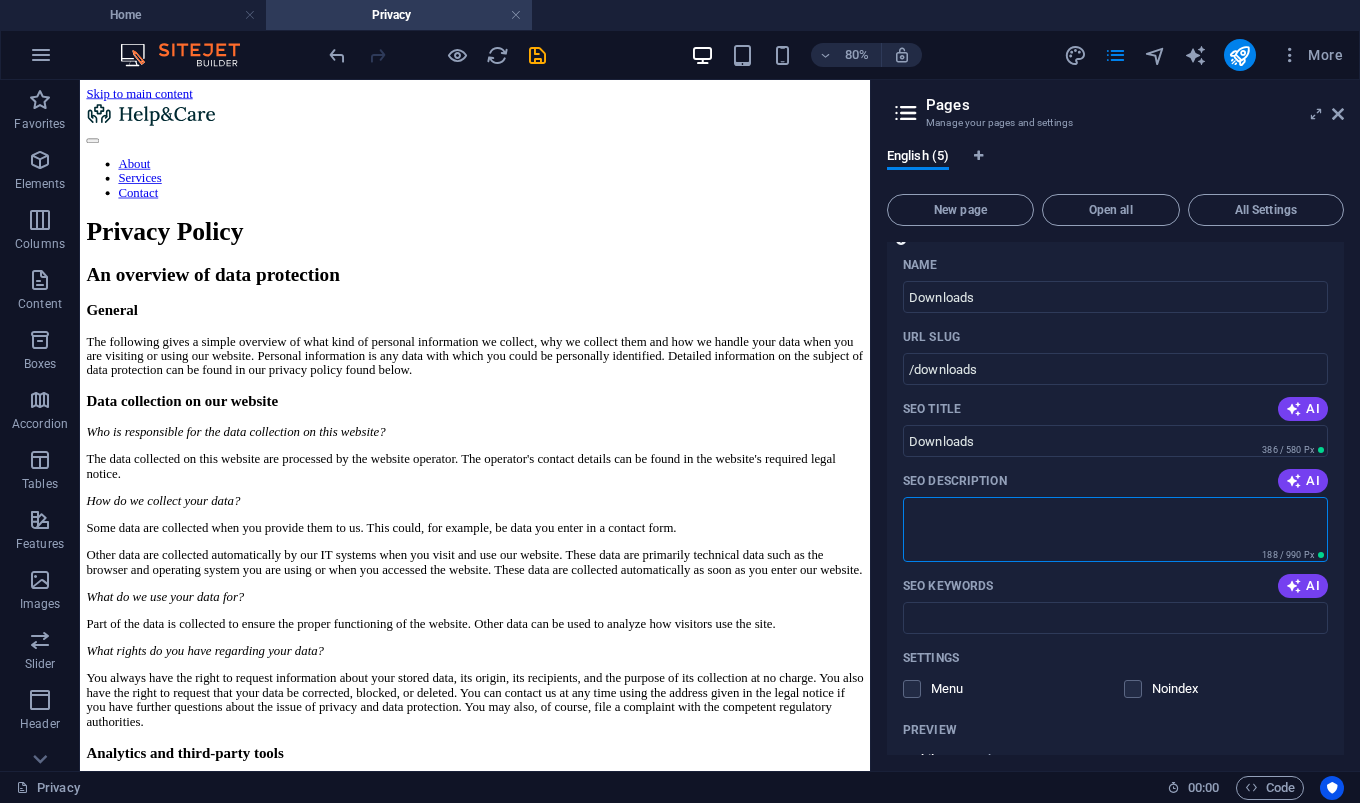click on "SEO Description" at bounding box center [1115, 529] 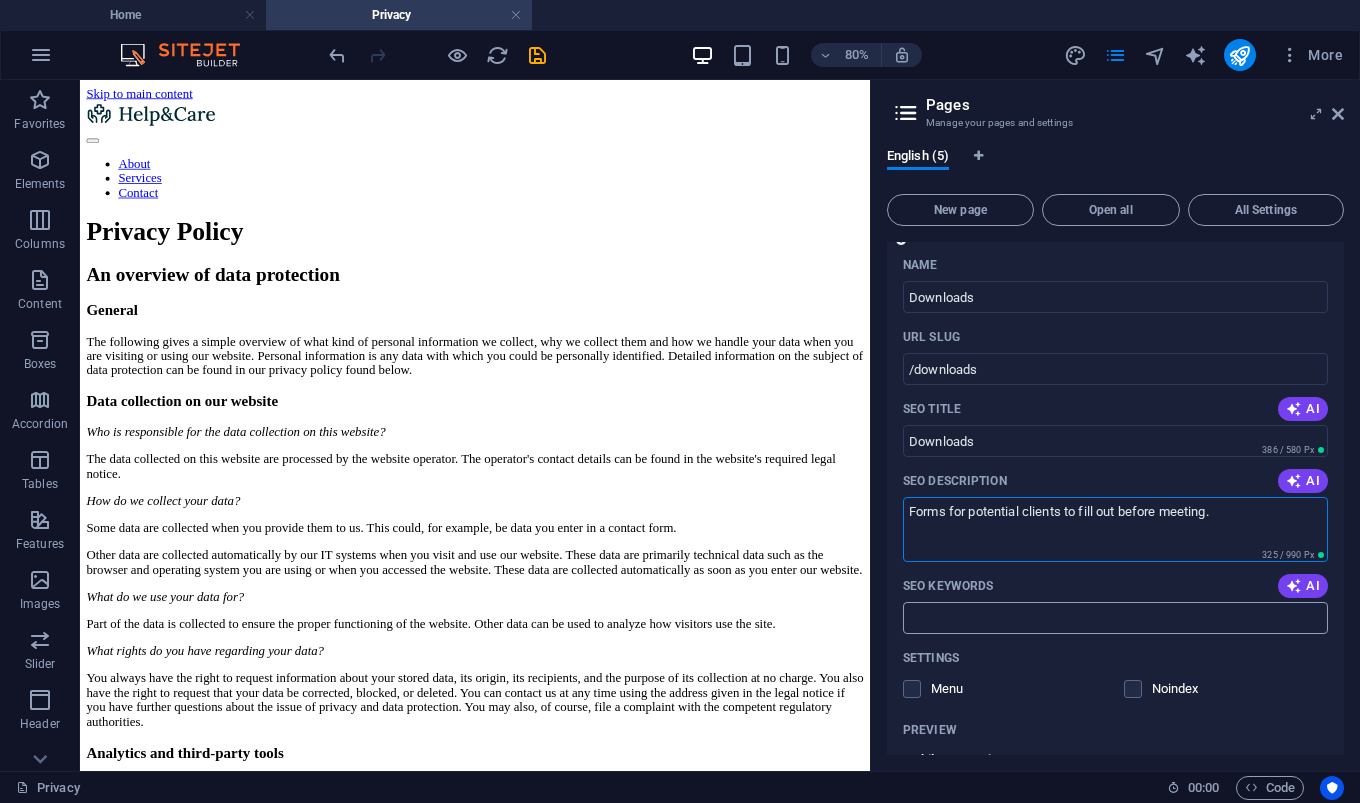 type on "Forms for potential clients to fill out before meeting." 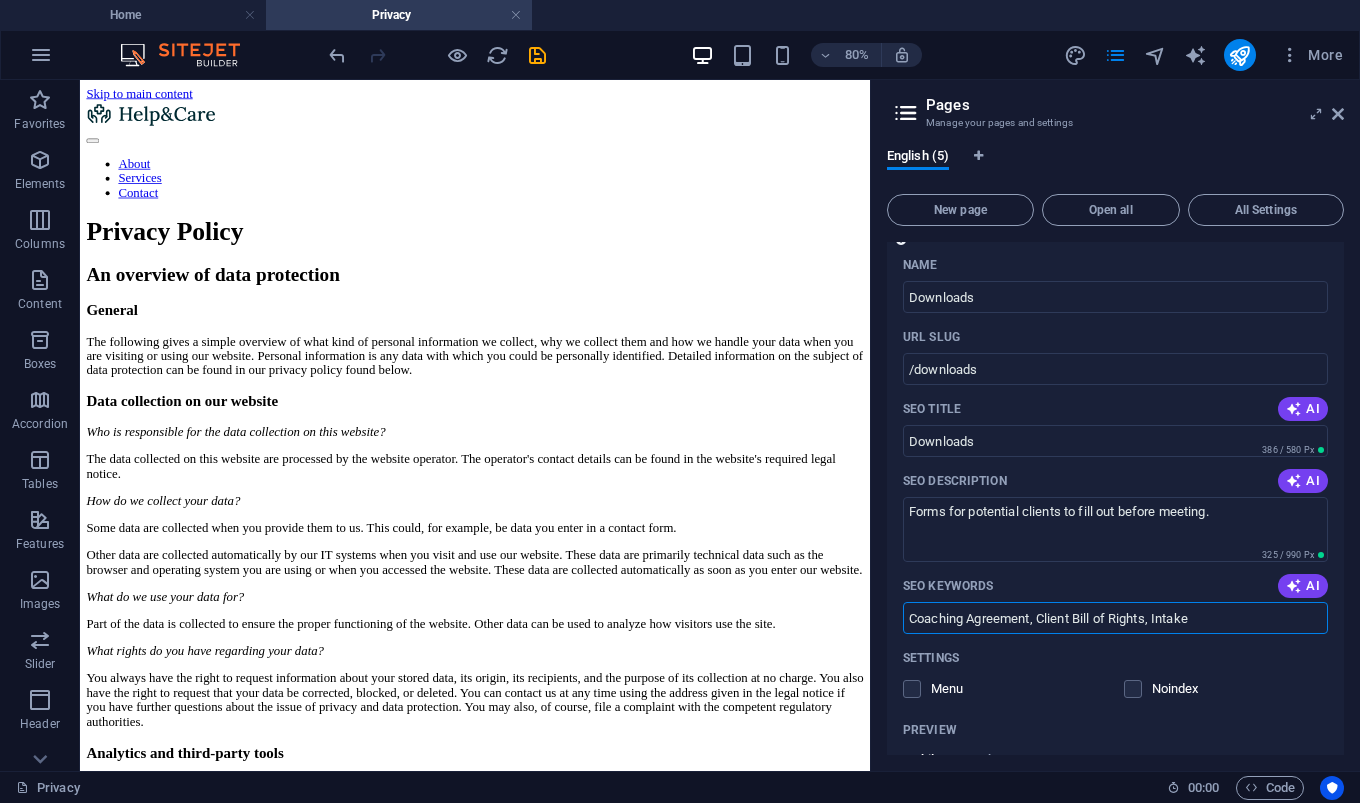 click on "Coaching Agreement, Client Bill of Rights, Intake" at bounding box center [1115, 618] 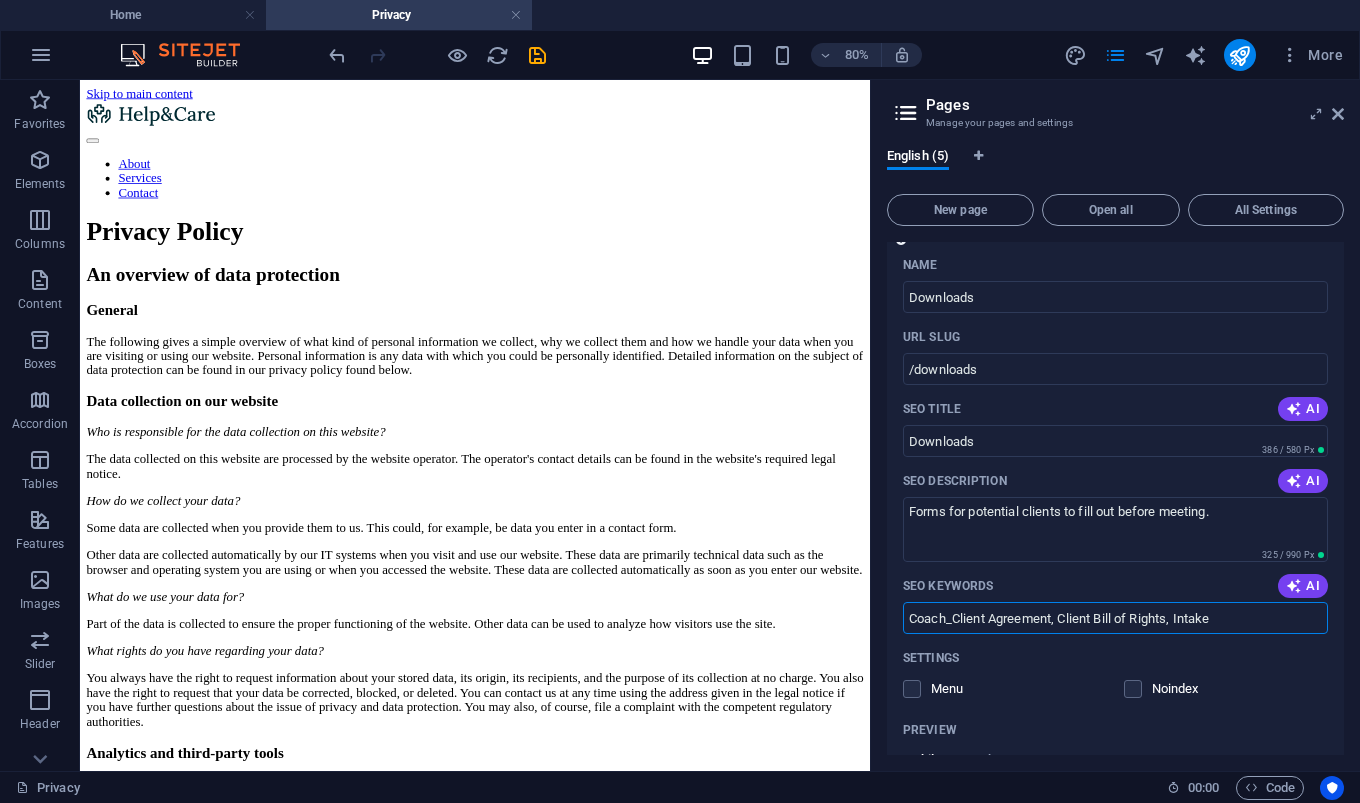 type on "Coach_Client Agreement, Client Bill of Rights, Intake" 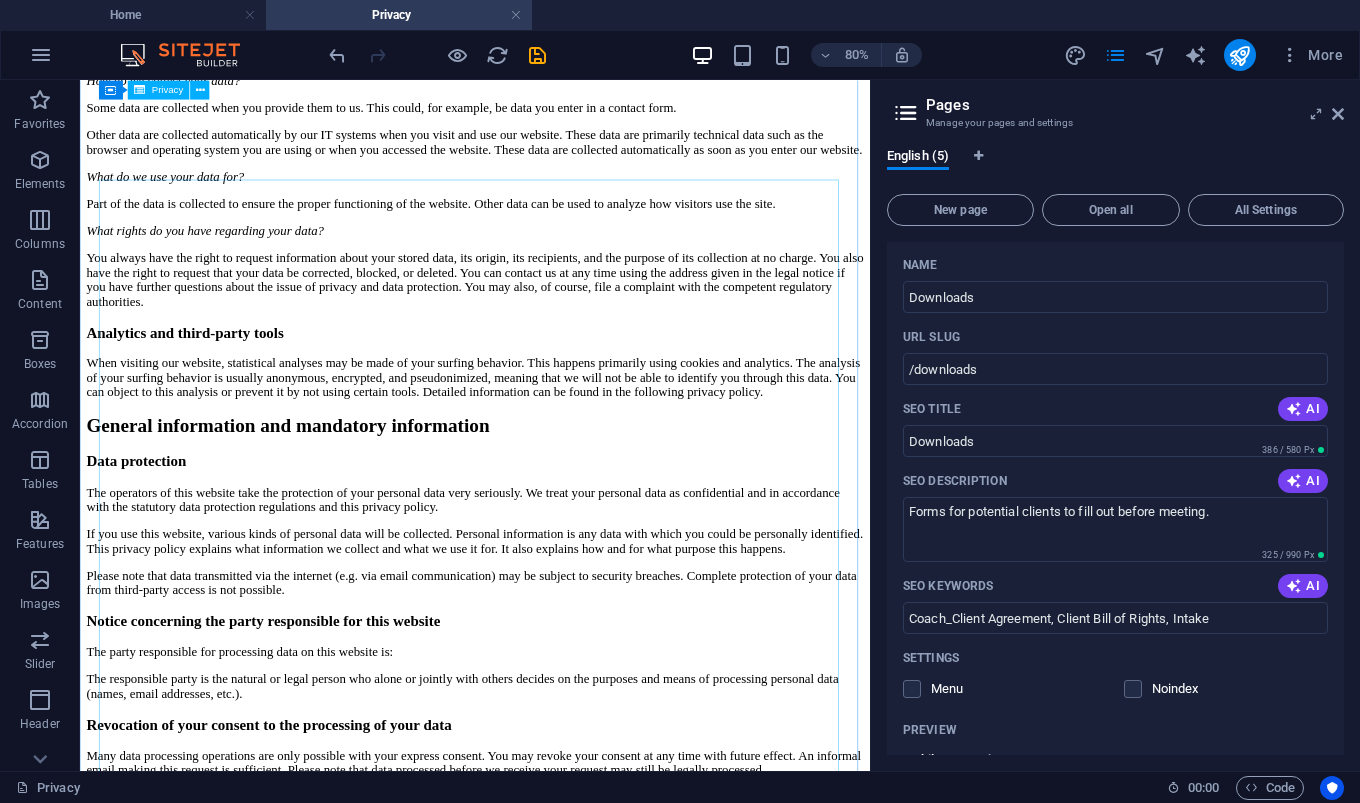 scroll, scrollTop: 0, scrollLeft: 0, axis: both 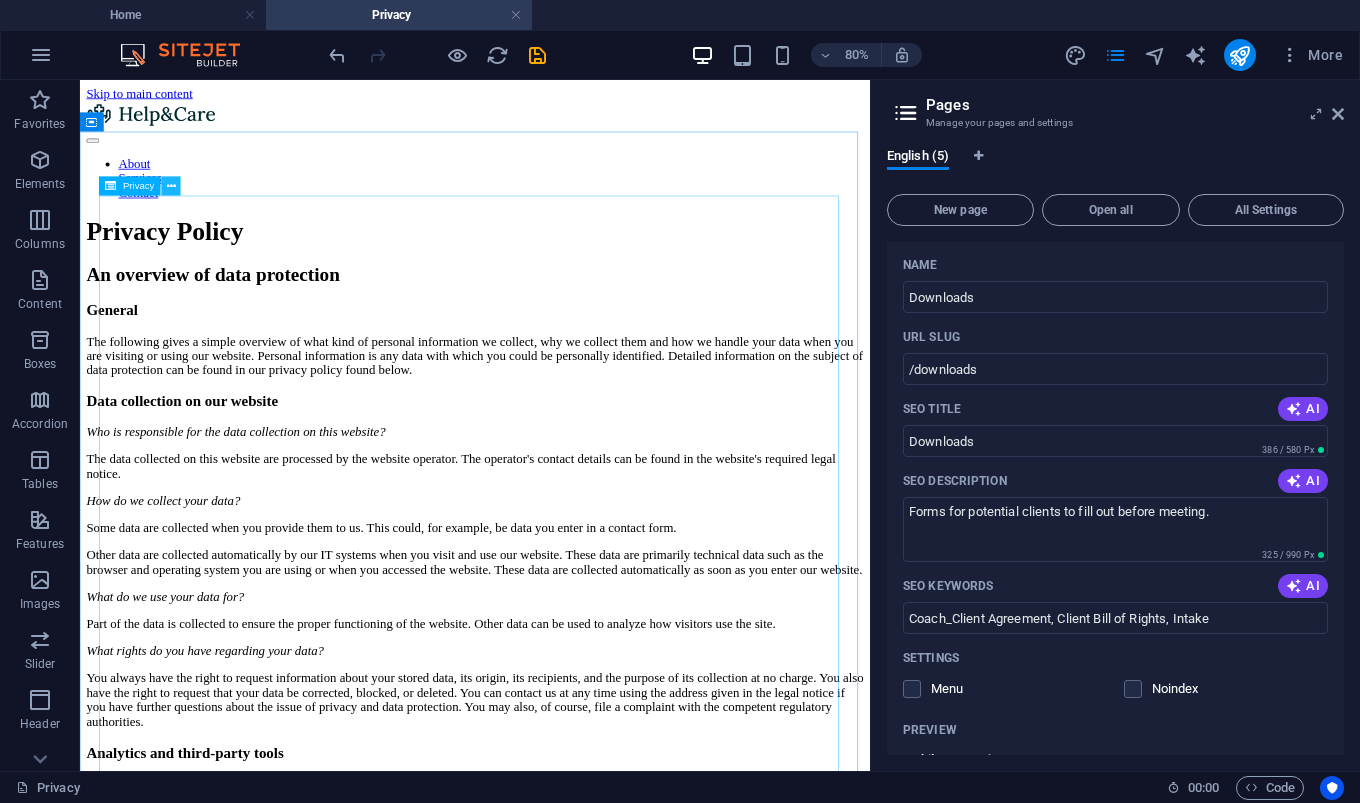 click at bounding box center [171, 185] 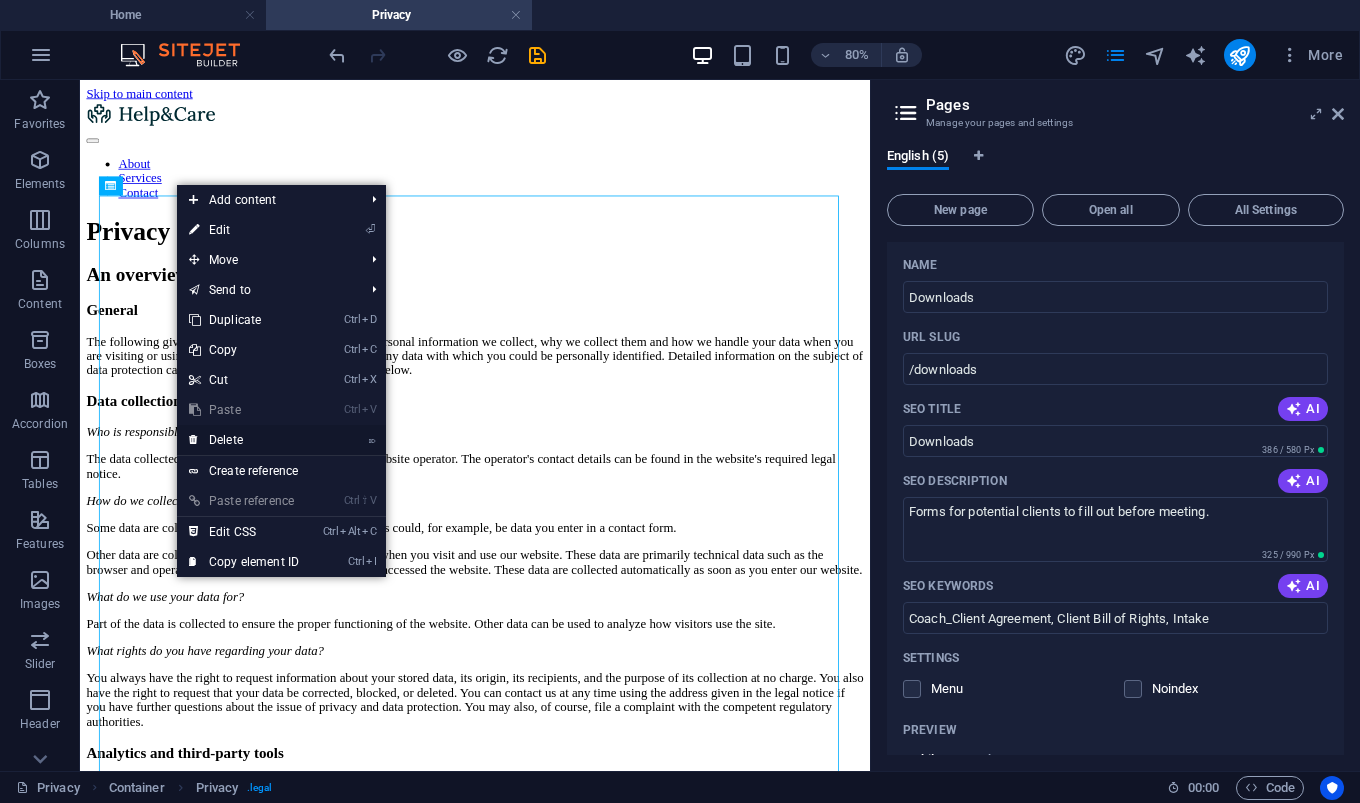 click on "⌦  Delete" at bounding box center (244, 440) 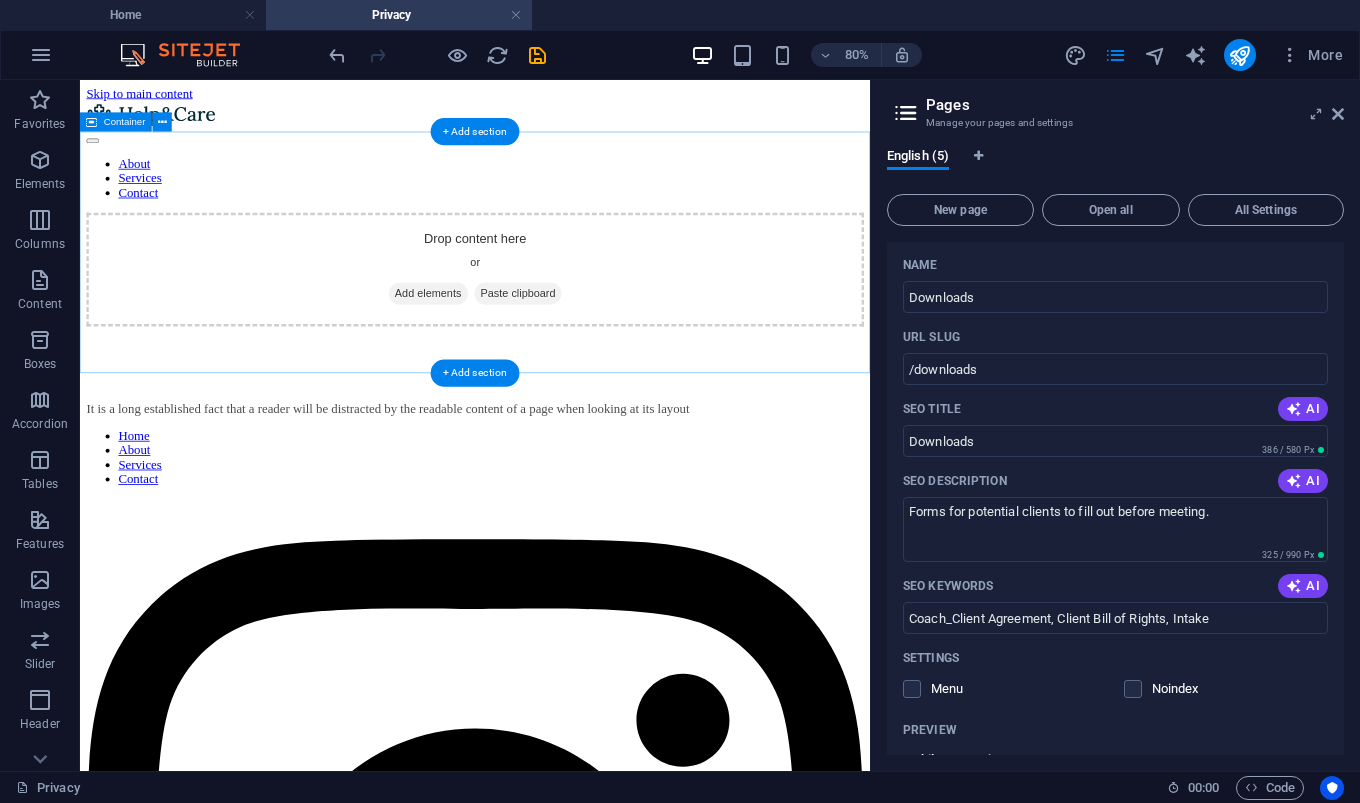 click on "Add elements" at bounding box center [515, 347] 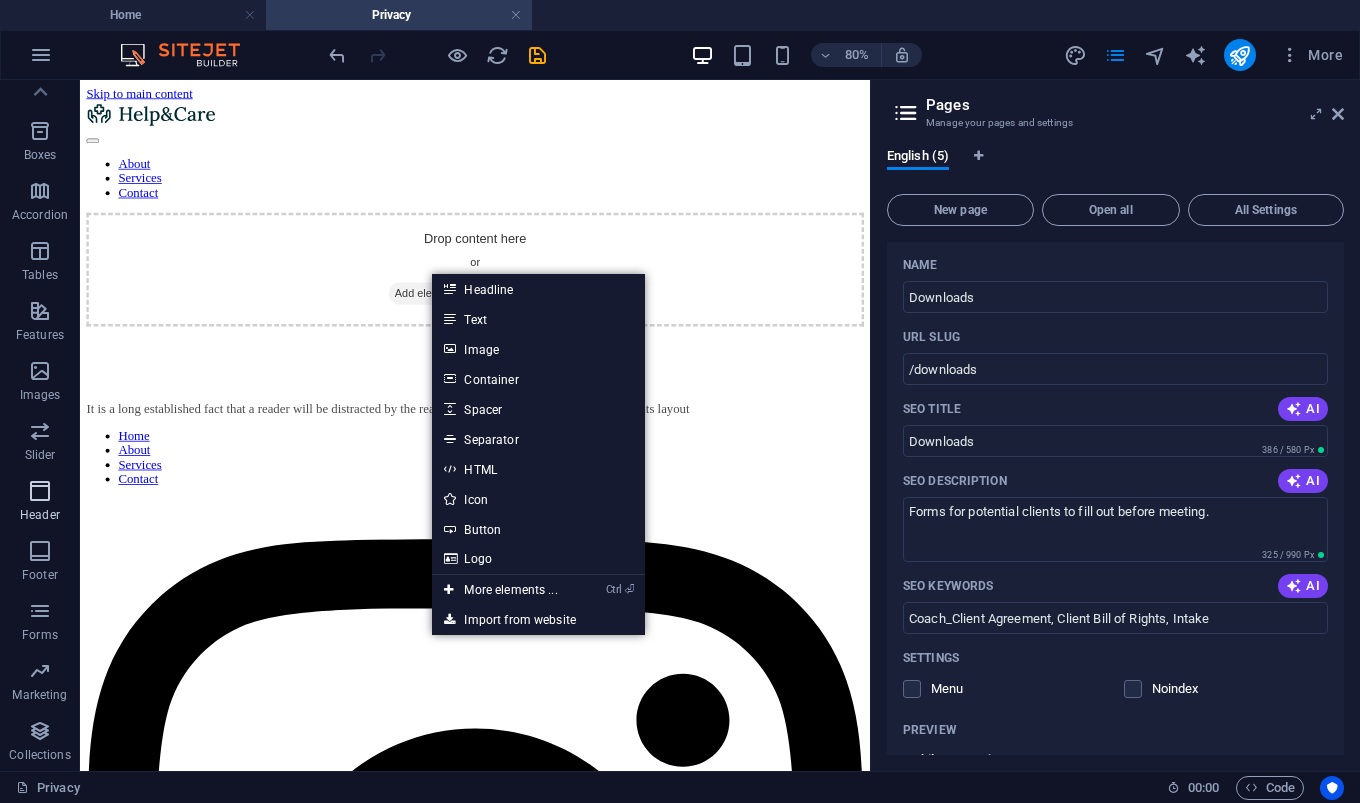 scroll, scrollTop: 0, scrollLeft: 0, axis: both 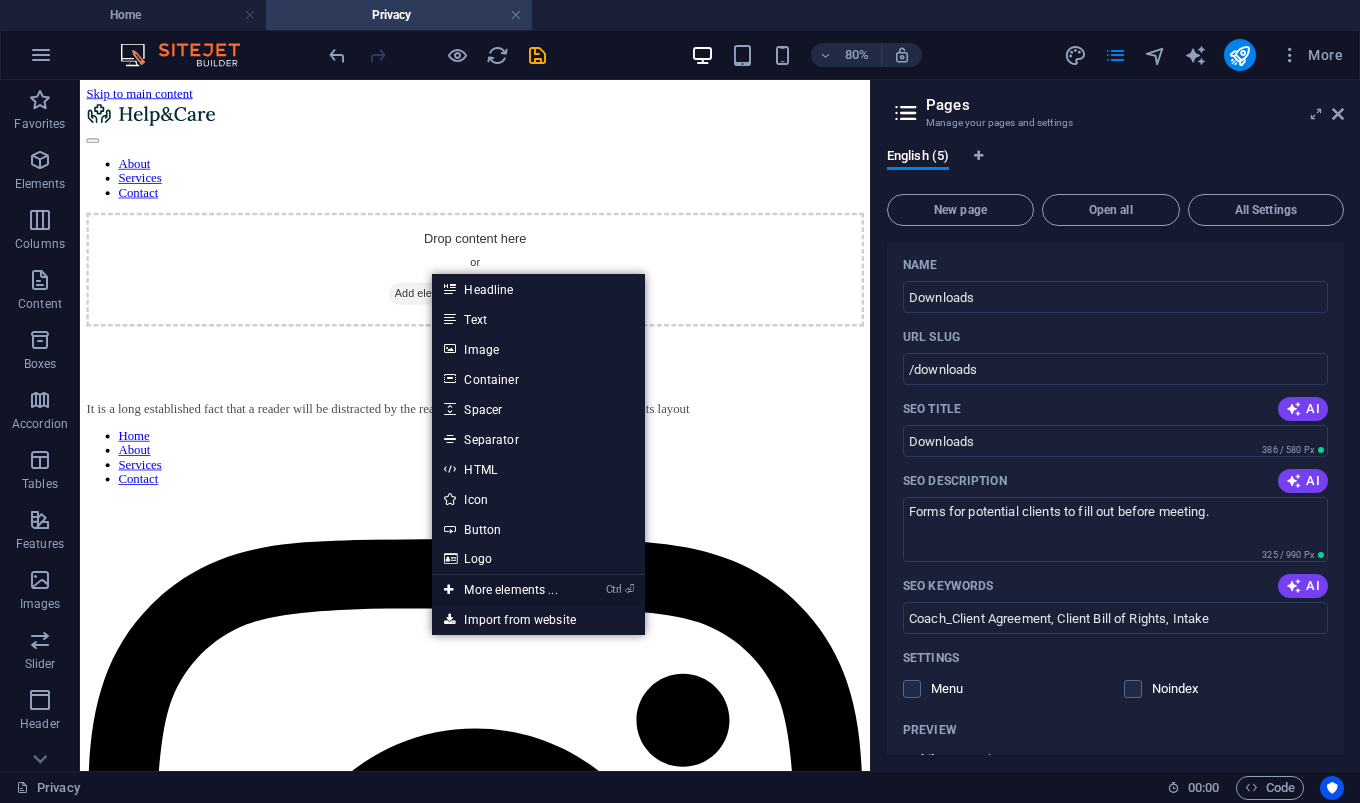 click on "Ctrl ⏎  More elements ..." at bounding box center [500, 590] 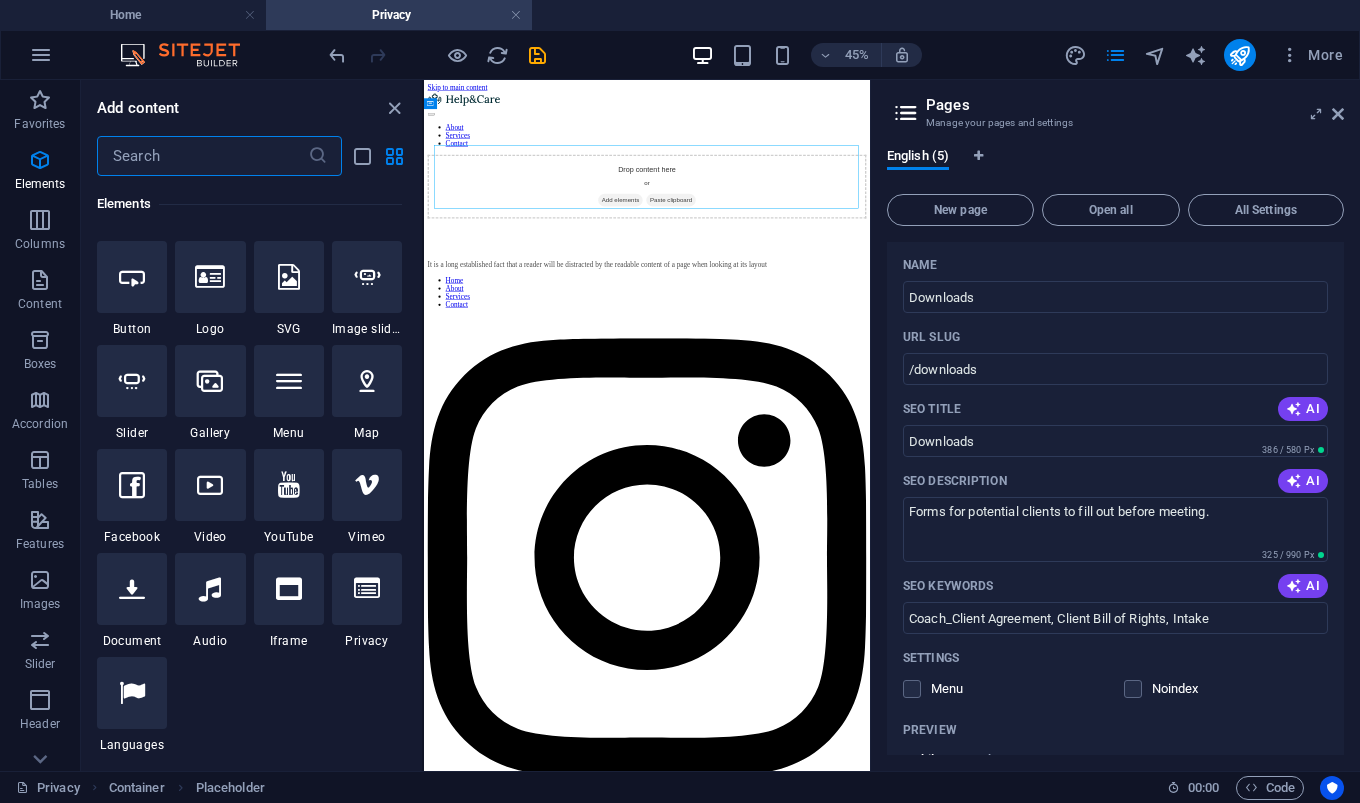 scroll, scrollTop: 513, scrollLeft: 0, axis: vertical 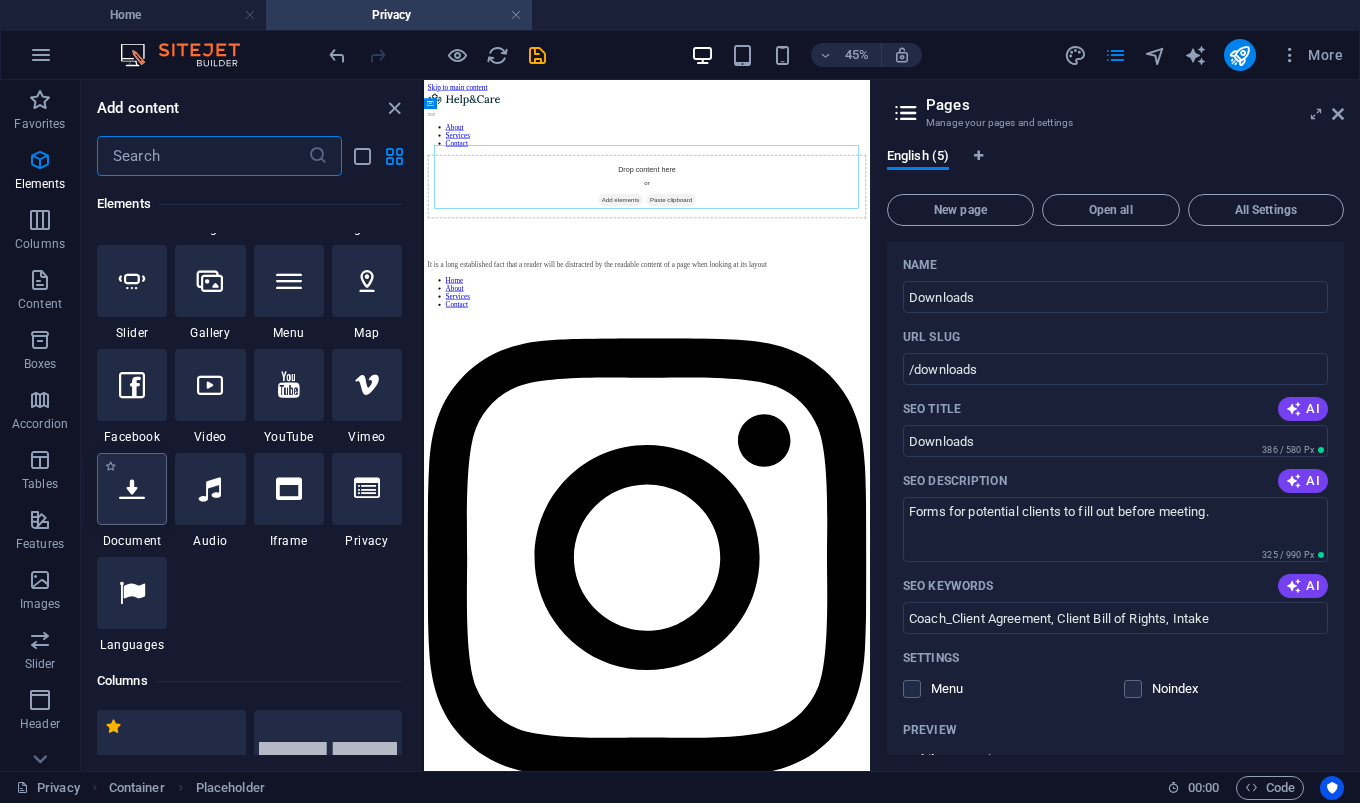 click at bounding box center [132, 489] 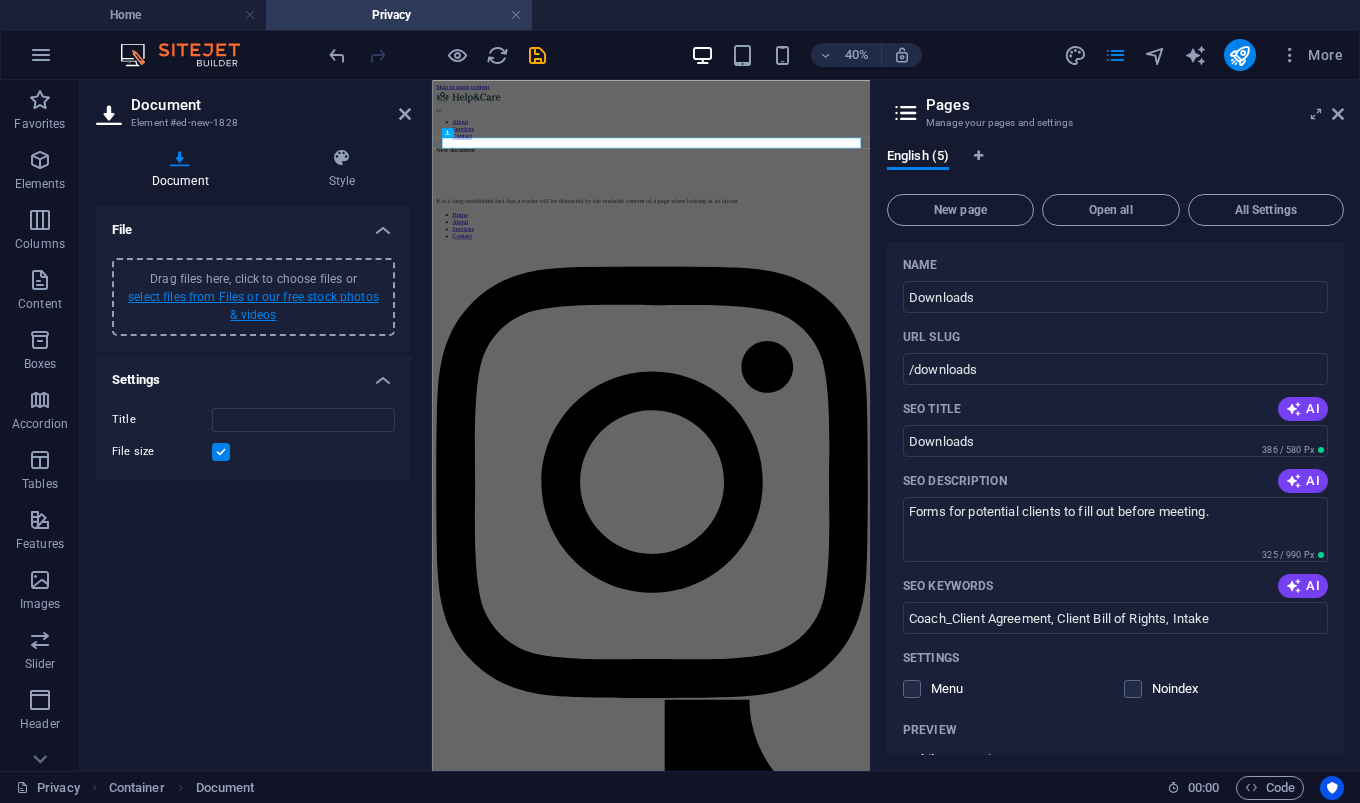 click on "select files from Files or our free stock photos & videos" at bounding box center [253, 306] 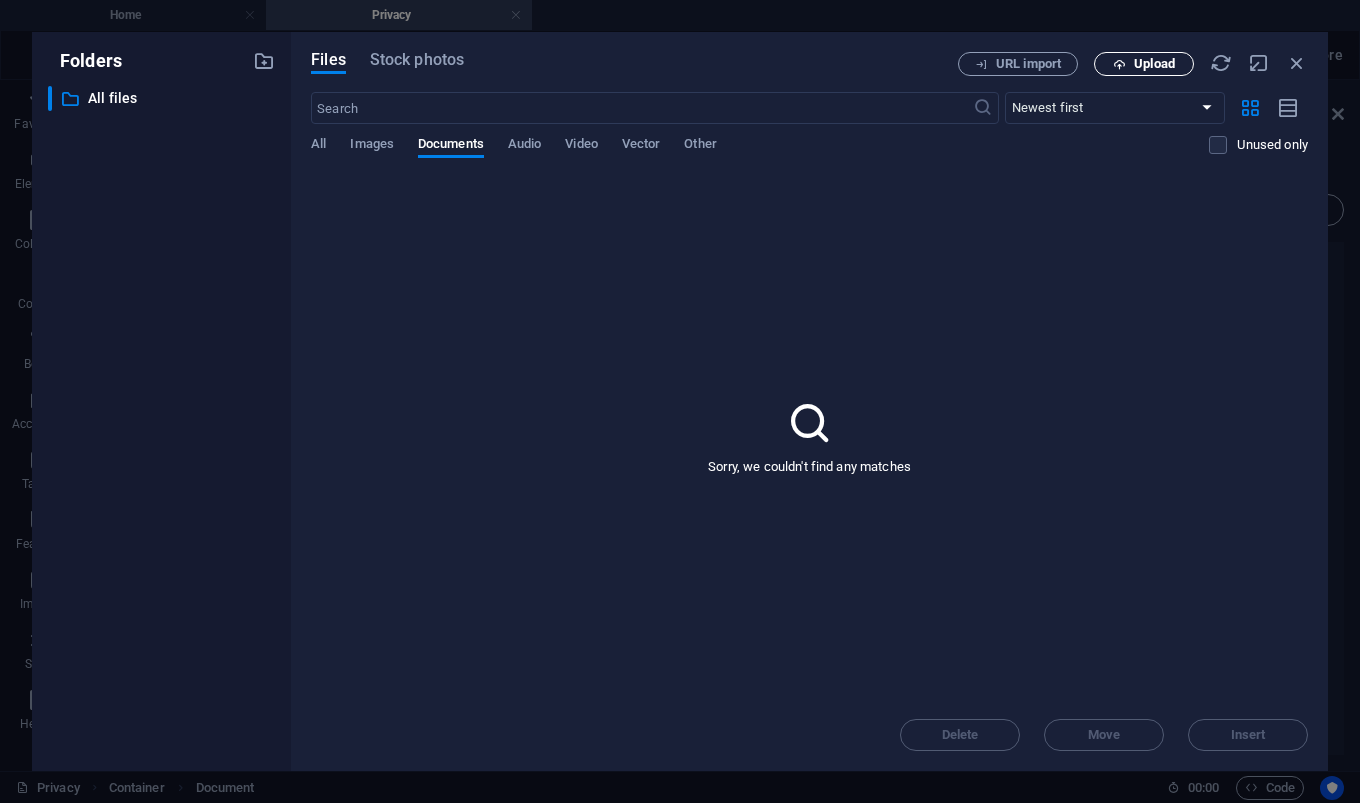click on "Upload" at bounding box center (1154, 64) 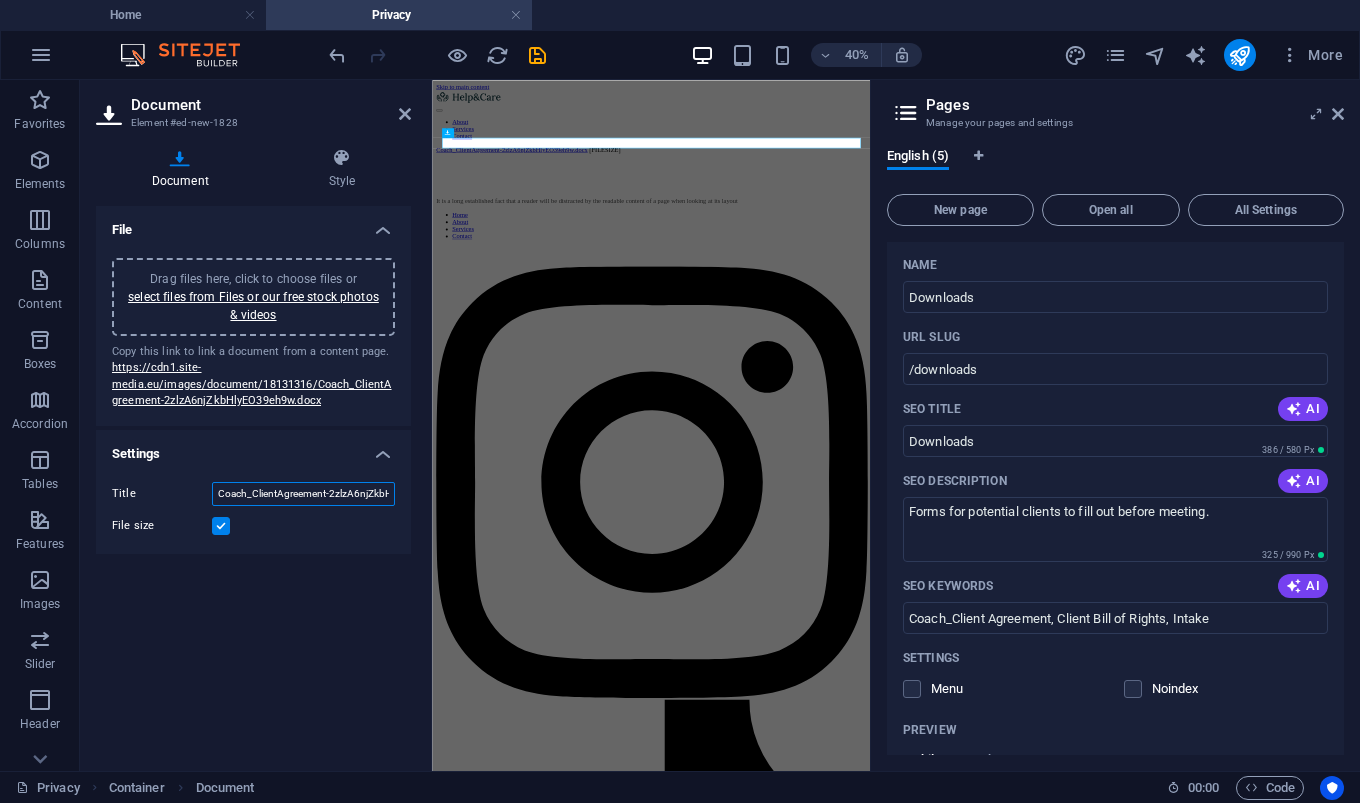 click on "Coach_ClientAgreement-2zlzA6njZkbHlyEO39eh9w.docx" at bounding box center [303, 494] 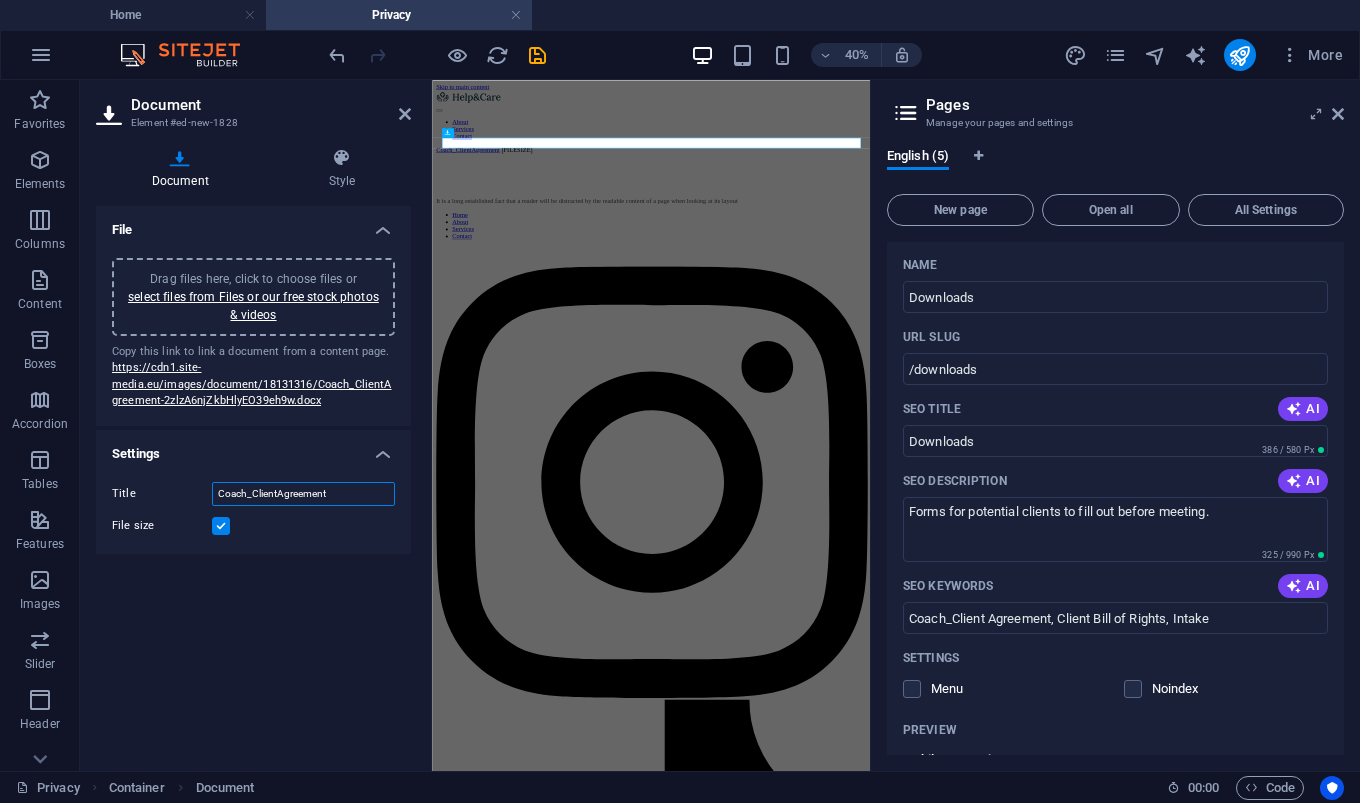 type on "Coach_ClientAgreement" 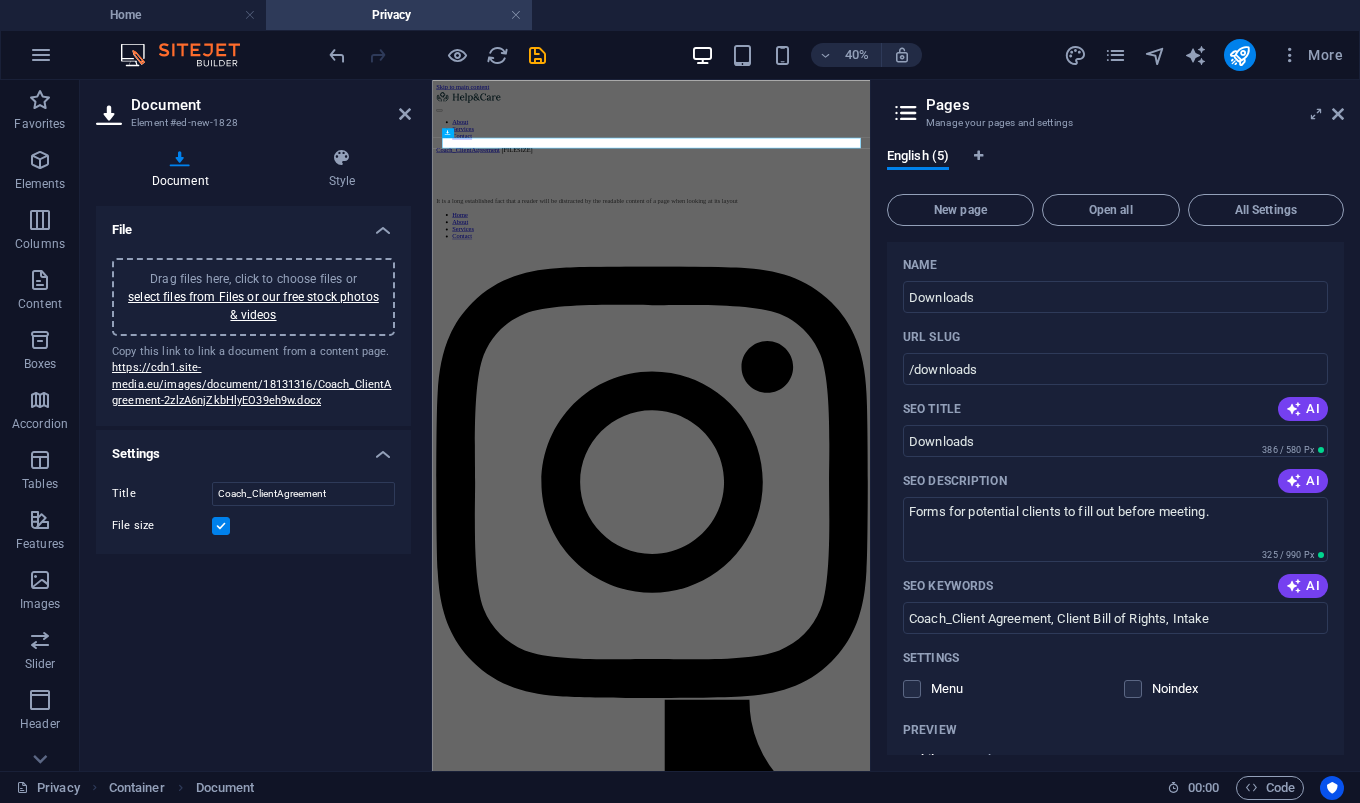 click on "Document" at bounding box center [184, 169] 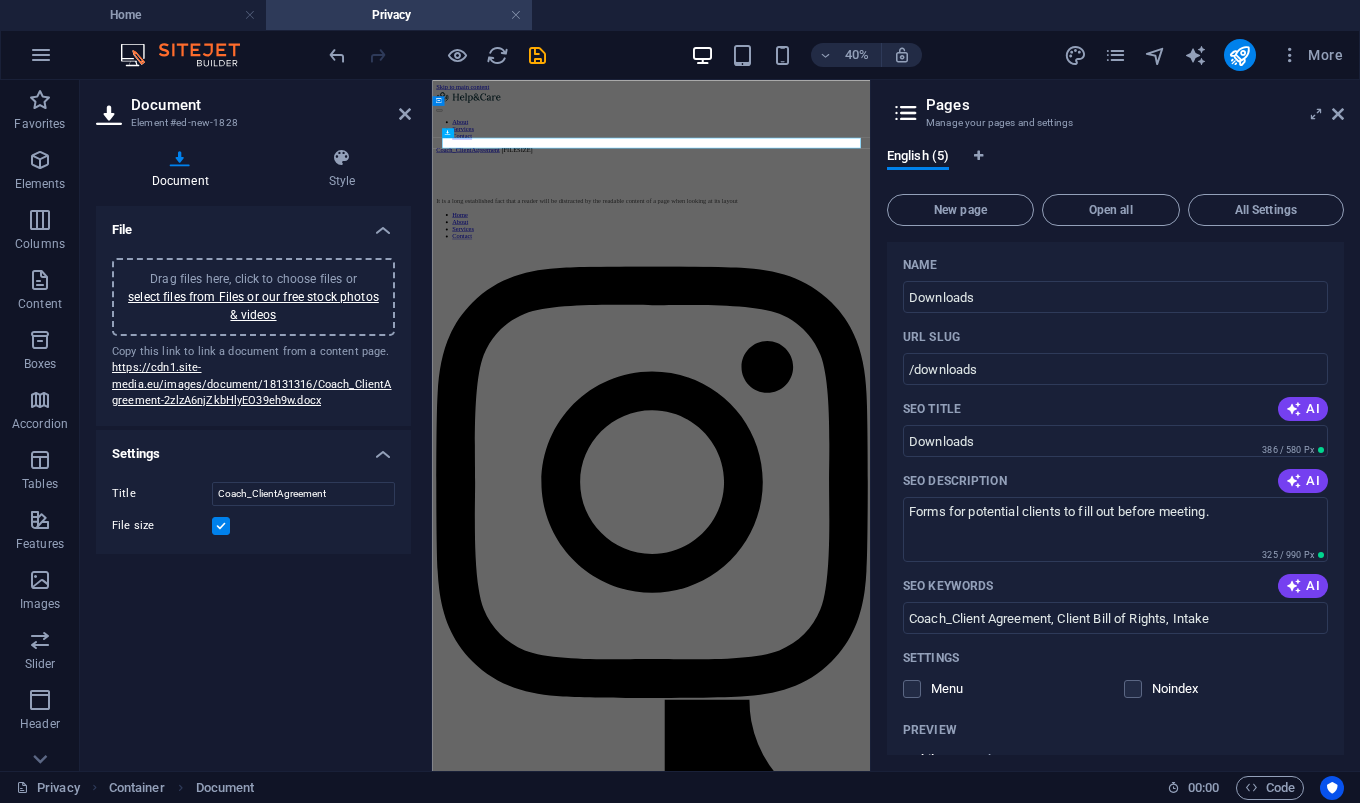 click on "Drag files here, click to choose files or select files from Files or our free stock photos & videos" at bounding box center [253, 297] 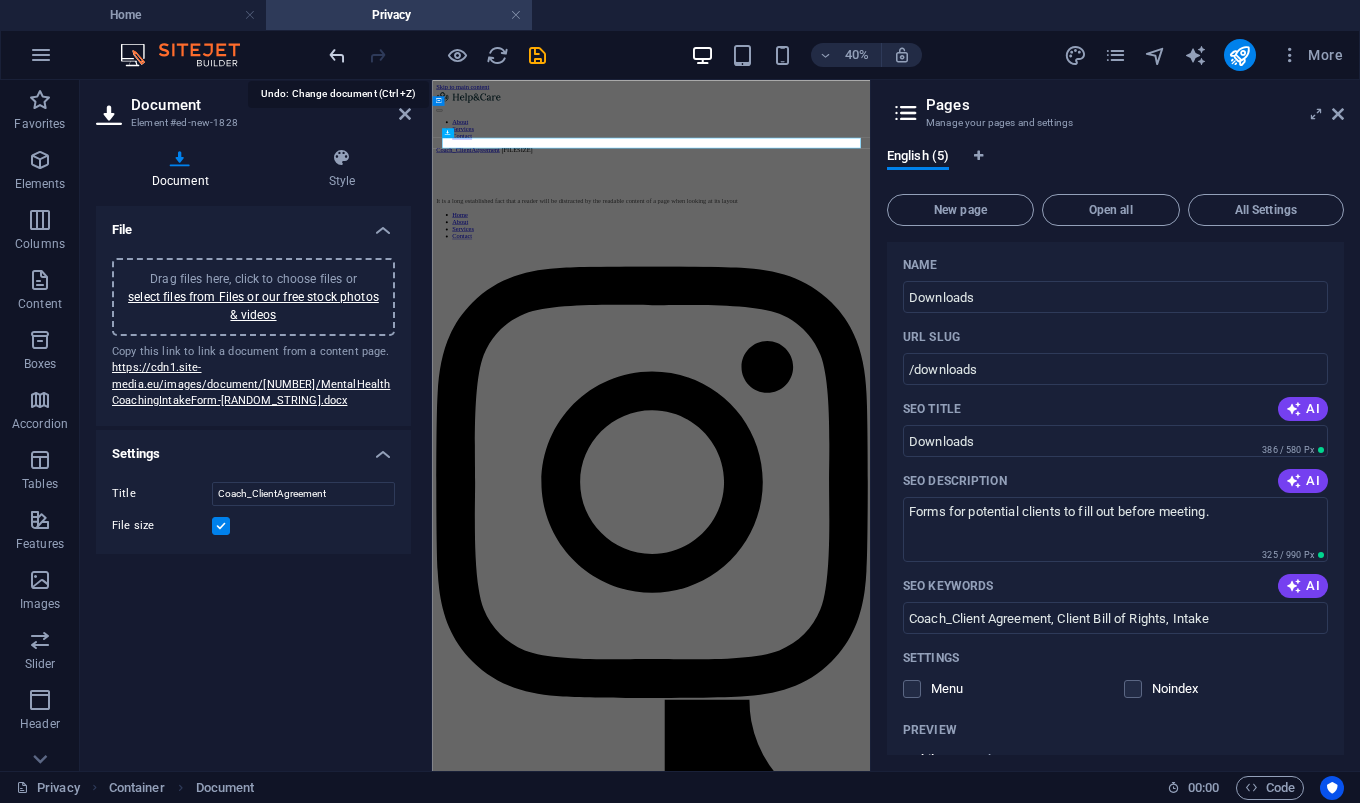 click at bounding box center [337, 55] 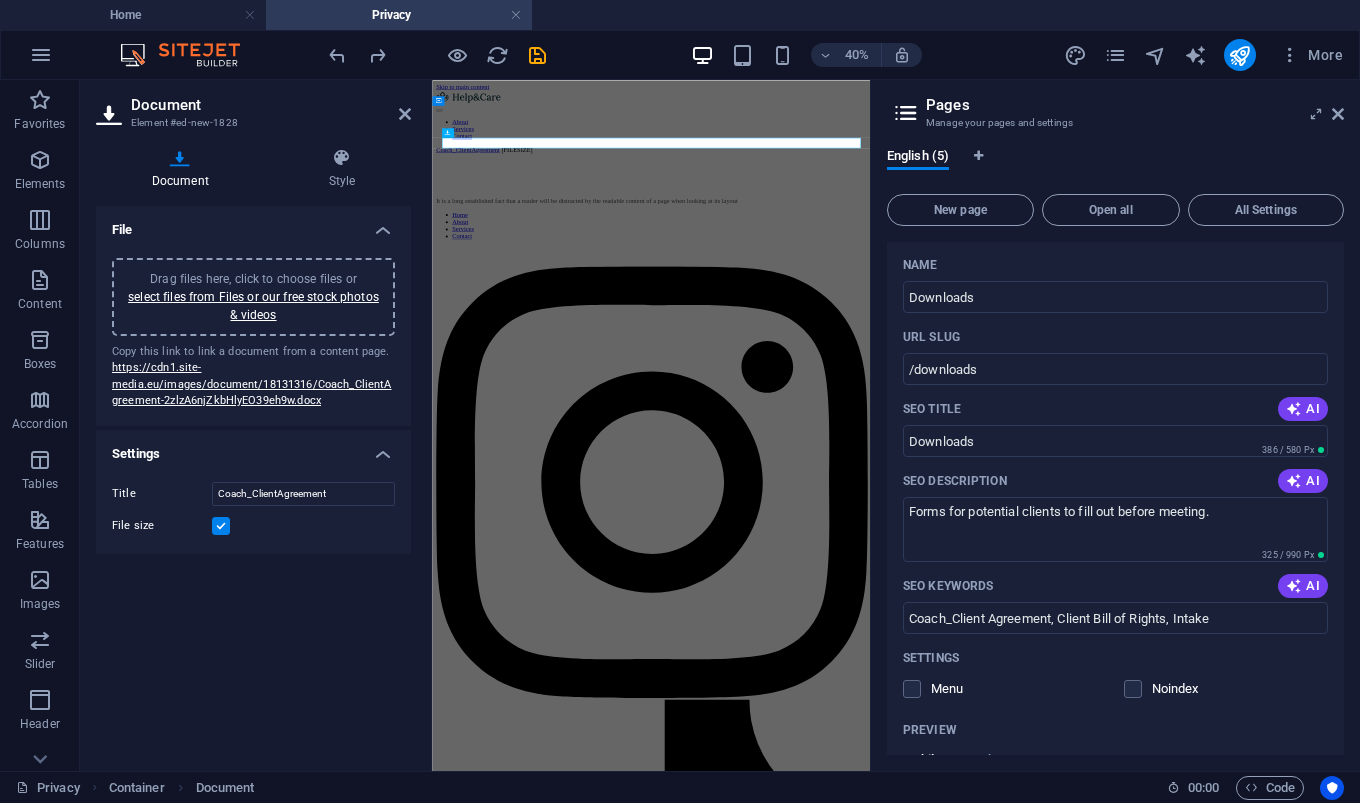 click on "Forms for po
About Services Contact Coach_ClientAgreement   [FILE_SIZE] It is a long established fact that a reader will be distracted by the readable content of a page when looking at its layout Home About Services Contact
[YEAR] renewedstrengthcoaching.org . All Rights Reserved. Privacy Policy   Legal Notice" at bounding box center (979, 3762) 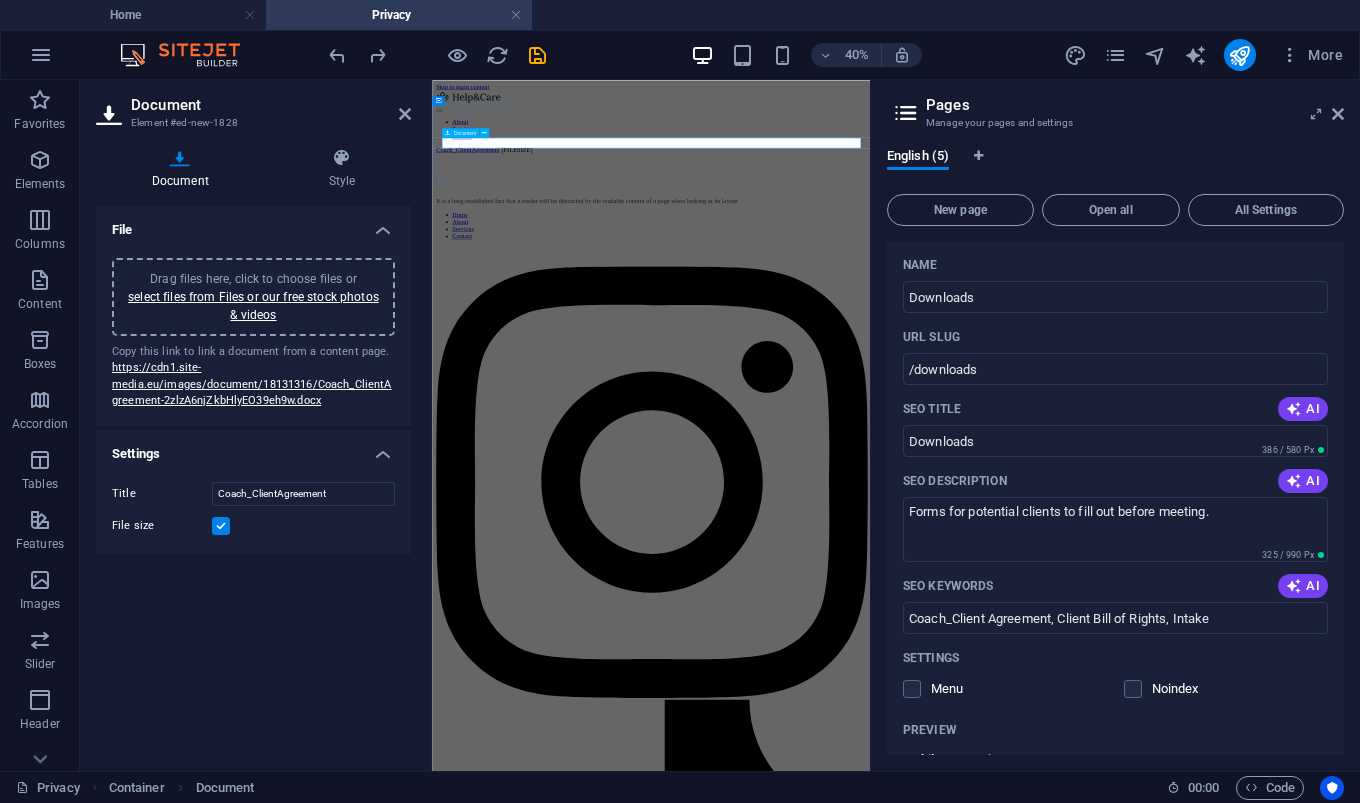 click on "Coach_ClientAgreement   346.68 KB" at bounding box center [979, 255] 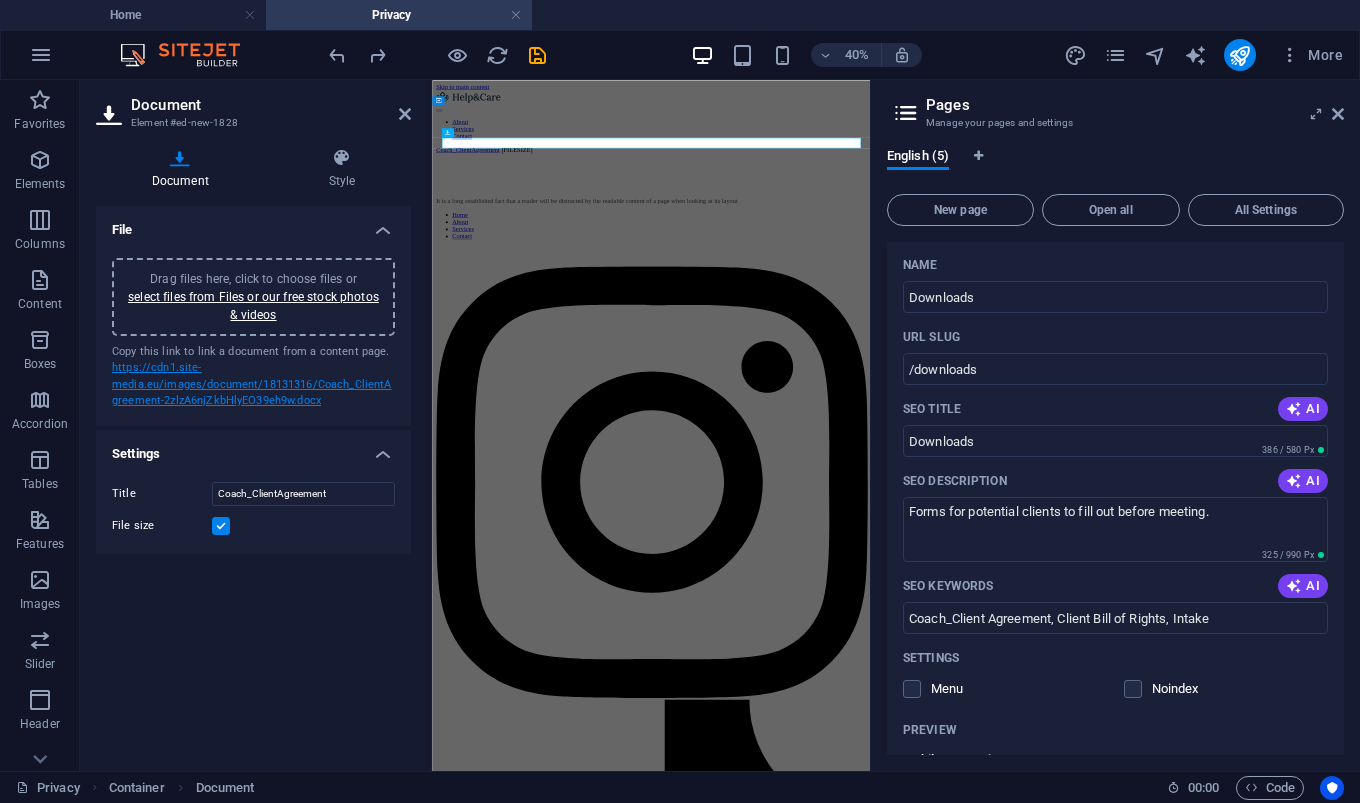 drag, startPoint x: 215, startPoint y: 392, endPoint x: 171, endPoint y: 391, distance: 44.011364 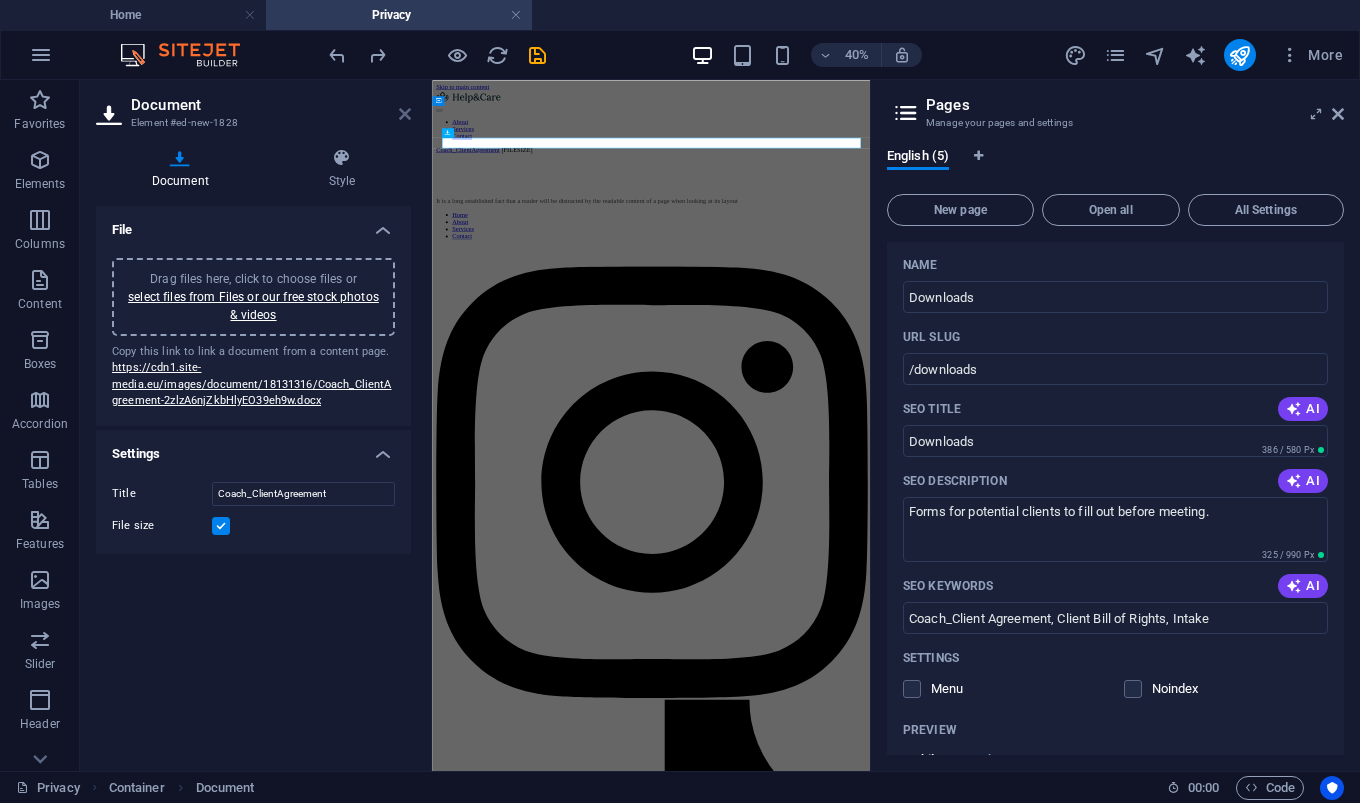 click at bounding box center (405, 114) 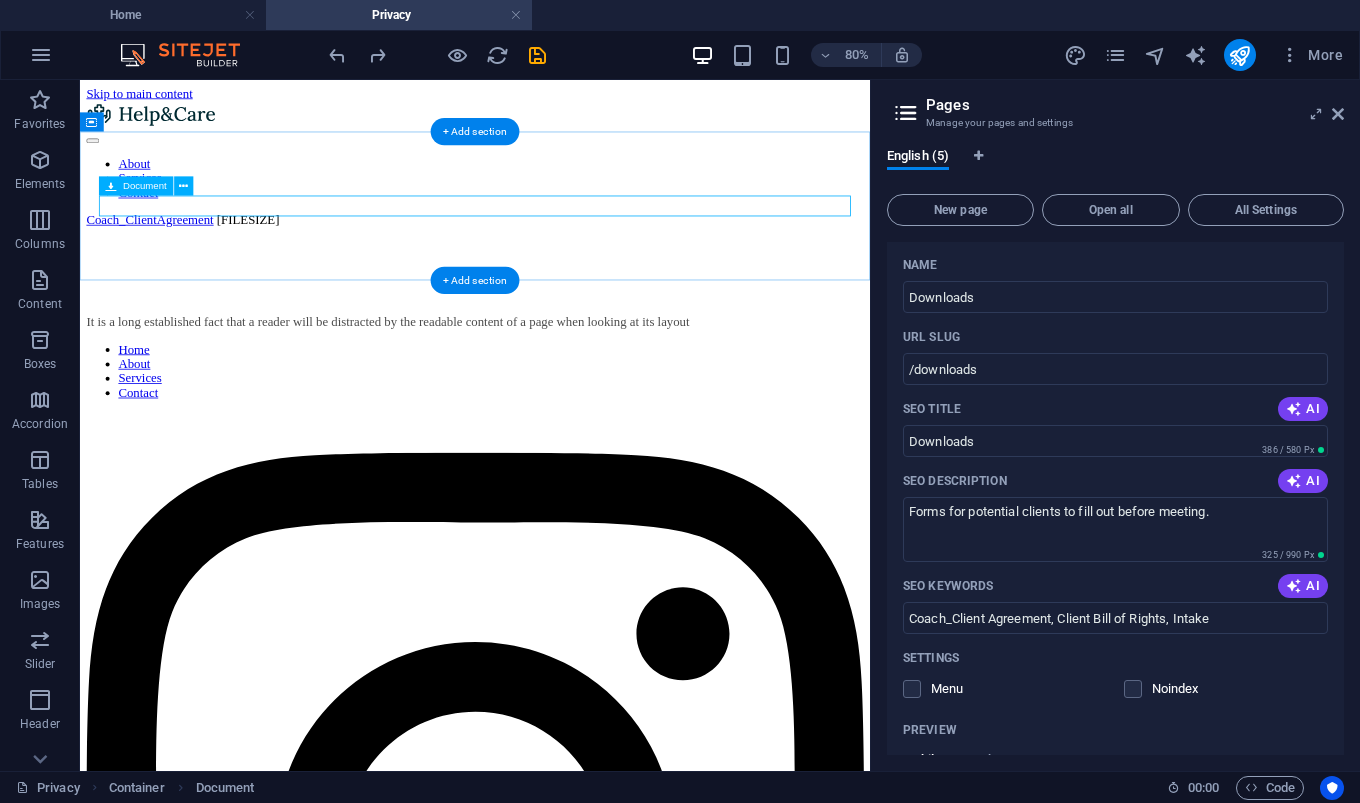 click on "Coach_ClientAgreement   346.68 KB" at bounding box center (574, 255) 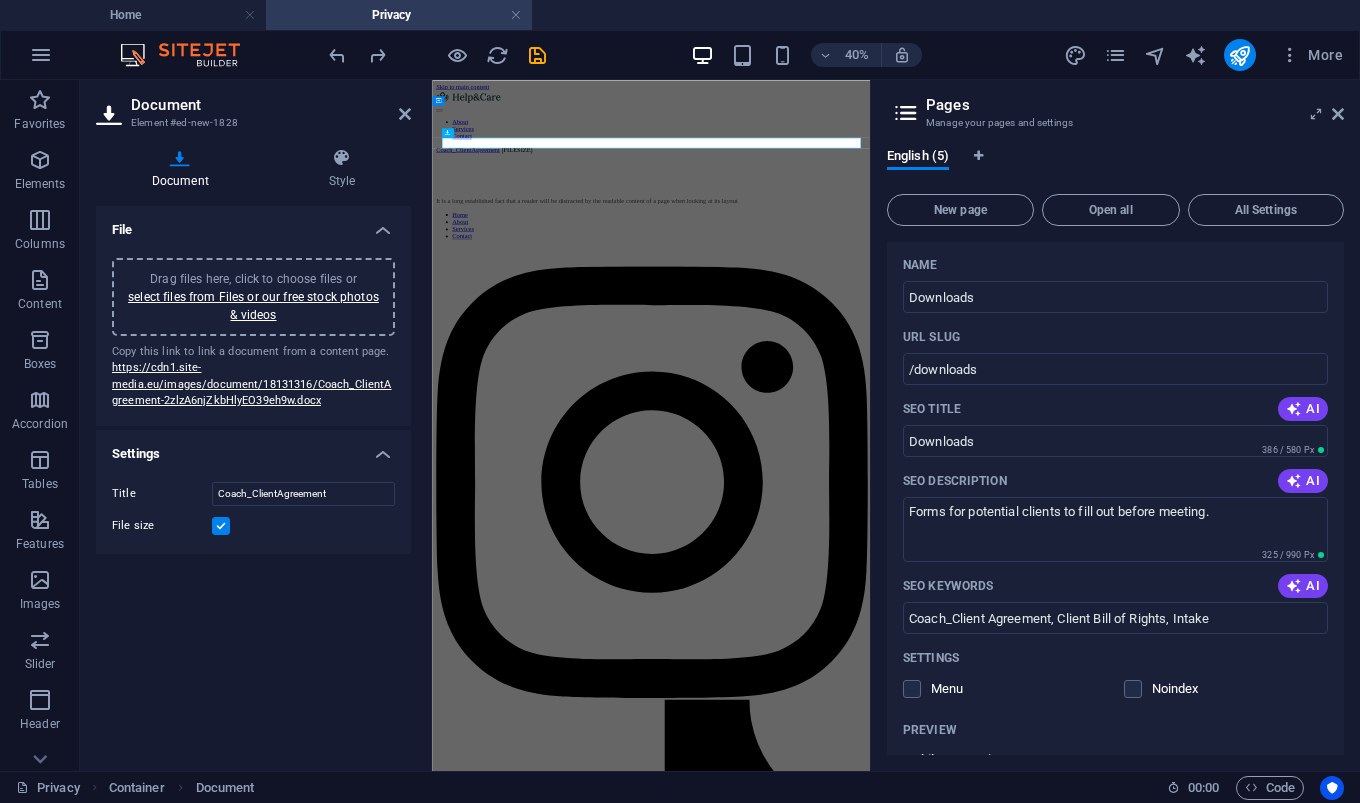 click on "Document Element #[ID] Document Style File Drag files here, click to choose files or select files from Files or our free stock photos & videos Copy this link to link a document from a content page. https://cdn1.site-media.eu/images/document/[ID]/[FILENAME].docx Settings Title [FILENAME] File size Preset Element Layout How this element expands within the layout (Flexbox). Size Default auto px % 1/1 1/2 1/3 1/4 1/5 1/6 1/7 1/8 1/9 1/10 Grow Shrink Order Container layout Visible Visible Opacity 100 % Overflow Spacing Margin Default auto px % rem vw vh Custom Custom auto px % rem vw vh auto px % rem vw vh auto px % rem vw vh auto px % rem vw vh Padding Default px rem % vh vw Custom Custom px rem % vh vw px rem % vh vw px rem % vh vw Border Style              - Width 1 auto px rem % vh vw Custom Custom 1 auto px rem % vh vw 1 auto px rem % vh vw 1 auto px rem % vh vw 1 auto px rem % vh vw  - Color Round corners Default px rem % vh vw" at bounding box center (256, 425) 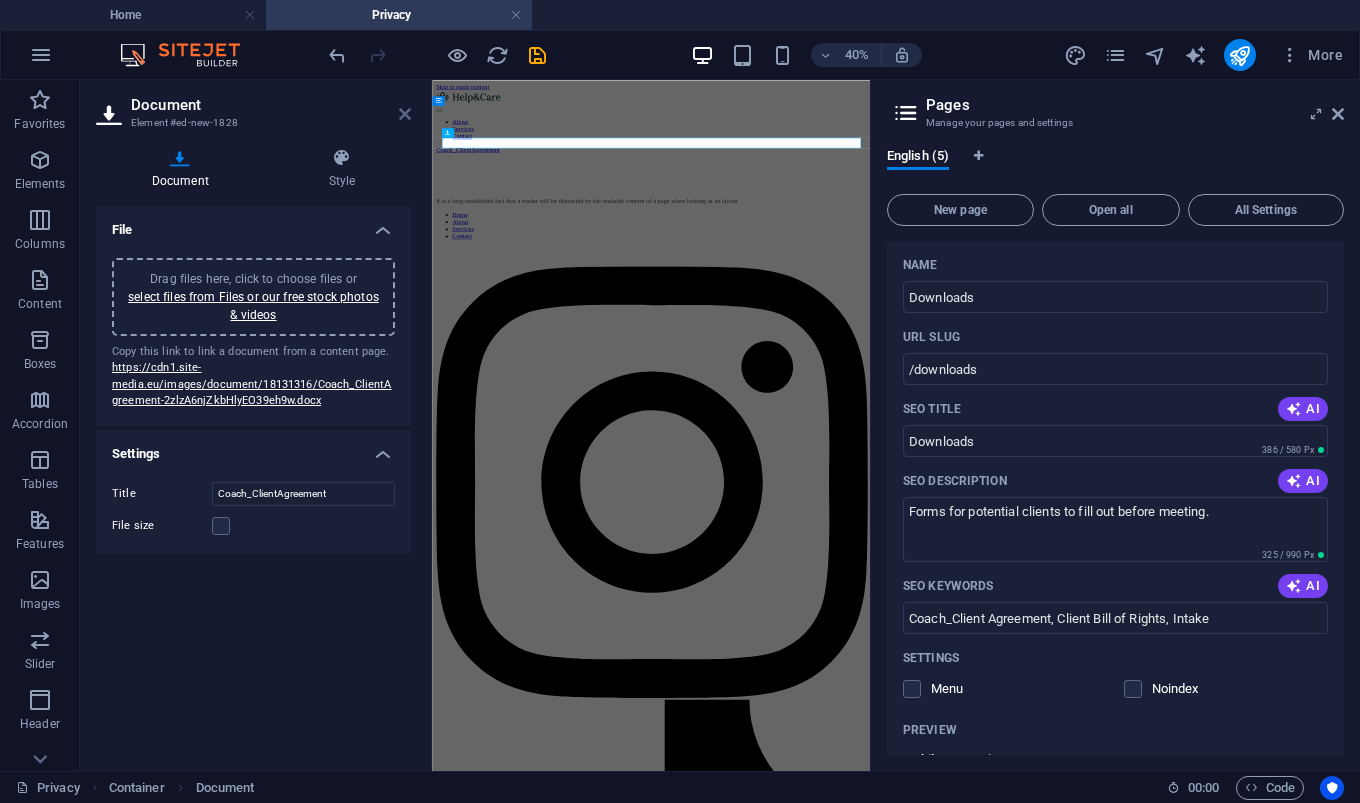 click at bounding box center [405, 114] 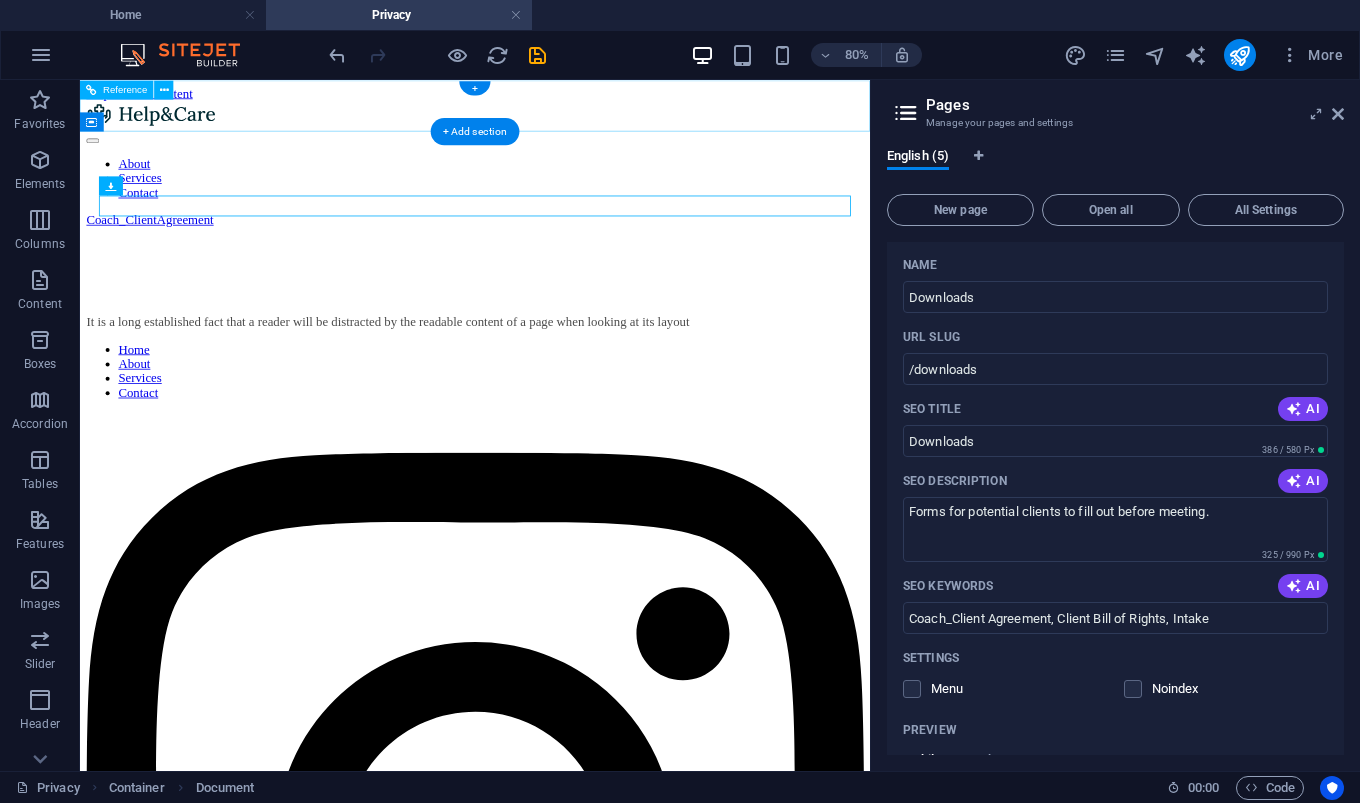click at bounding box center (574, 124) 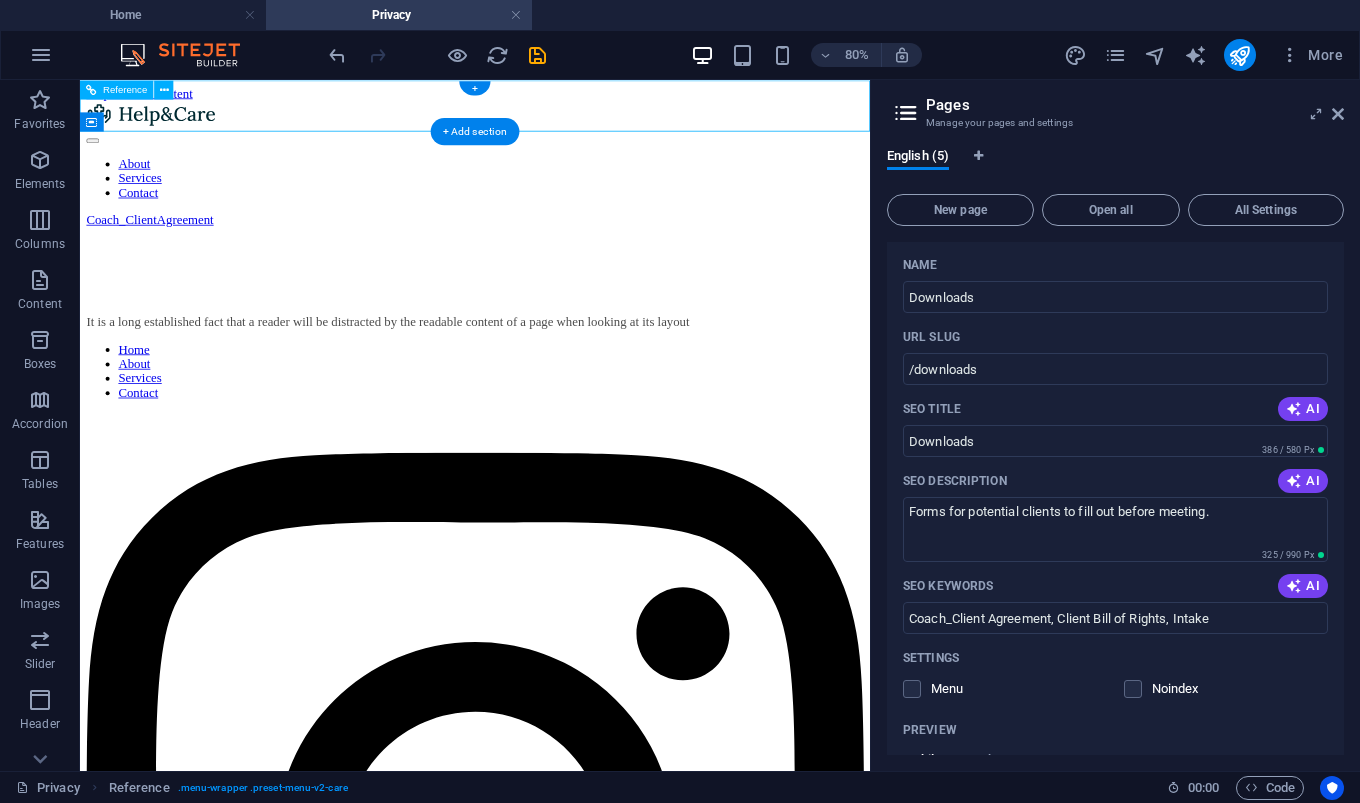 click at bounding box center (574, 124) 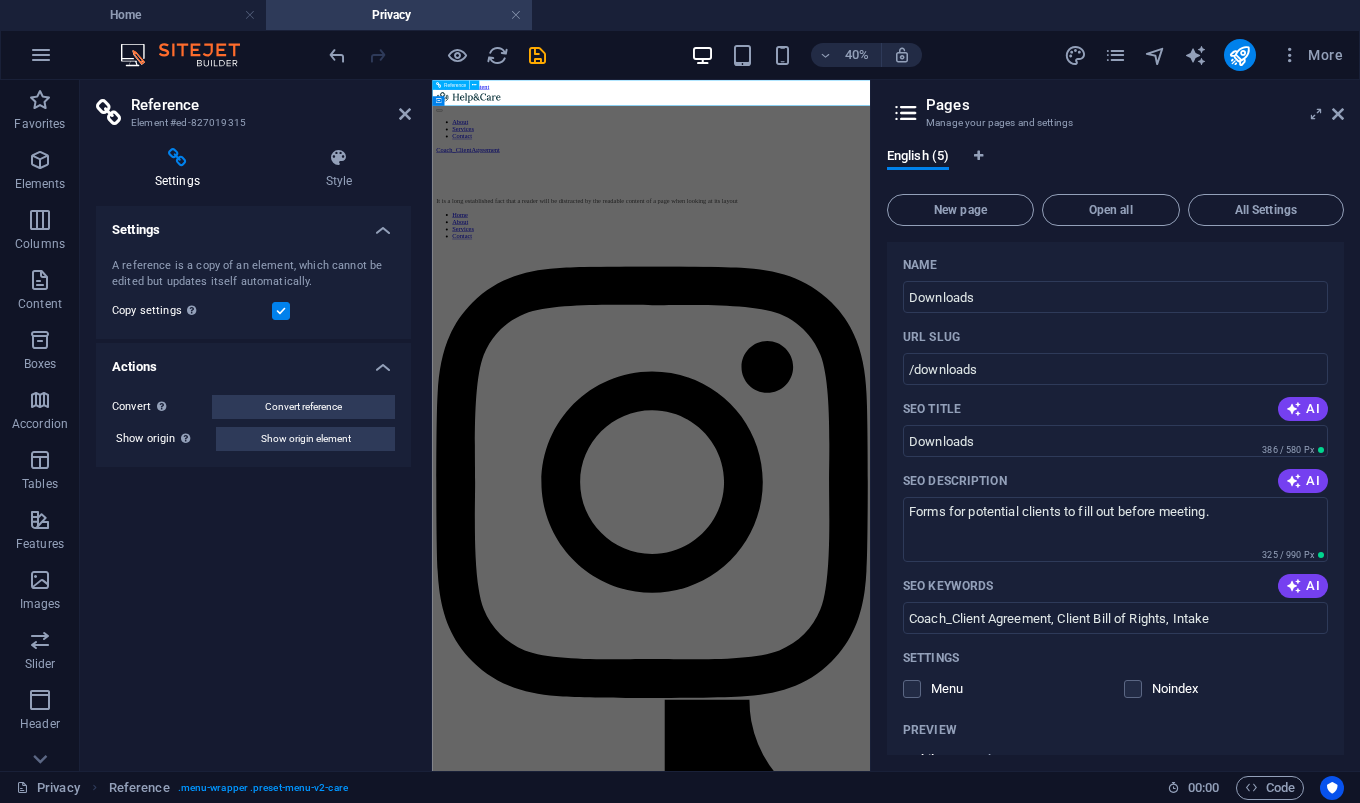 click at bounding box center [979, 124] 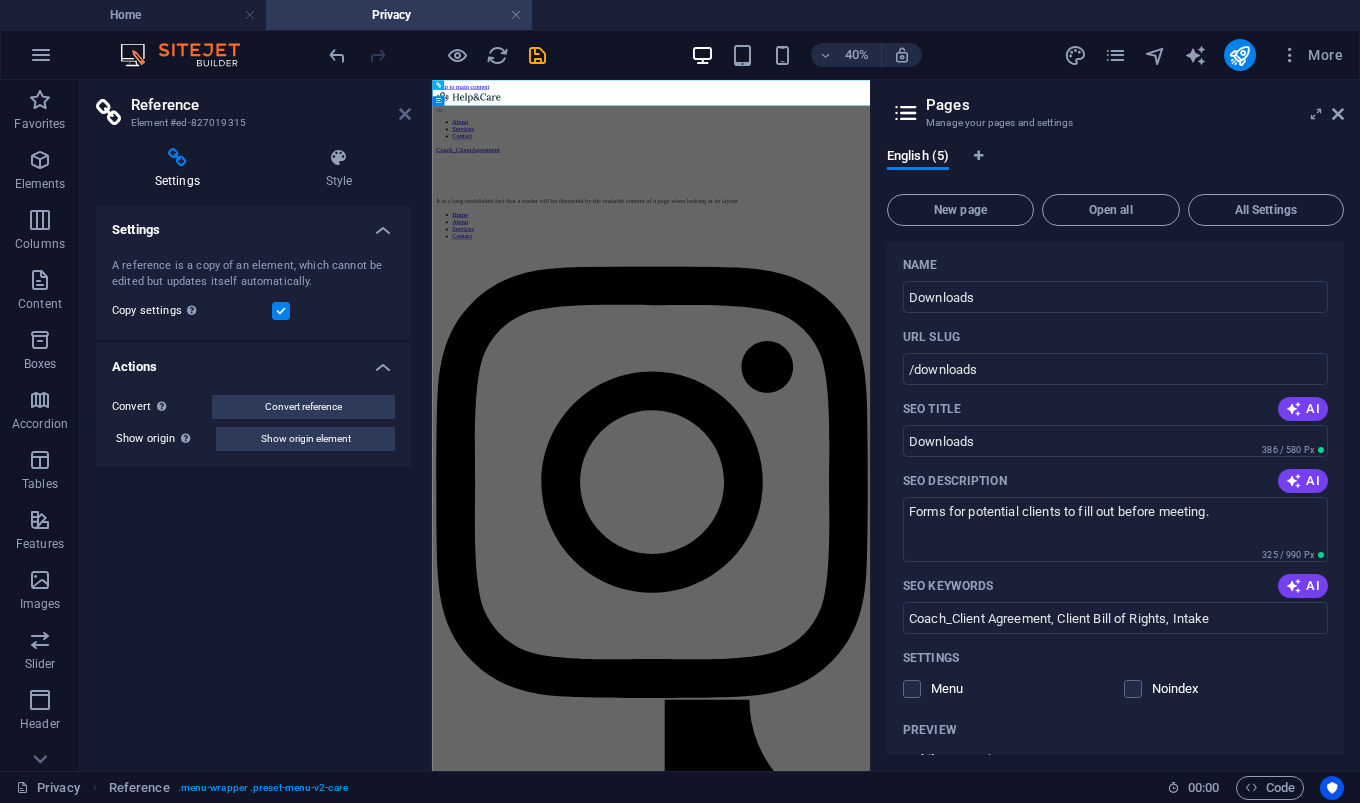 click at bounding box center [405, 114] 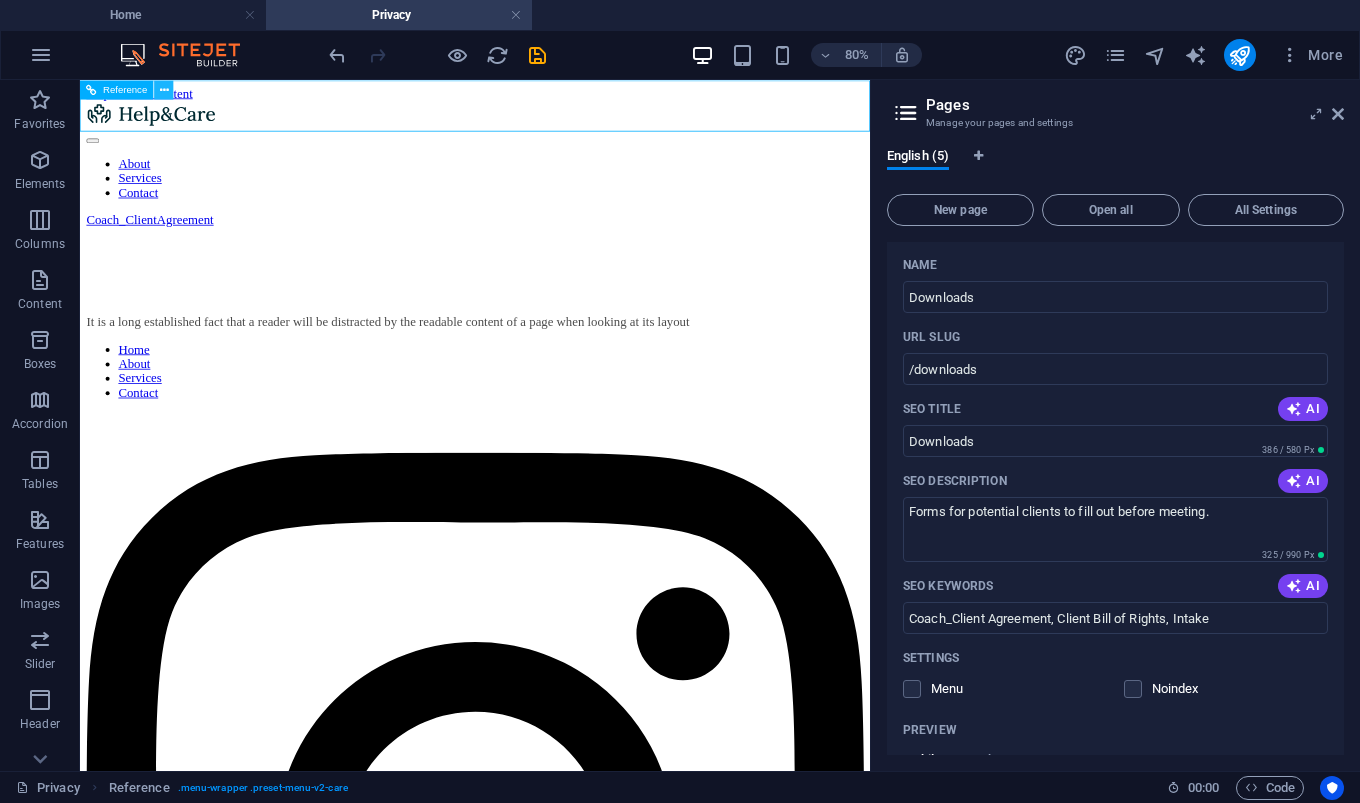 click at bounding box center [164, 89] 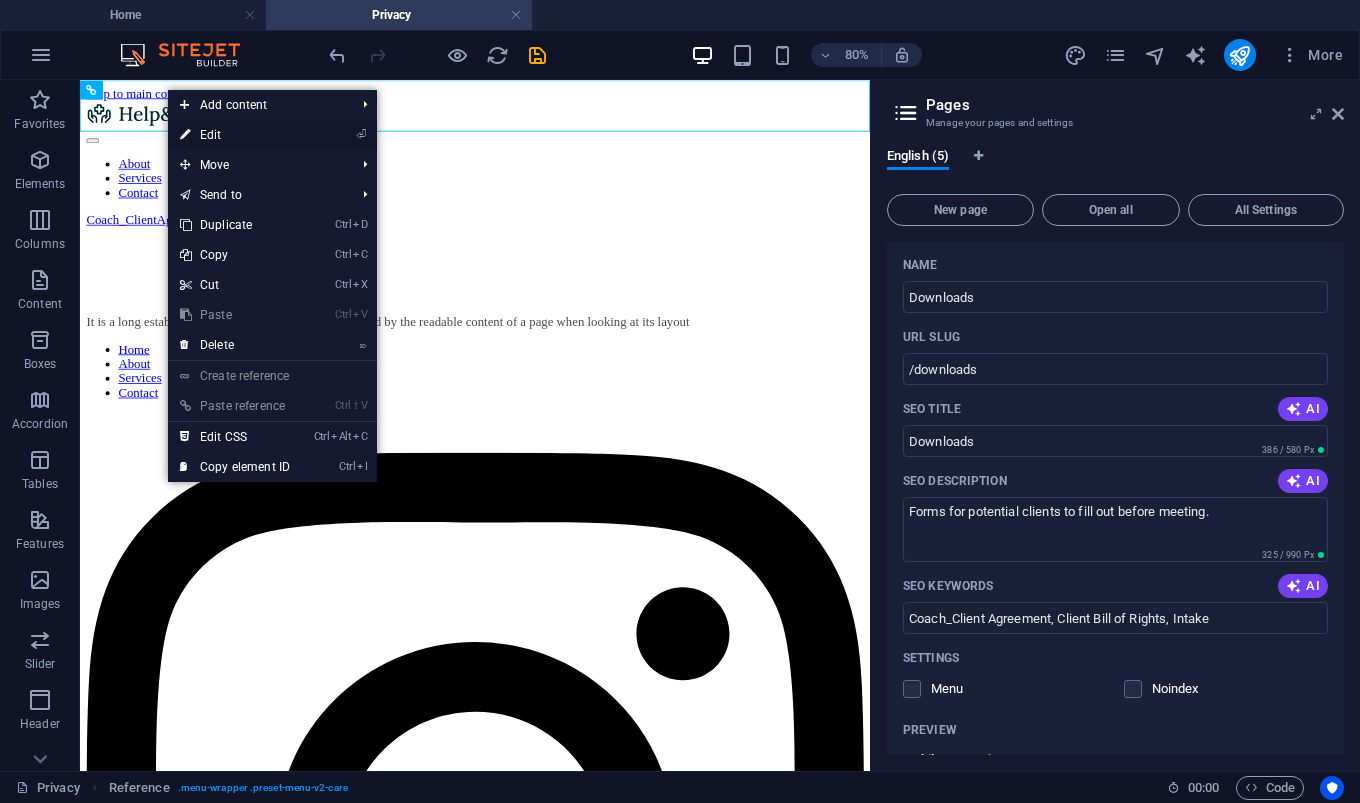 click on "⏎  Edit" at bounding box center (235, 135) 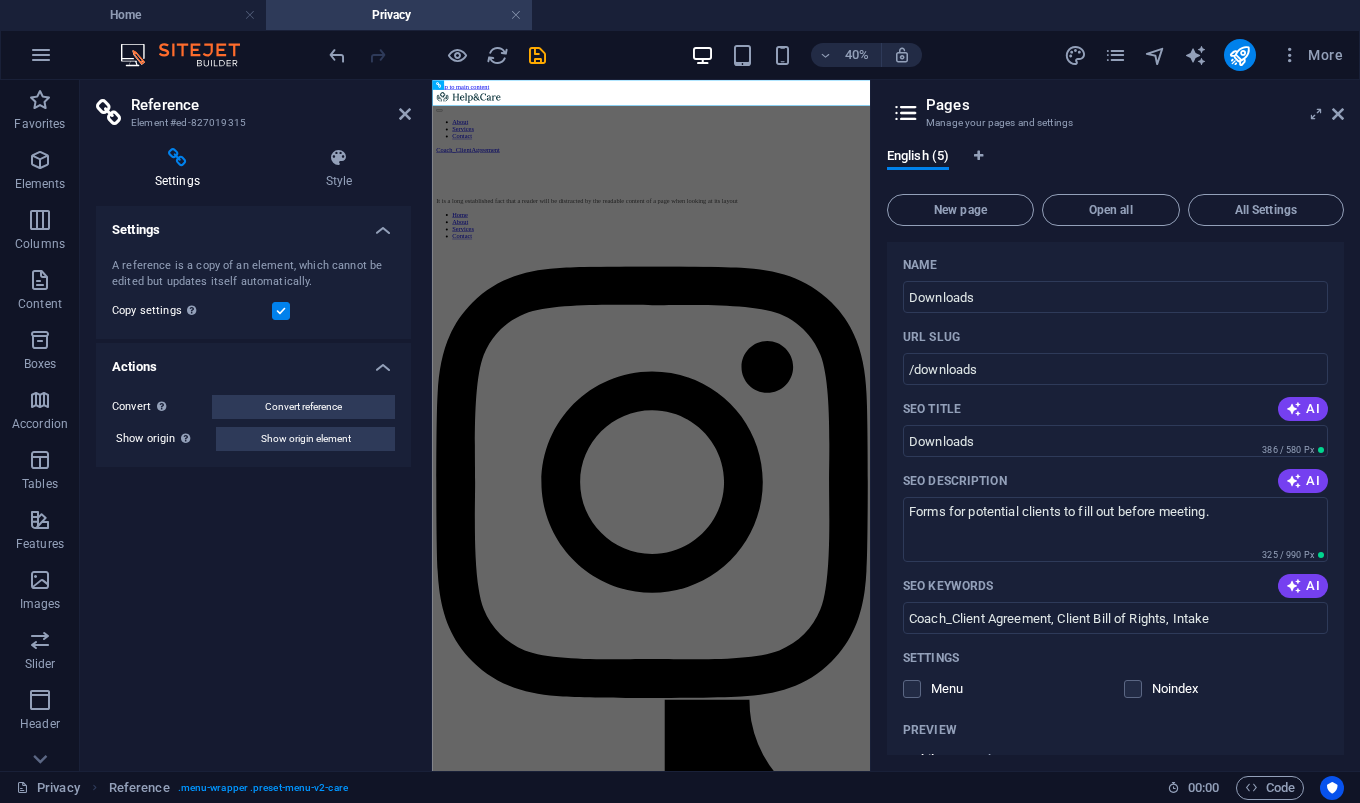 click on "Settings" at bounding box center [253, 224] 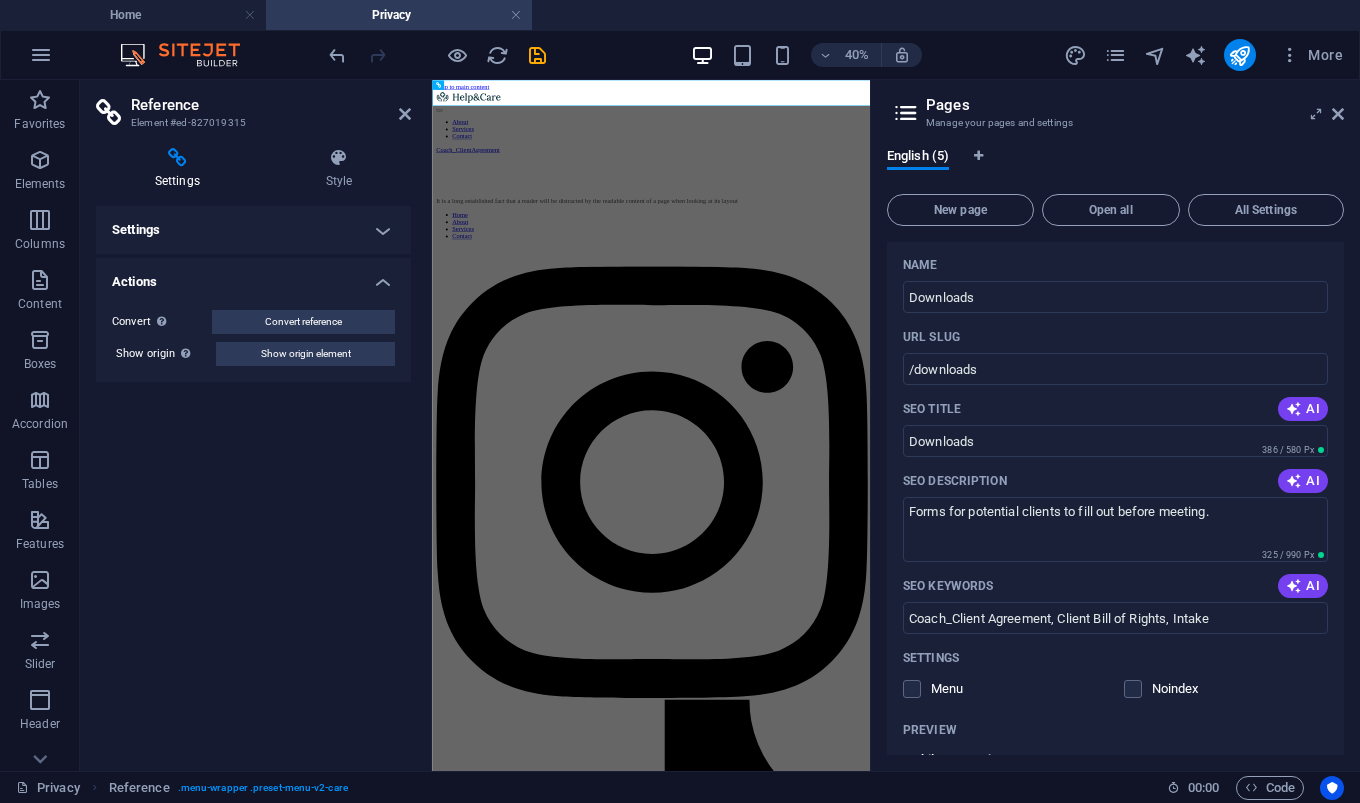 click on "Settings" at bounding box center [253, 230] 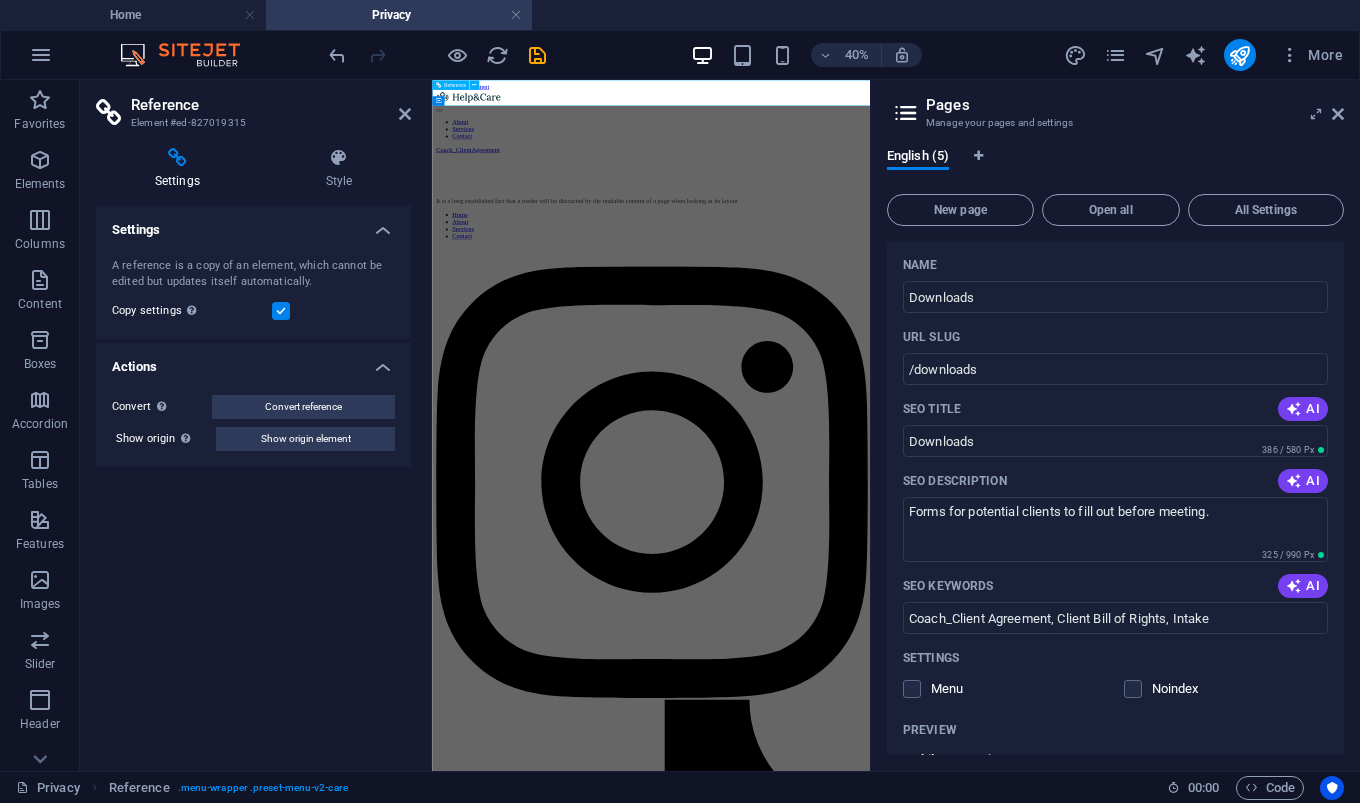 click on "About Services Contact" at bounding box center [979, 203] 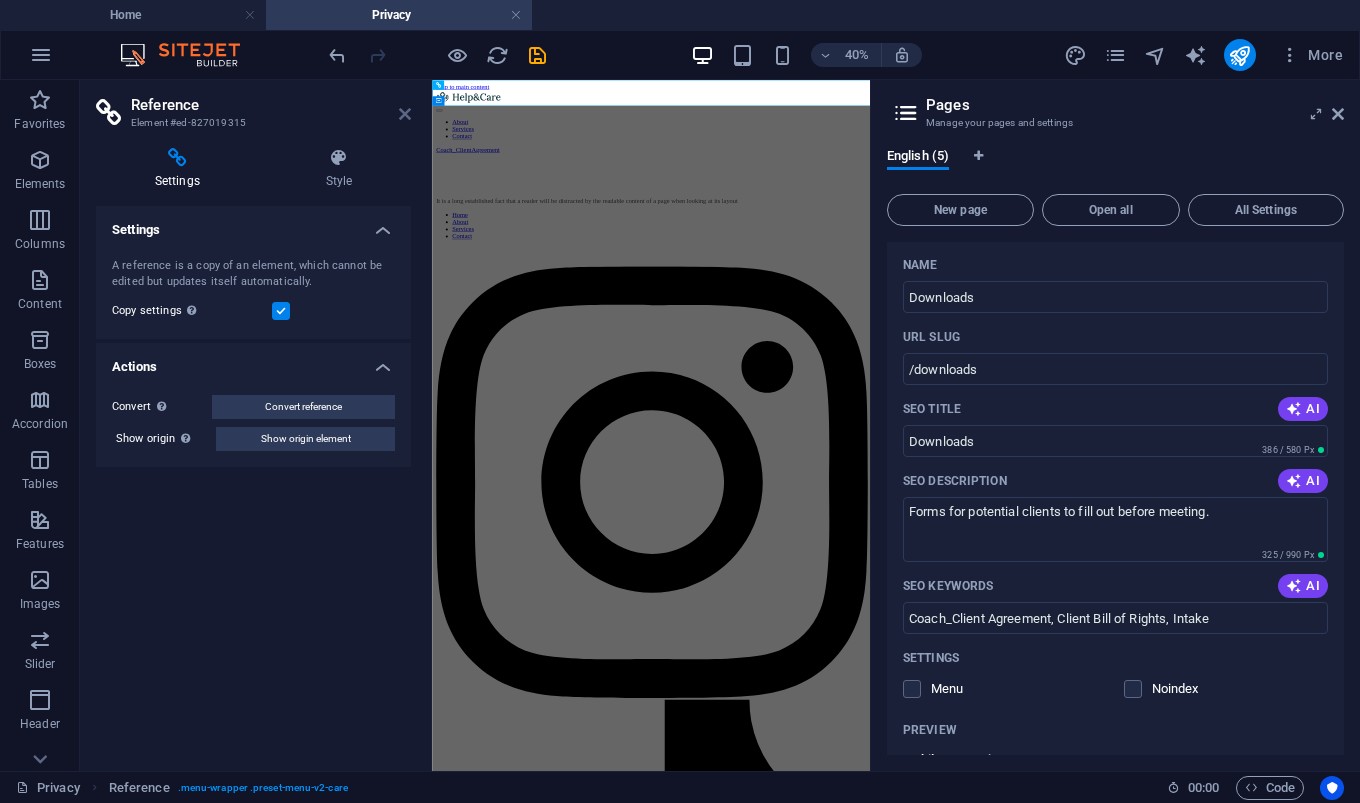 click at bounding box center [405, 114] 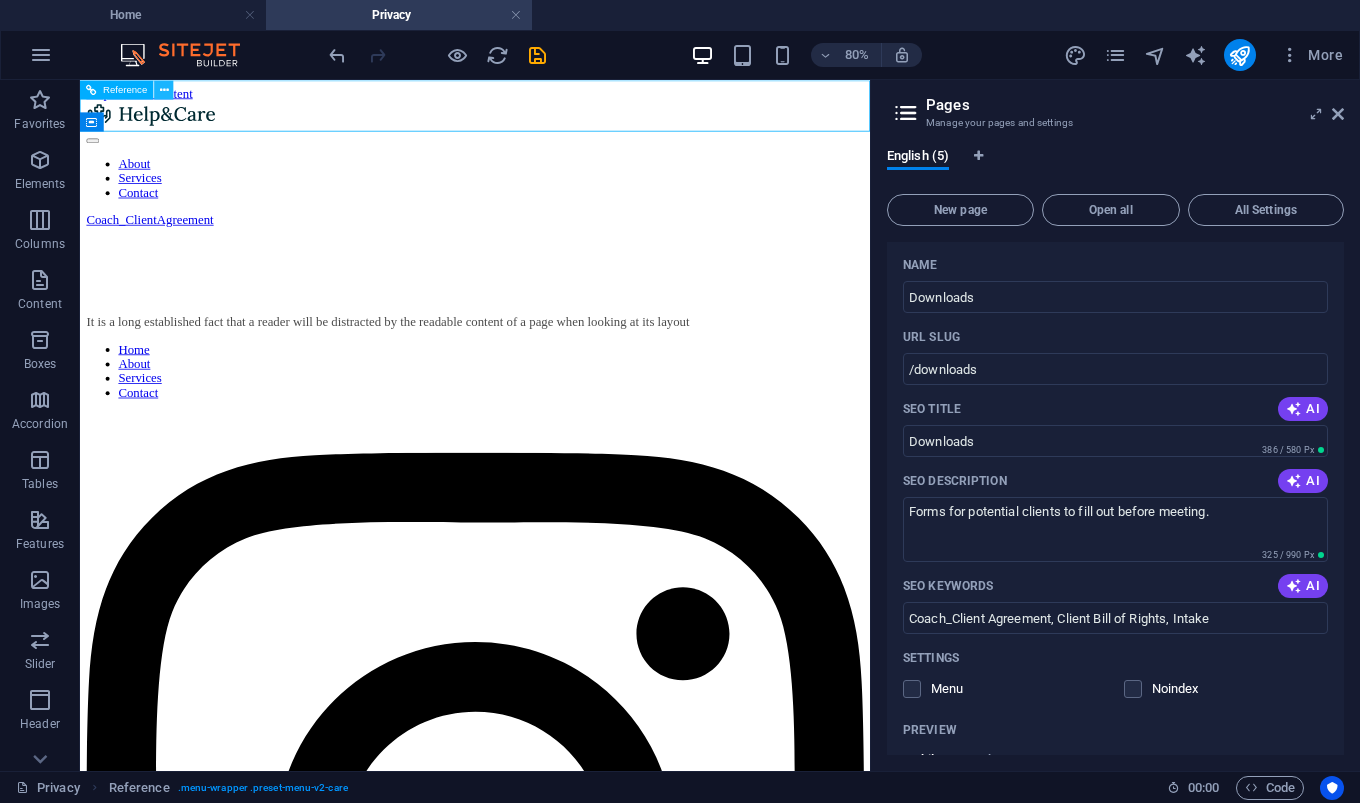 click at bounding box center [164, 89] 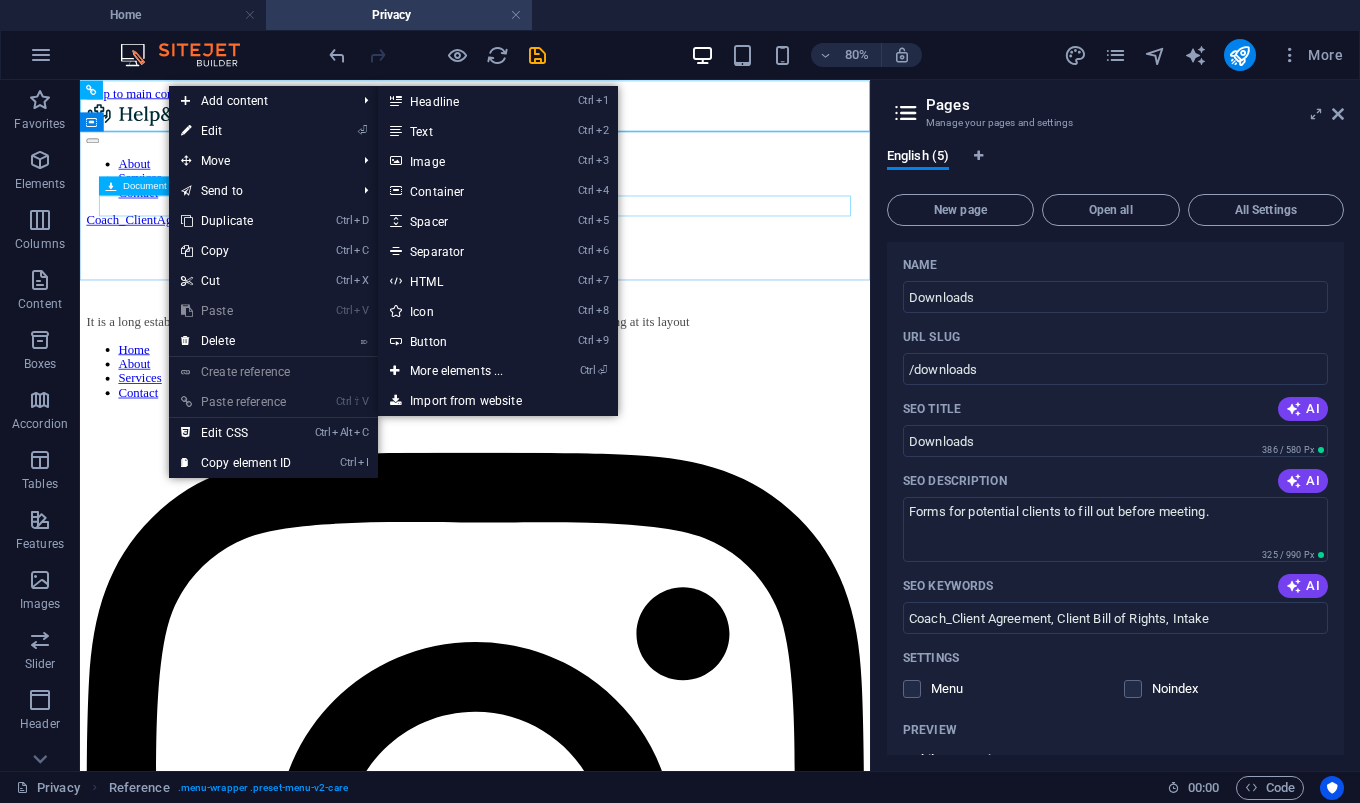 click on "Coach_ClientAgreement [FILE_SIZE]" at bounding box center (574, 255) 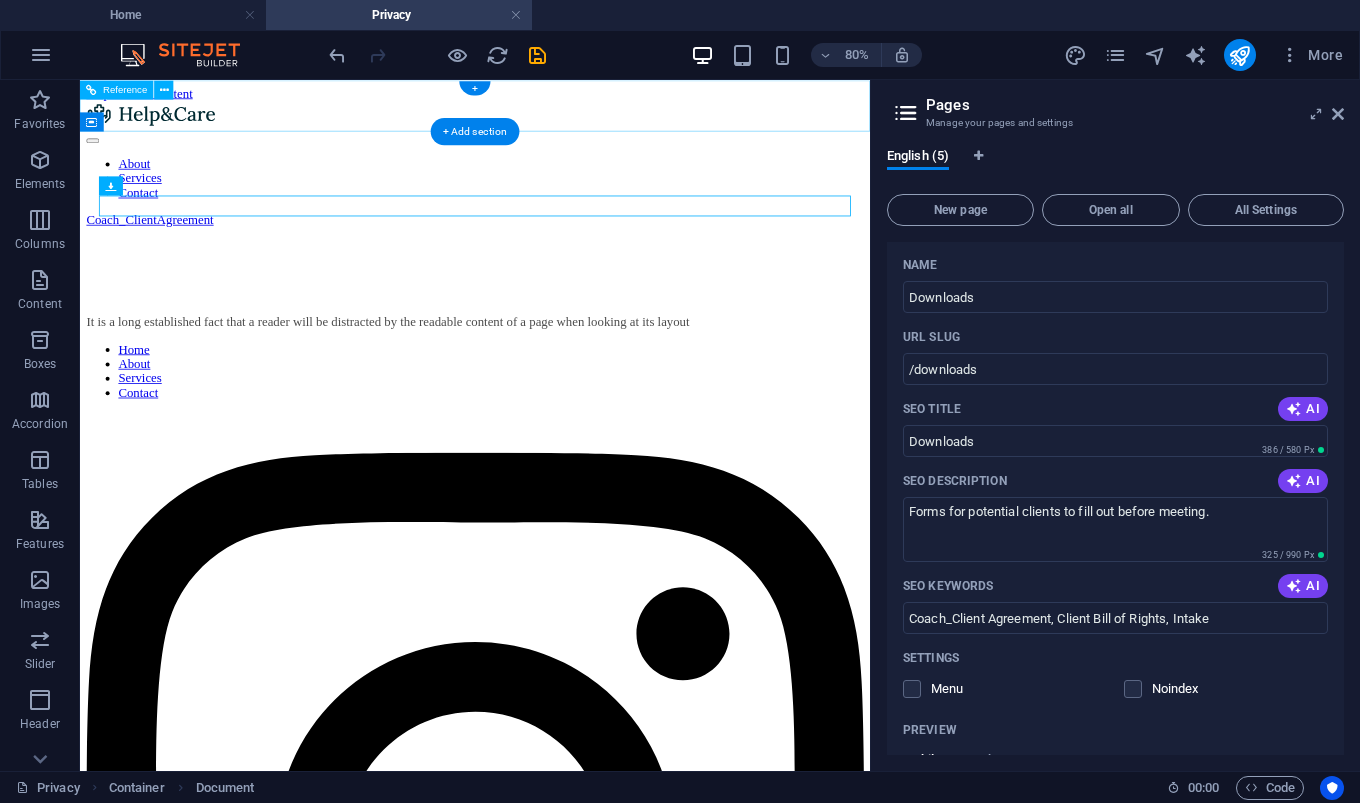 click at bounding box center (574, 124) 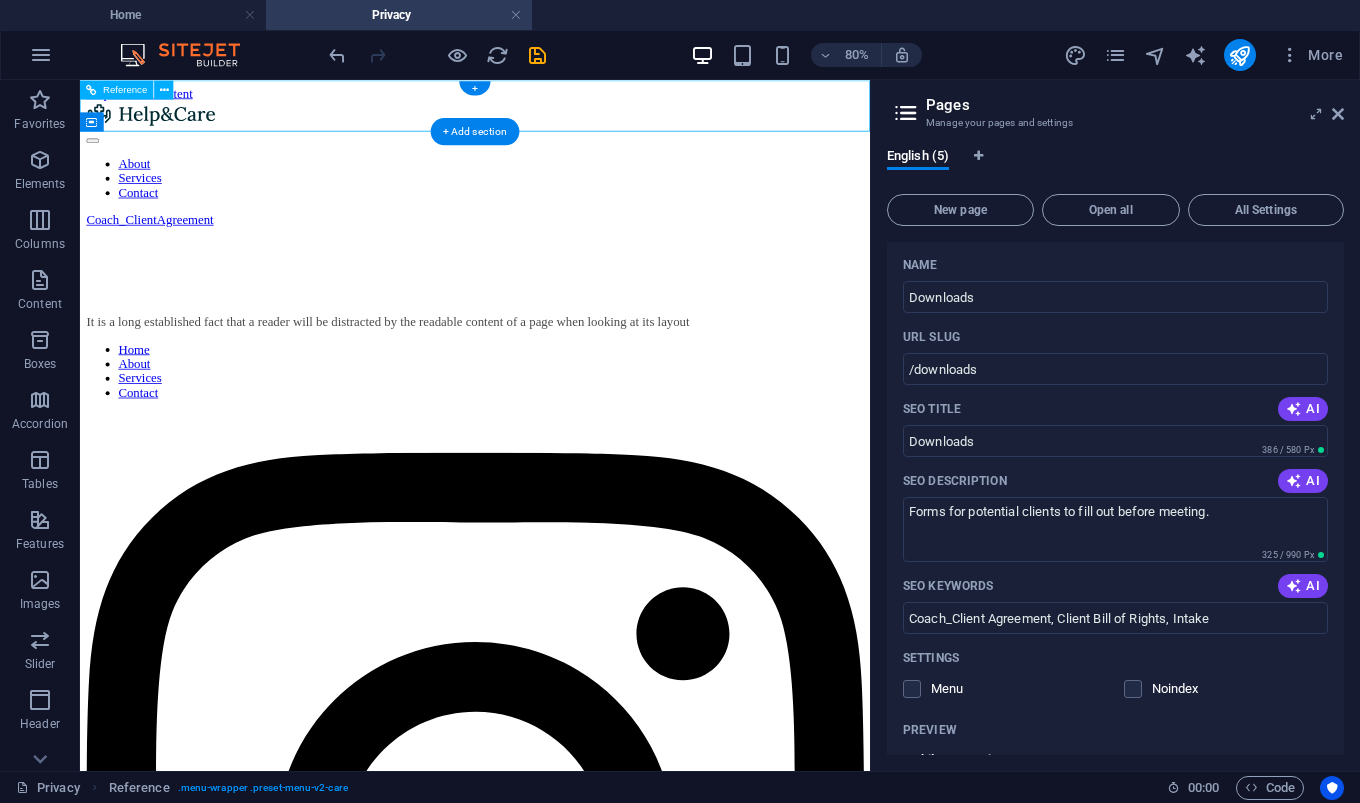 click at bounding box center (574, 124) 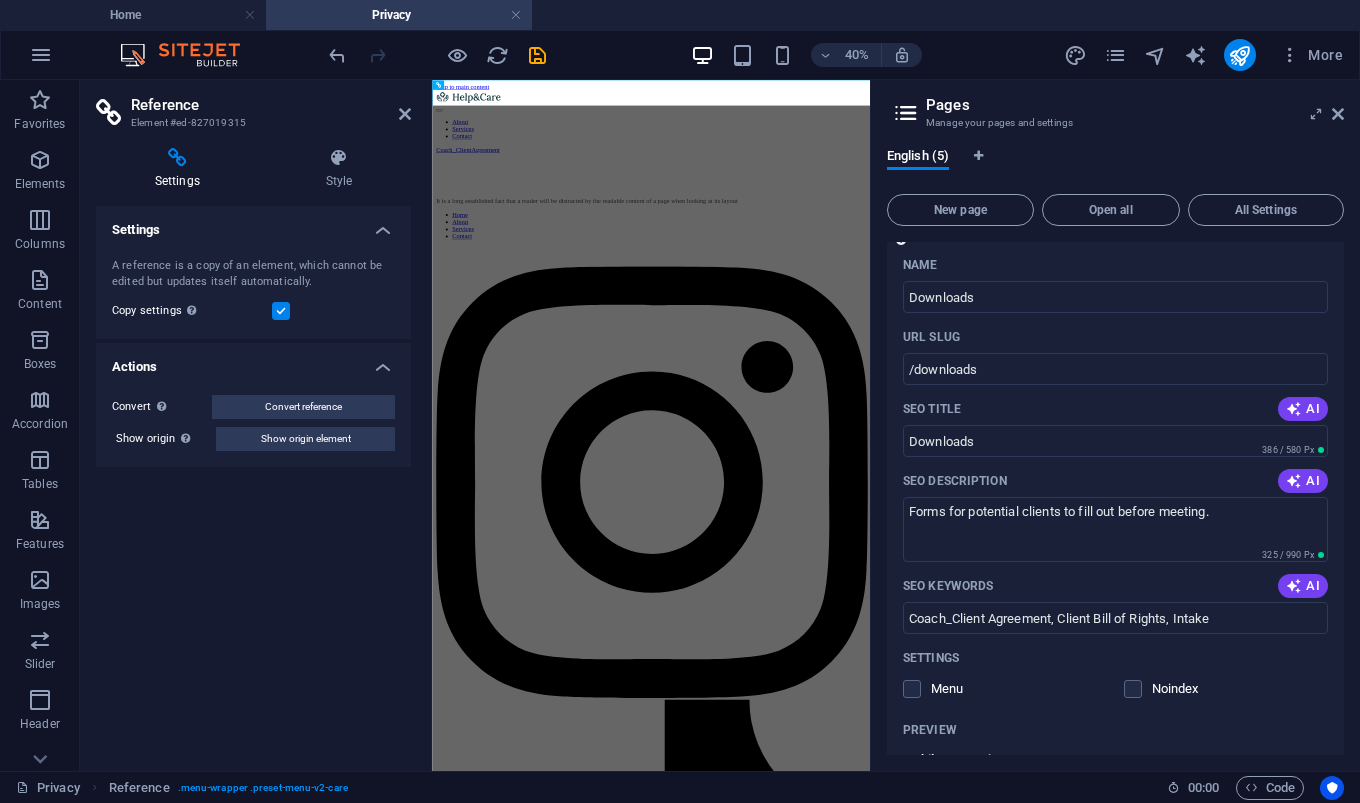 scroll, scrollTop: 595, scrollLeft: 0, axis: vertical 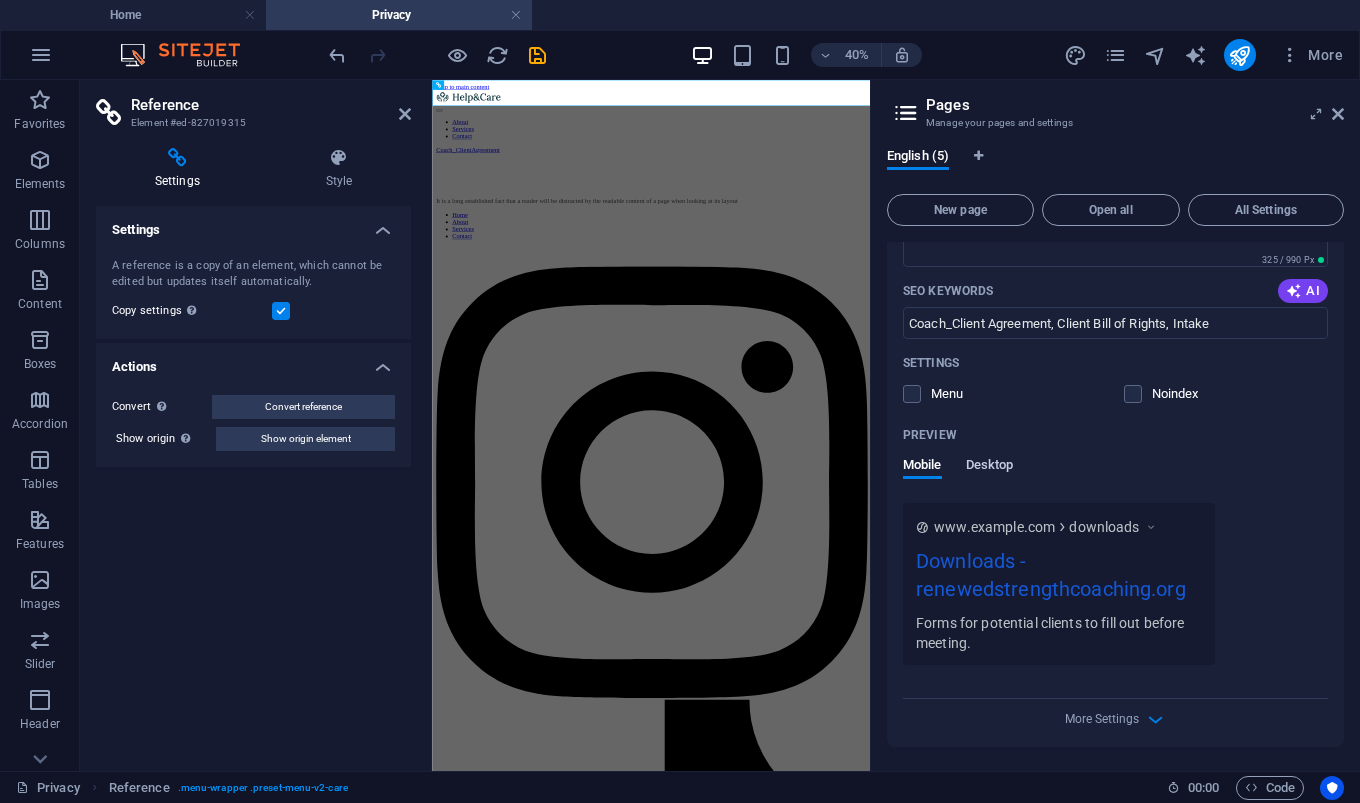 click on "Desktop" at bounding box center [990, 467] 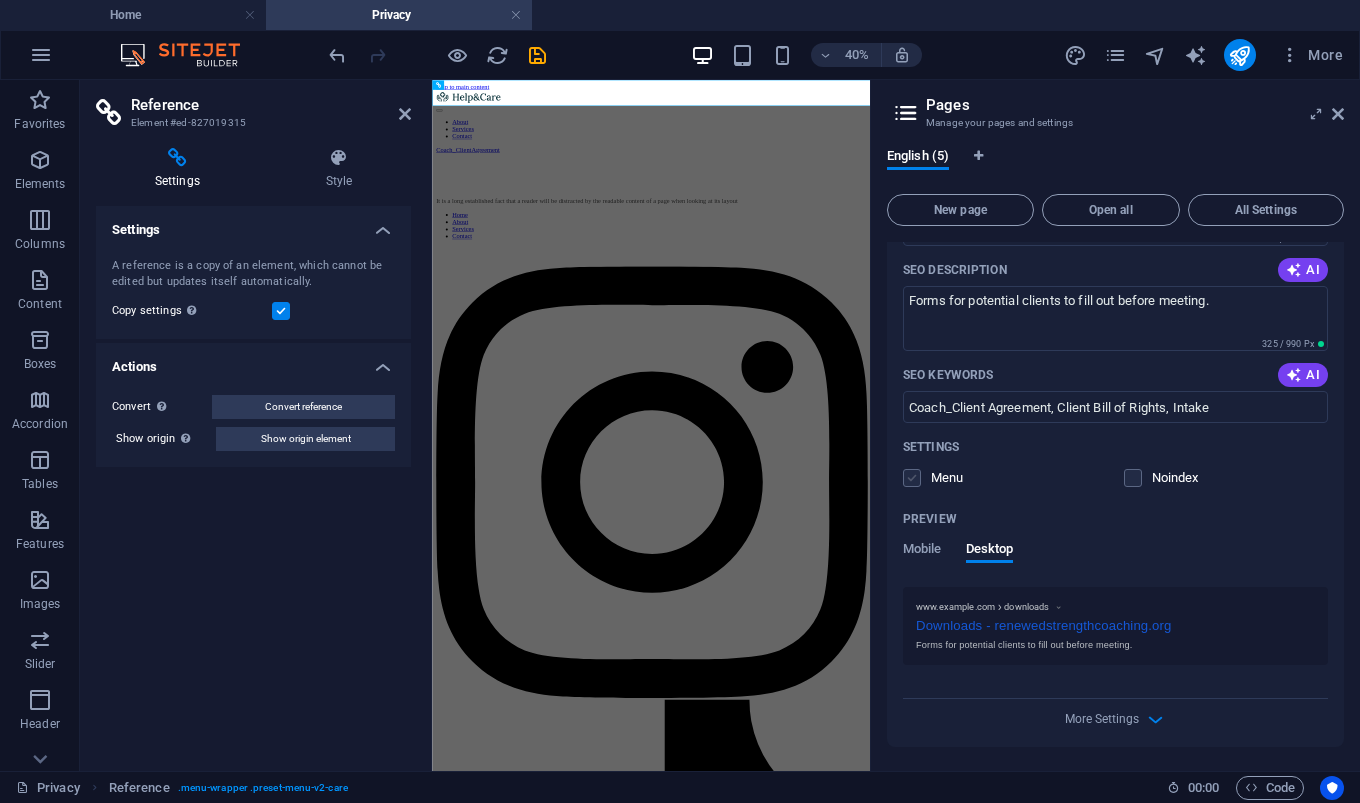 click at bounding box center (912, 478) 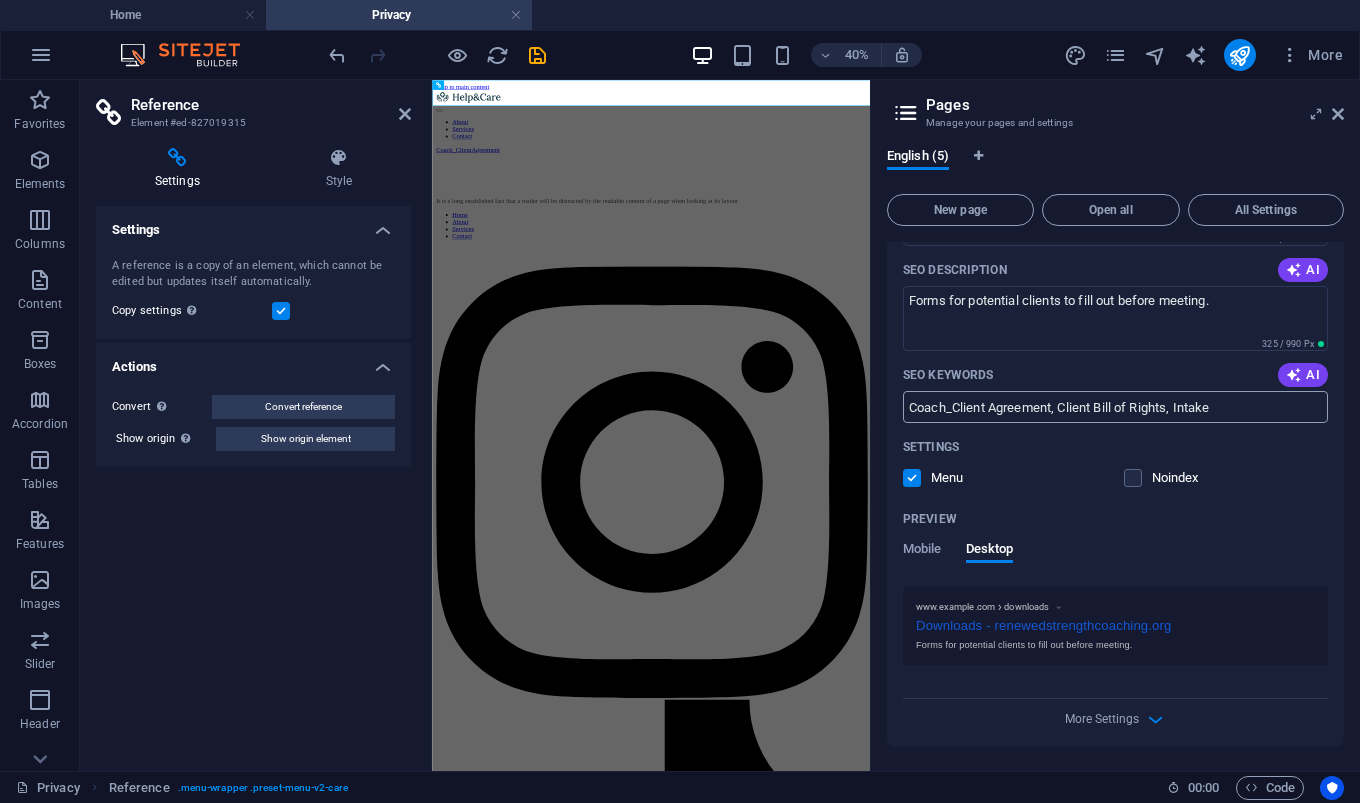 click on "Coach_Client Agreement, Client Bill of Rights, Intake" at bounding box center [1115, 407] 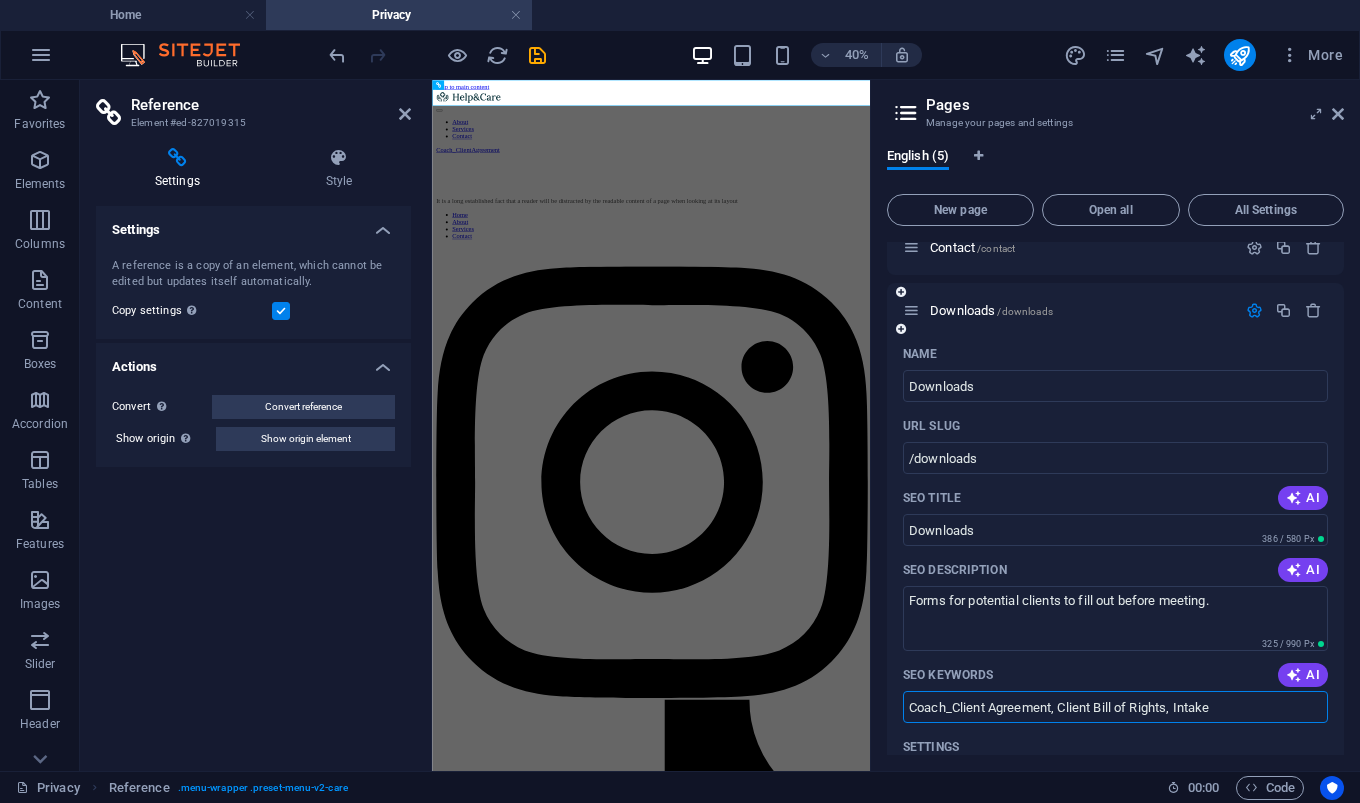 scroll, scrollTop: 11, scrollLeft: 0, axis: vertical 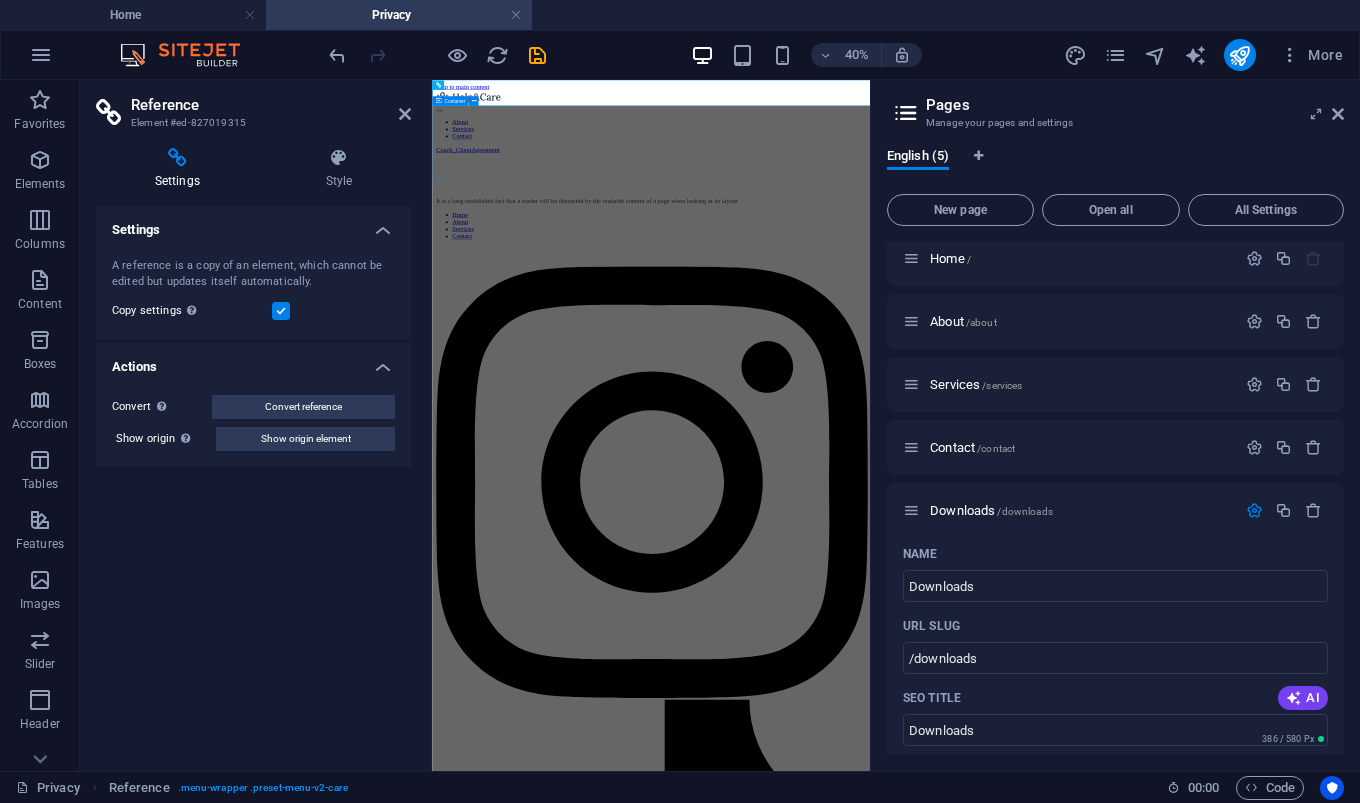 click on "Coach_ClientAgreement [FILE_SIZE]" at bounding box center [979, 255] 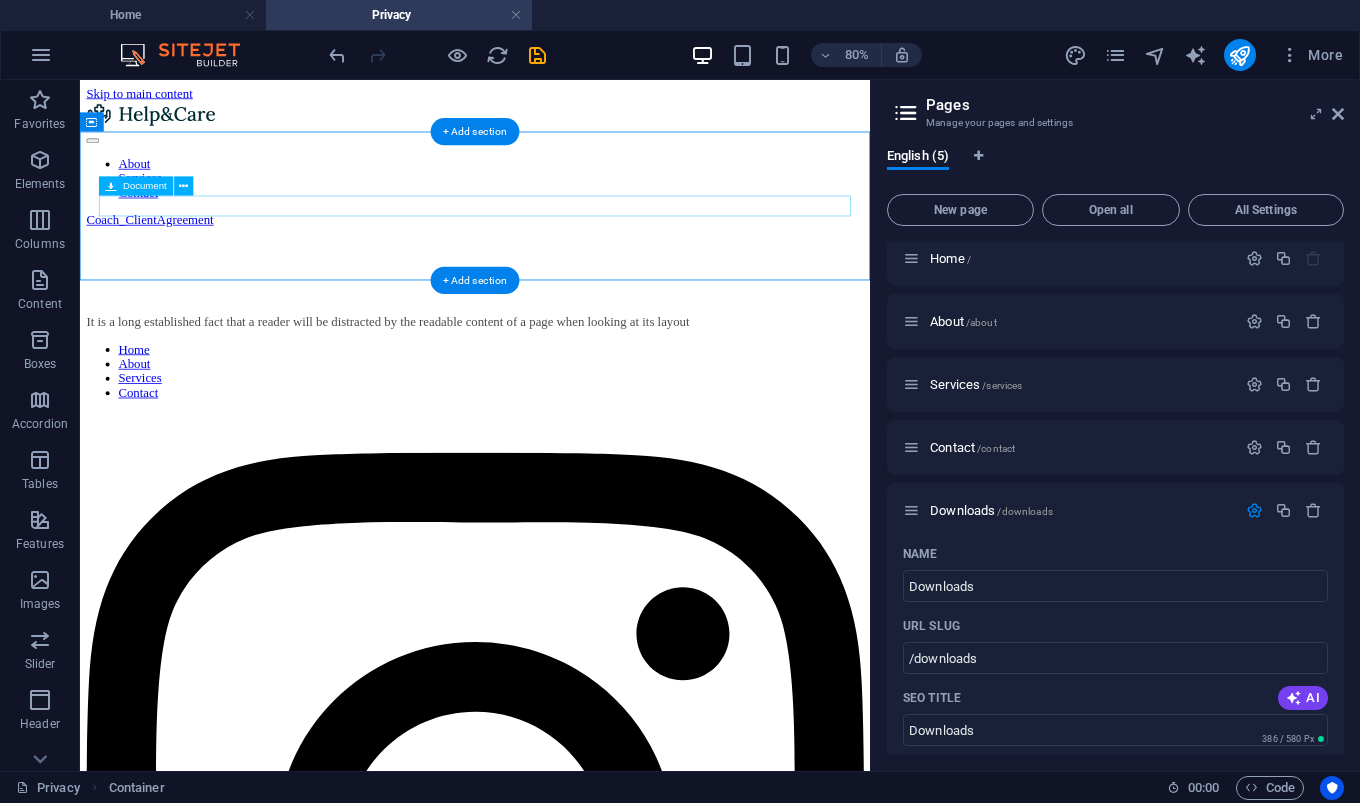 click on "Coach_ClientAgreement [FILE_SIZE]" at bounding box center [574, 255] 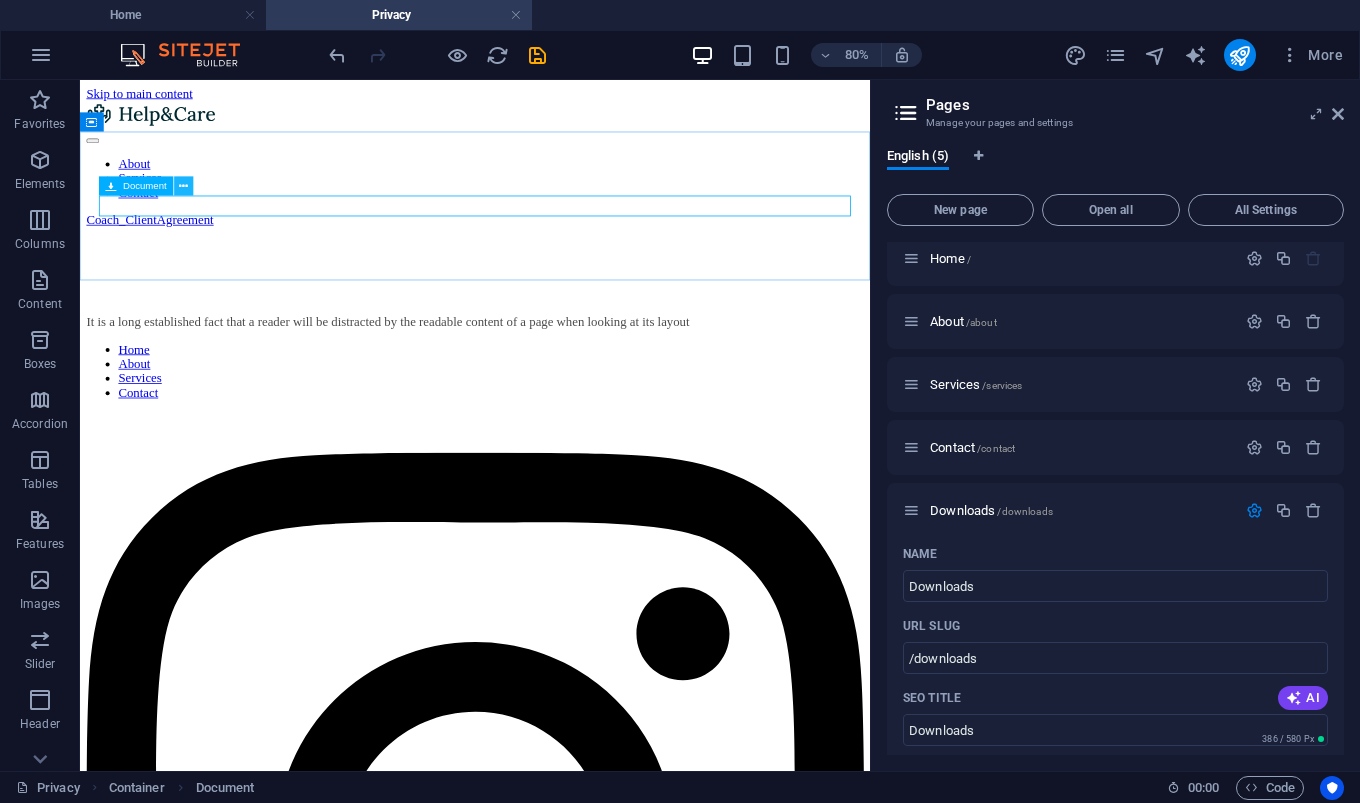 click at bounding box center [183, 185] 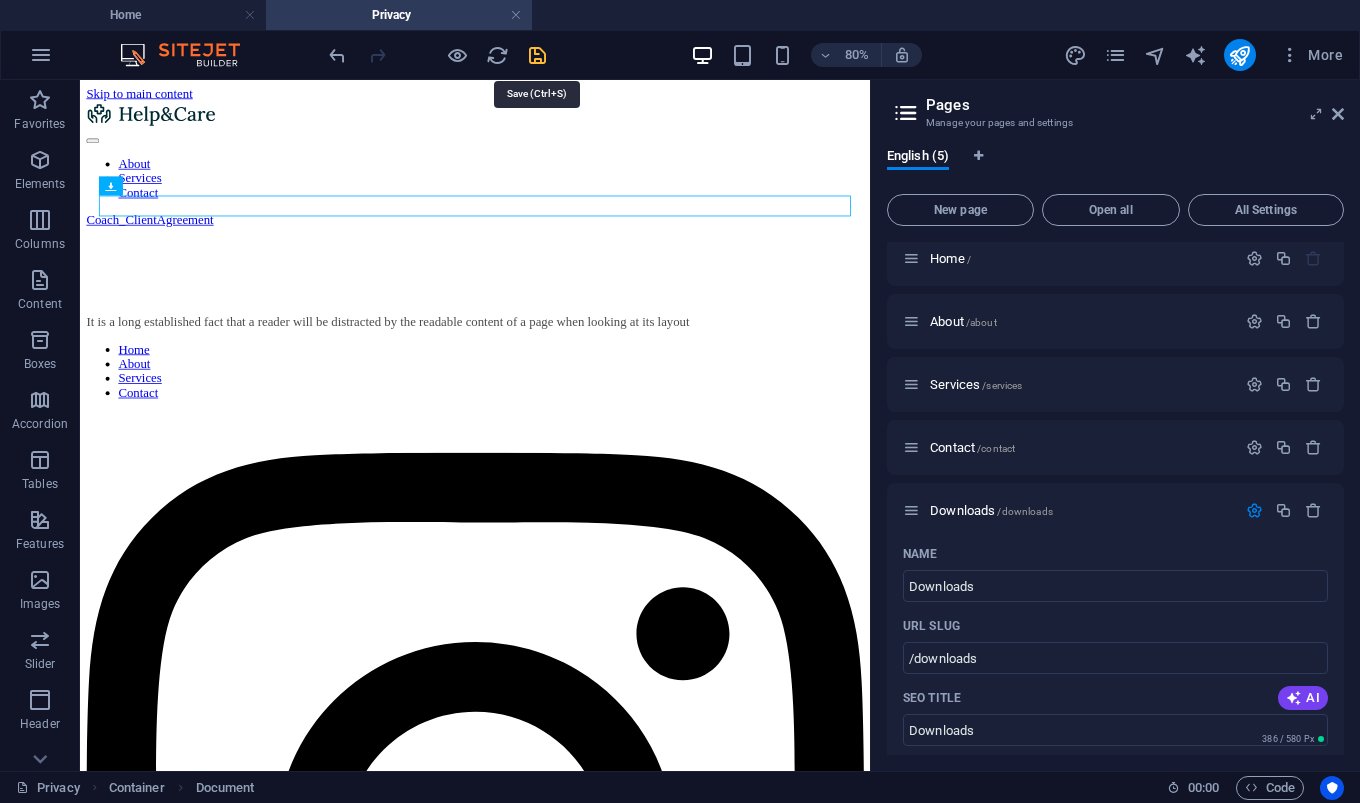 click at bounding box center (537, 55) 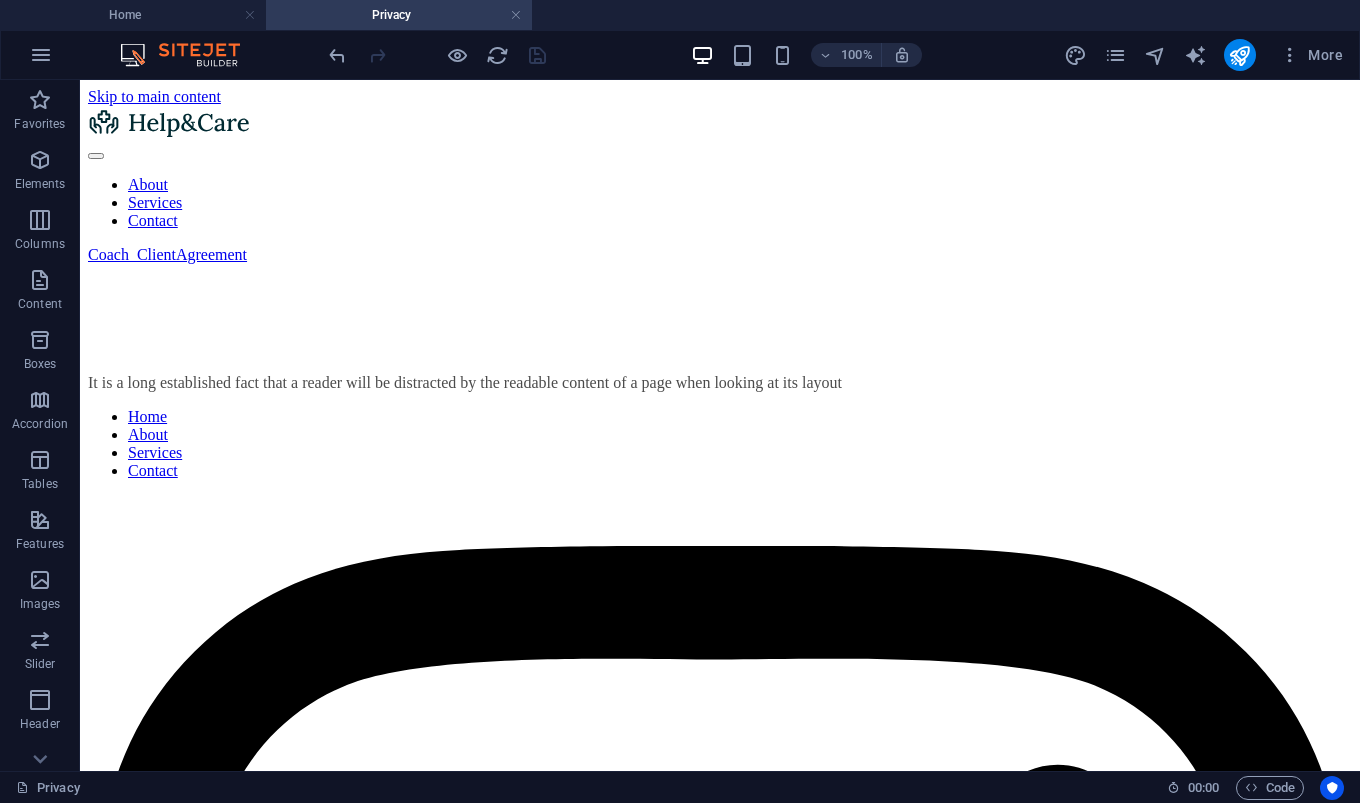 click on "Privacy" at bounding box center (399, 15) 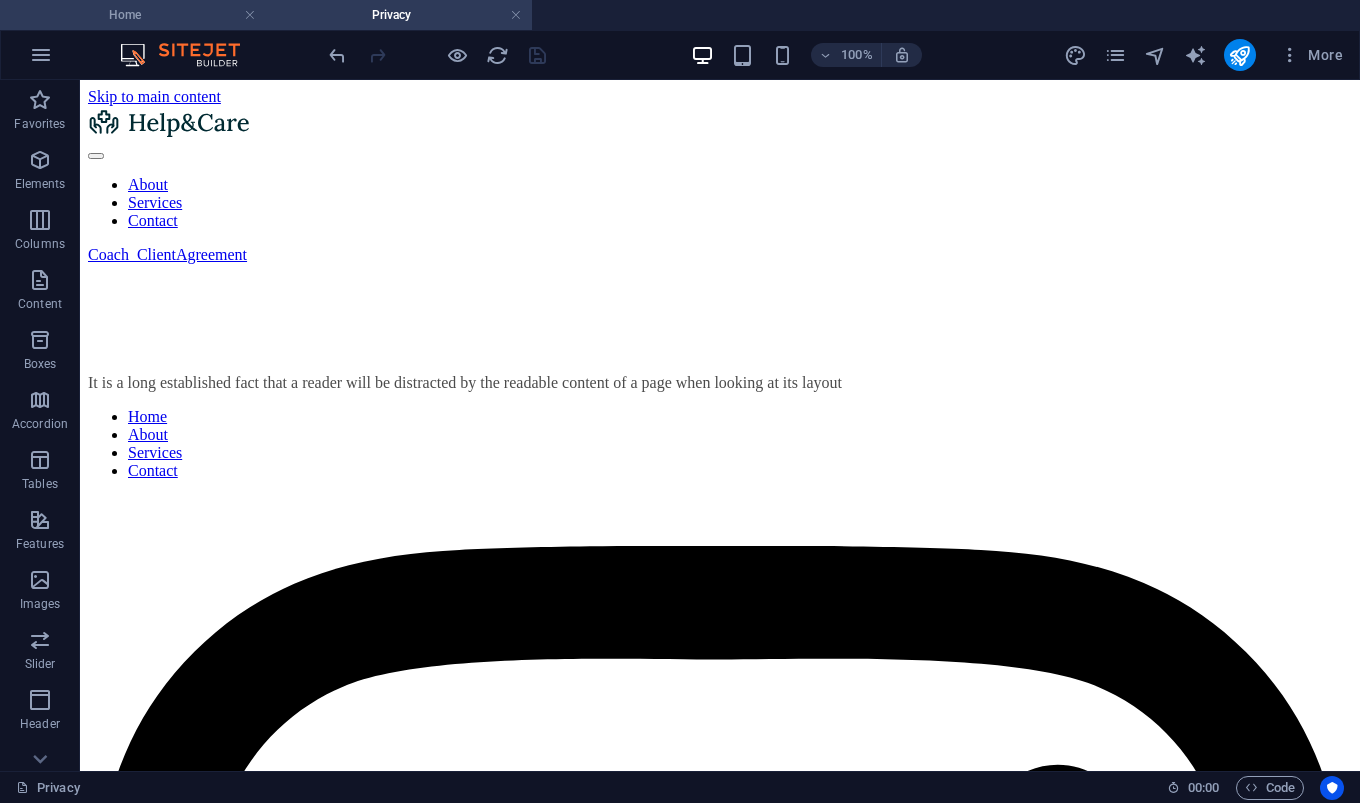 click on "Home" at bounding box center [133, 15] 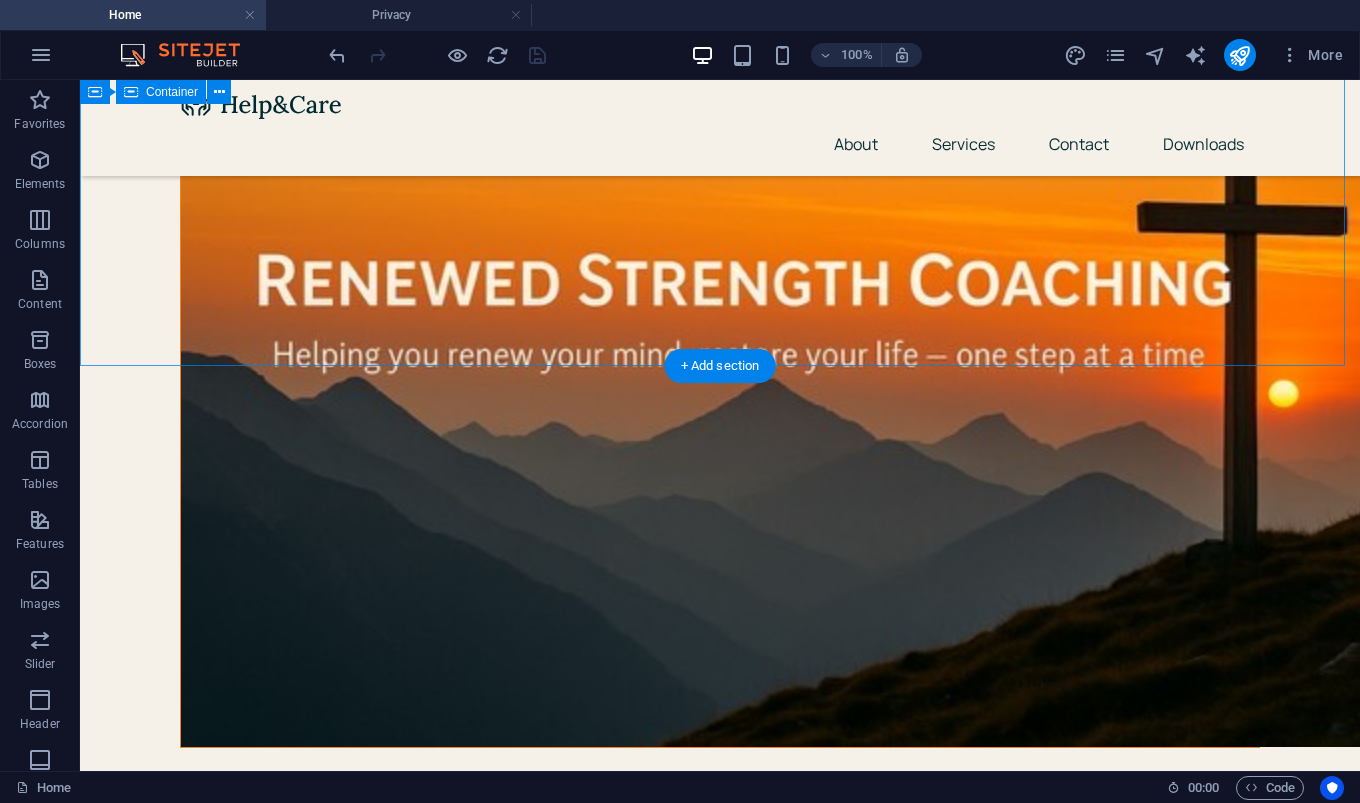 scroll, scrollTop: 0, scrollLeft: 0, axis: both 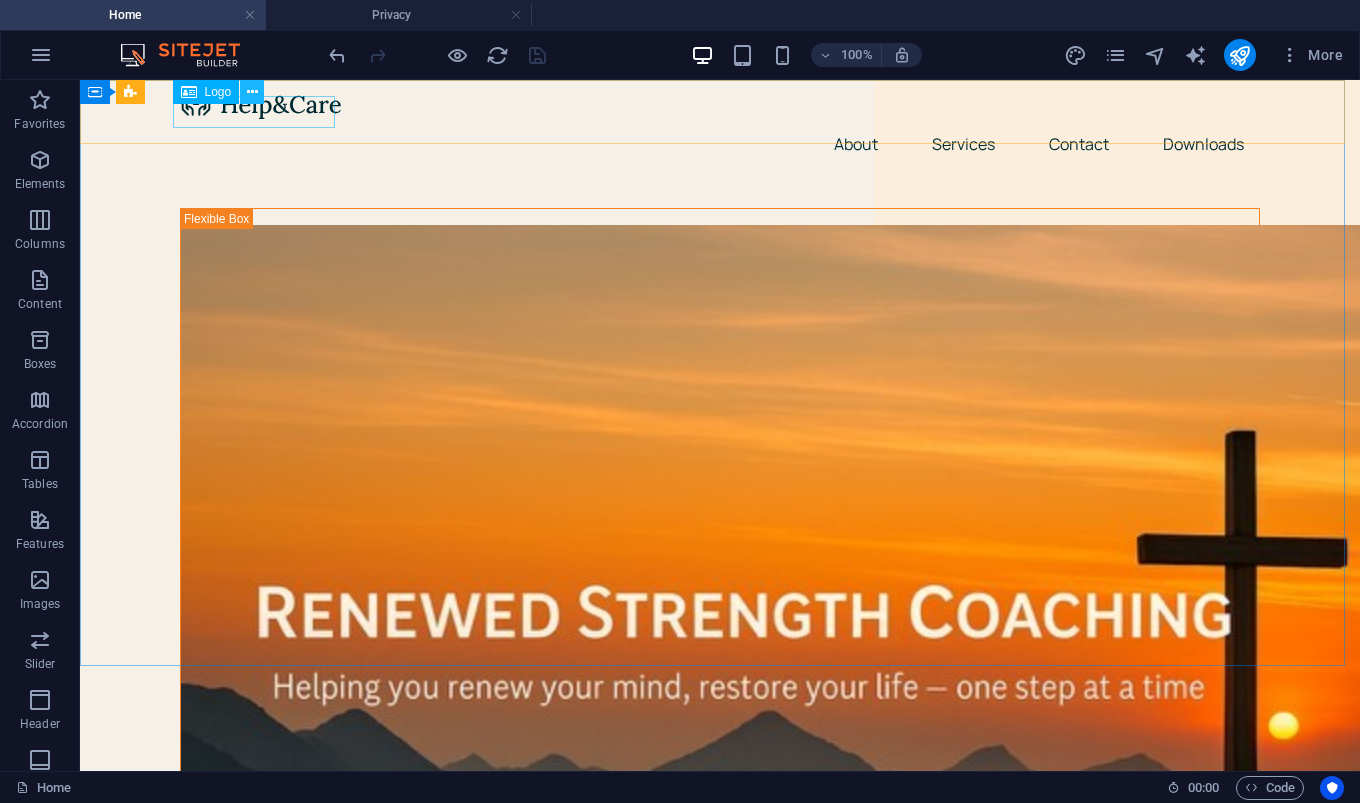 click at bounding box center [252, 92] 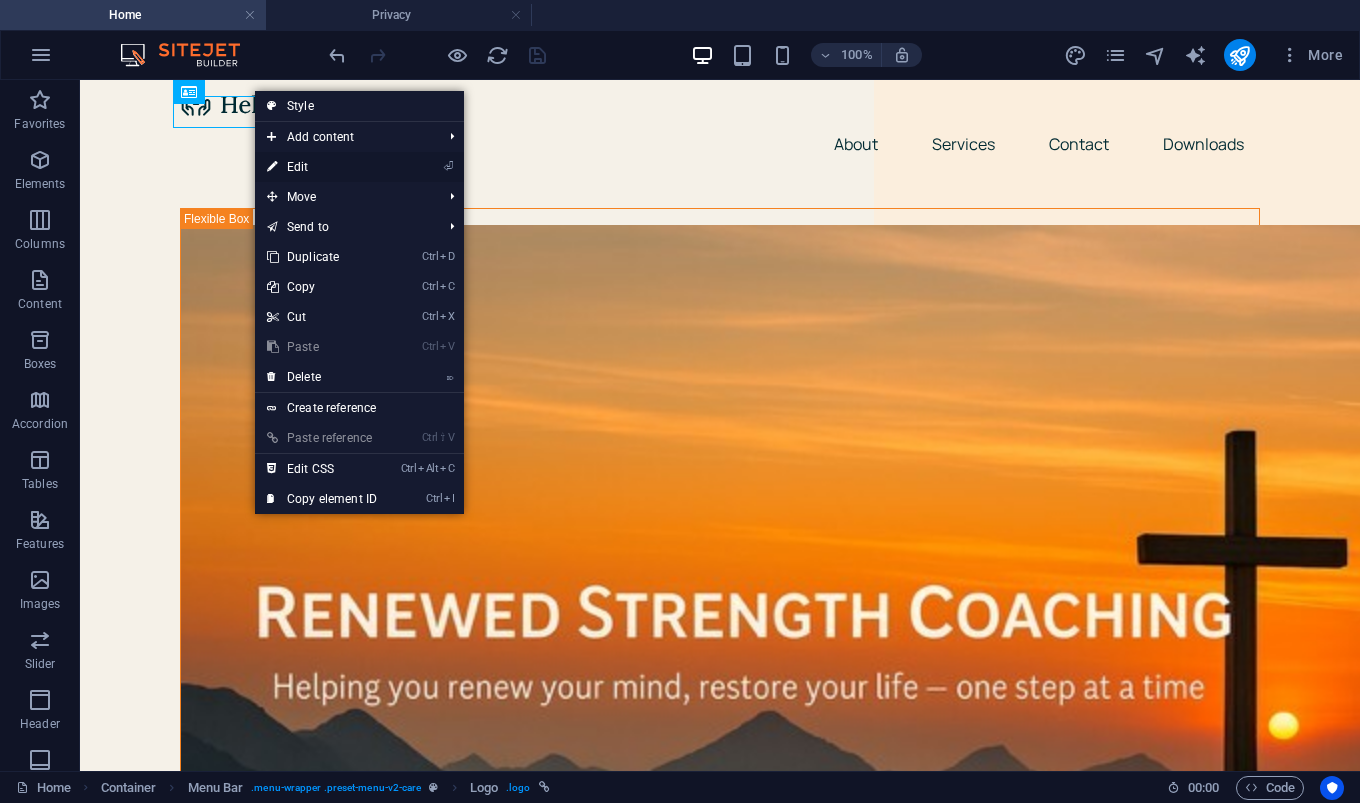 click on "⏎  Edit" at bounding box center [322, 167] 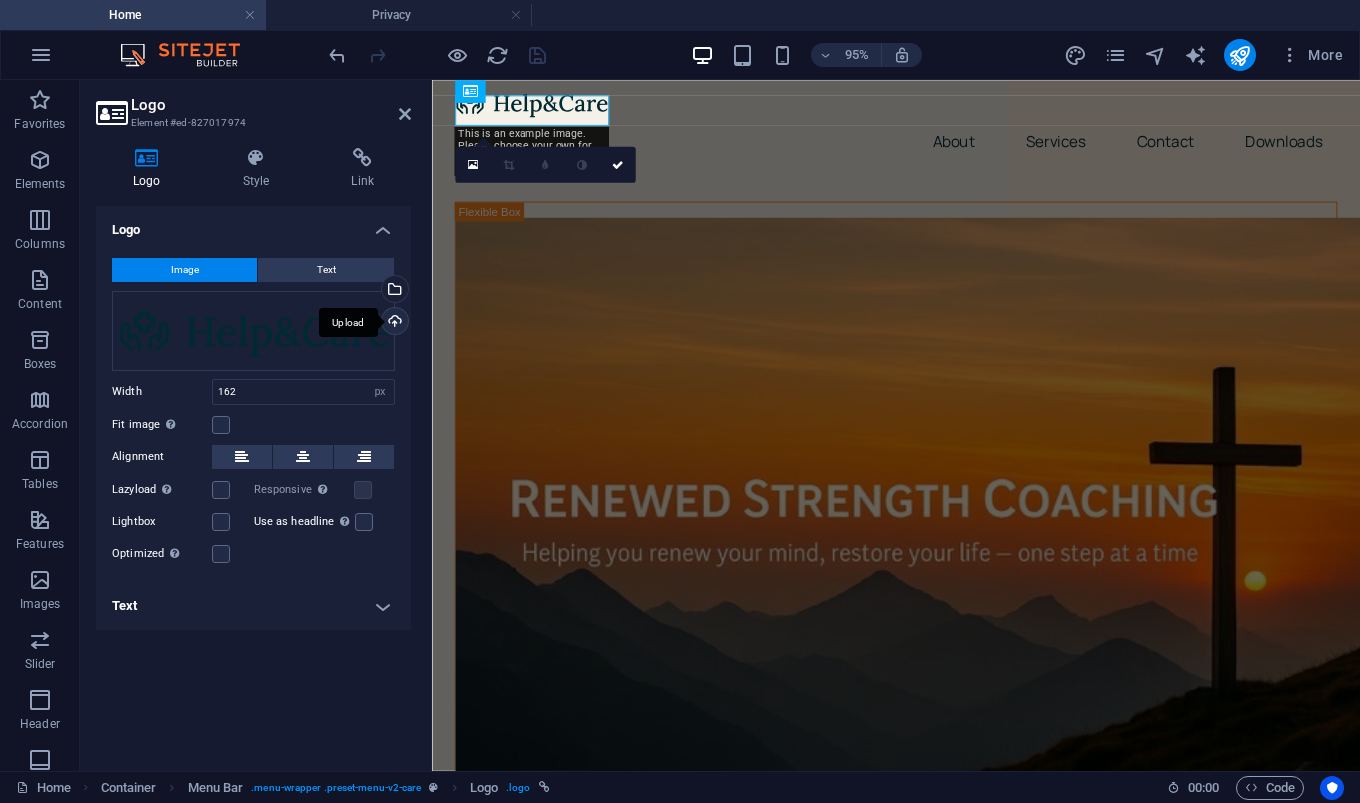 click on "Upload" at bounding box center (393, 323) 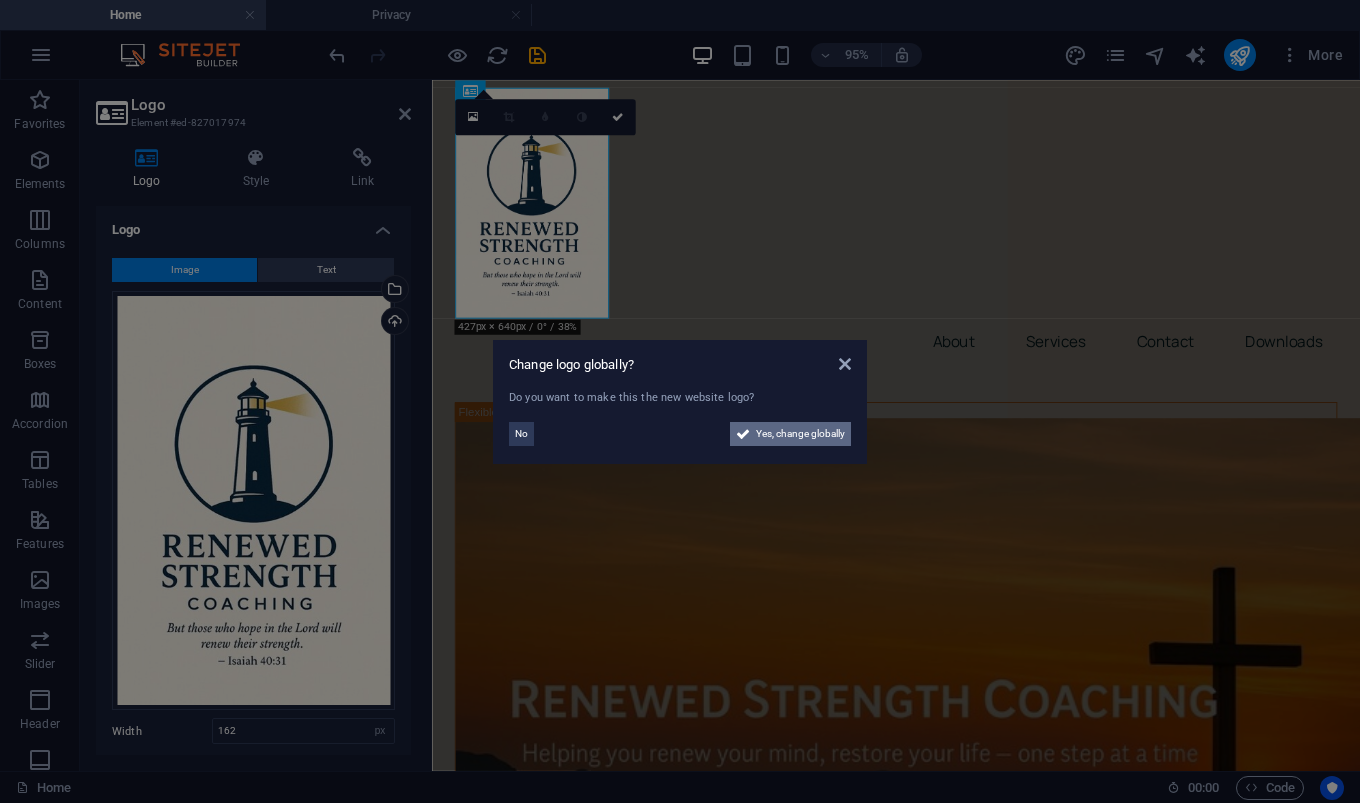 click on "Yes, change globally" at bounding box center [800, 434] 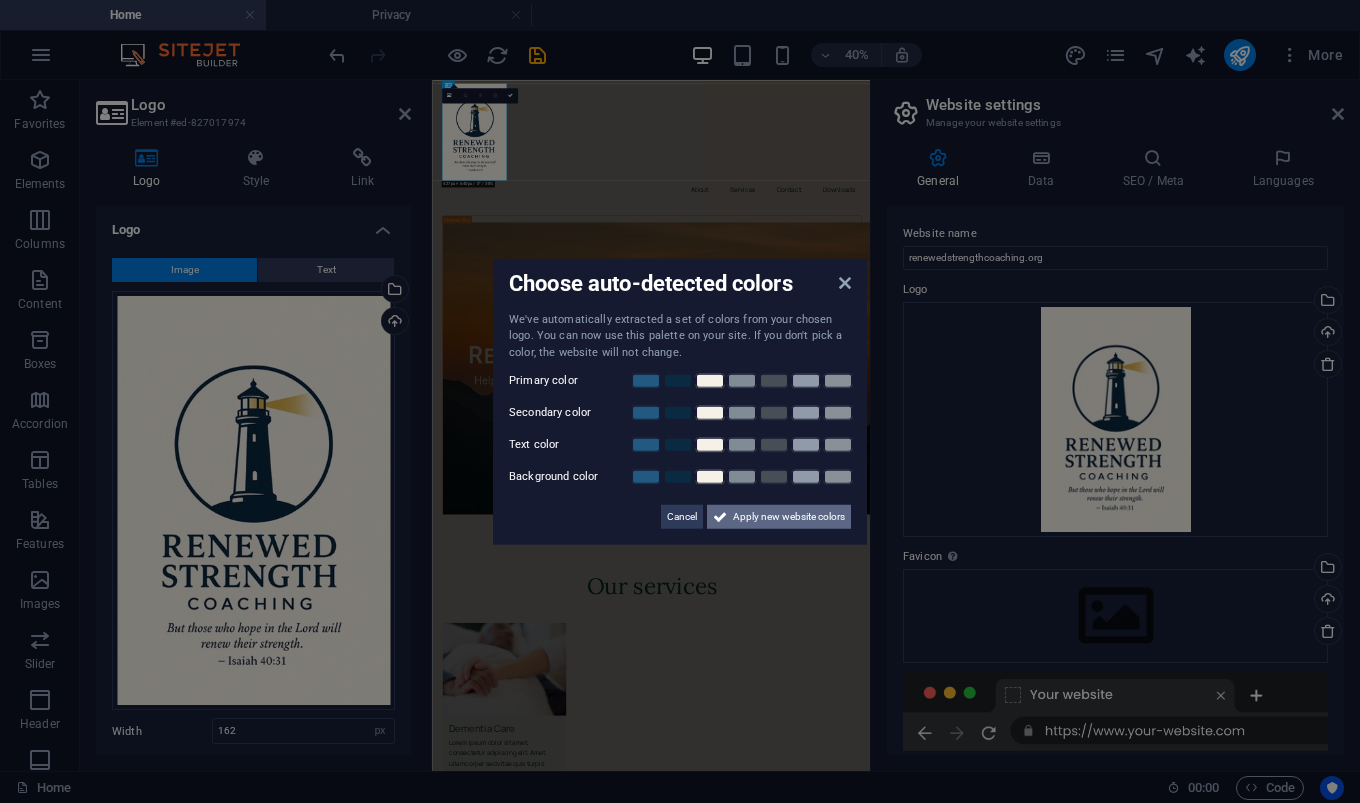 click on "Apply new website colors" at bounding box center [789, 517] 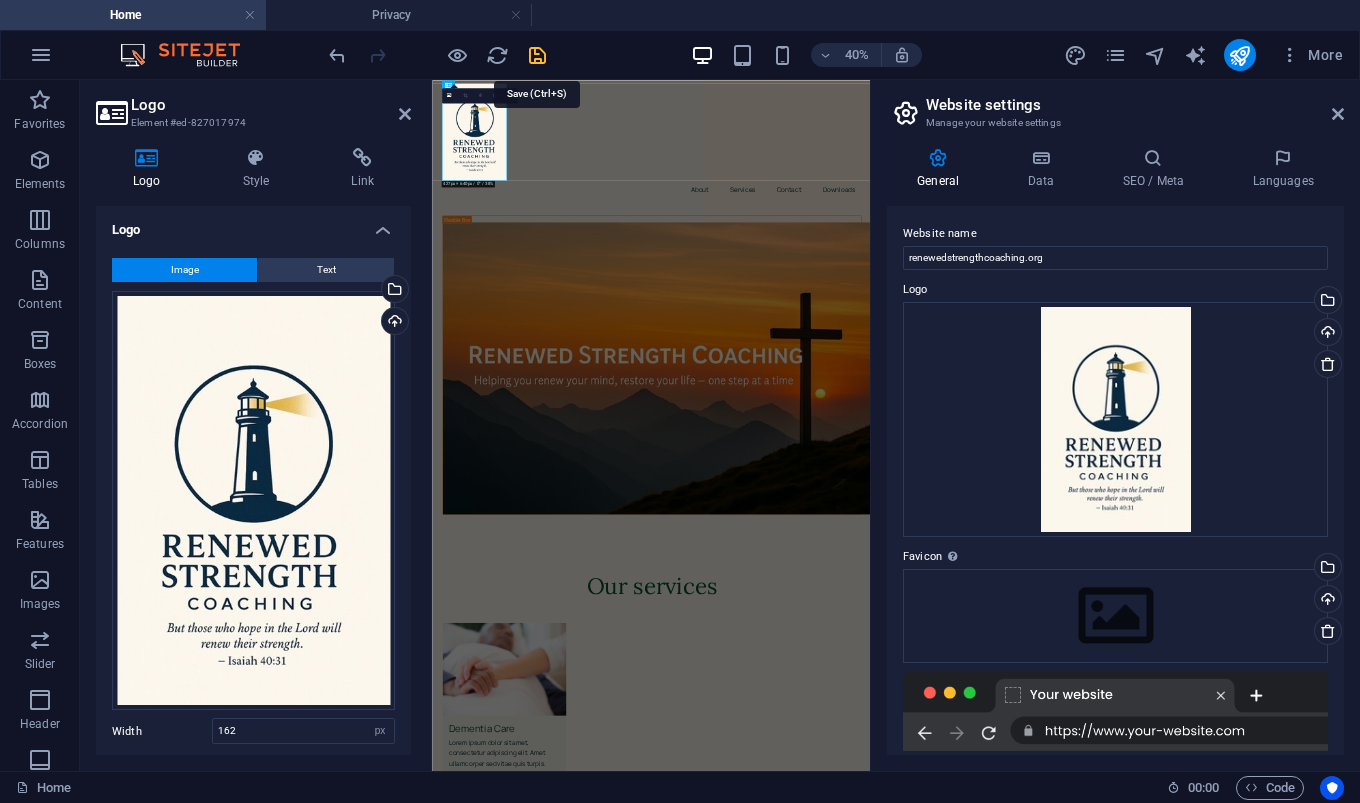 click at bounding box center (537, 55) 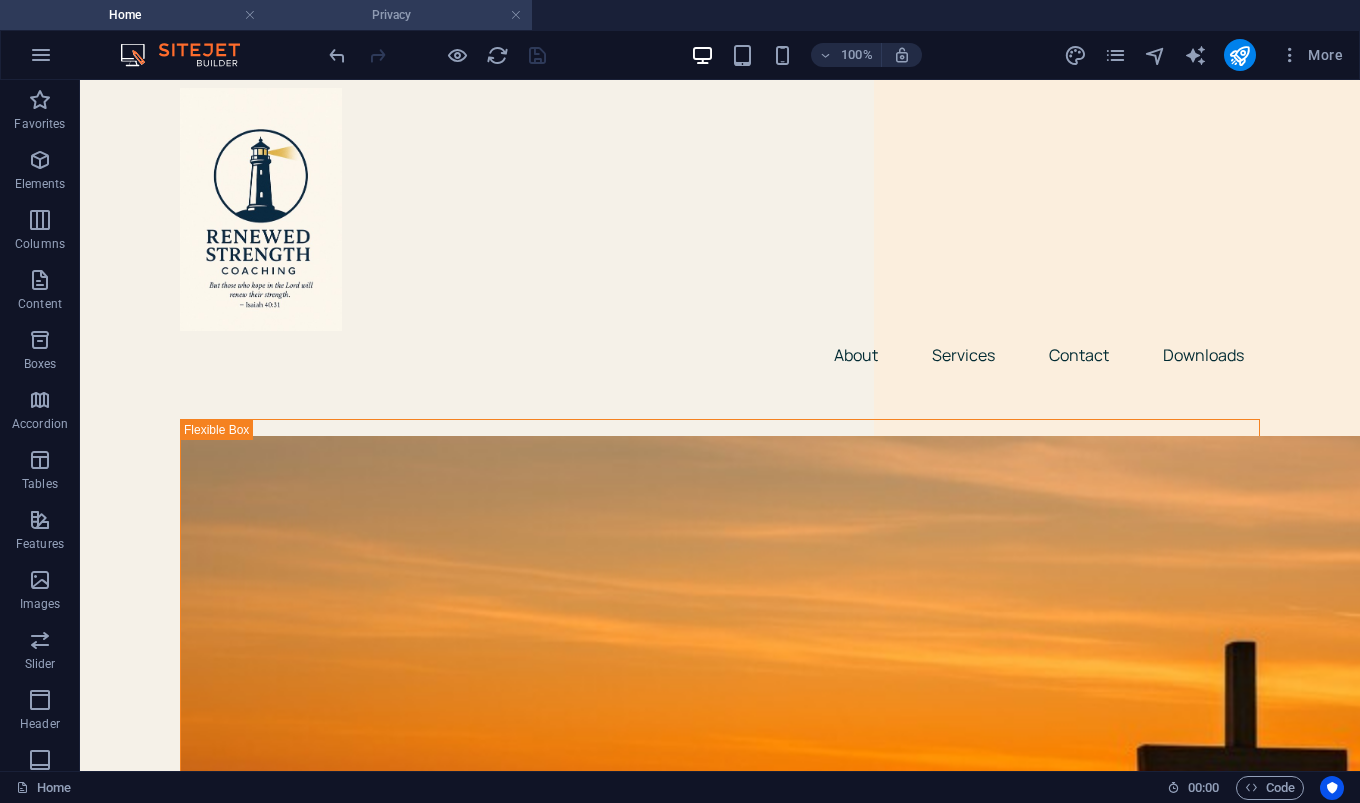 click on "Privacy" at bounding box center [399, 15] 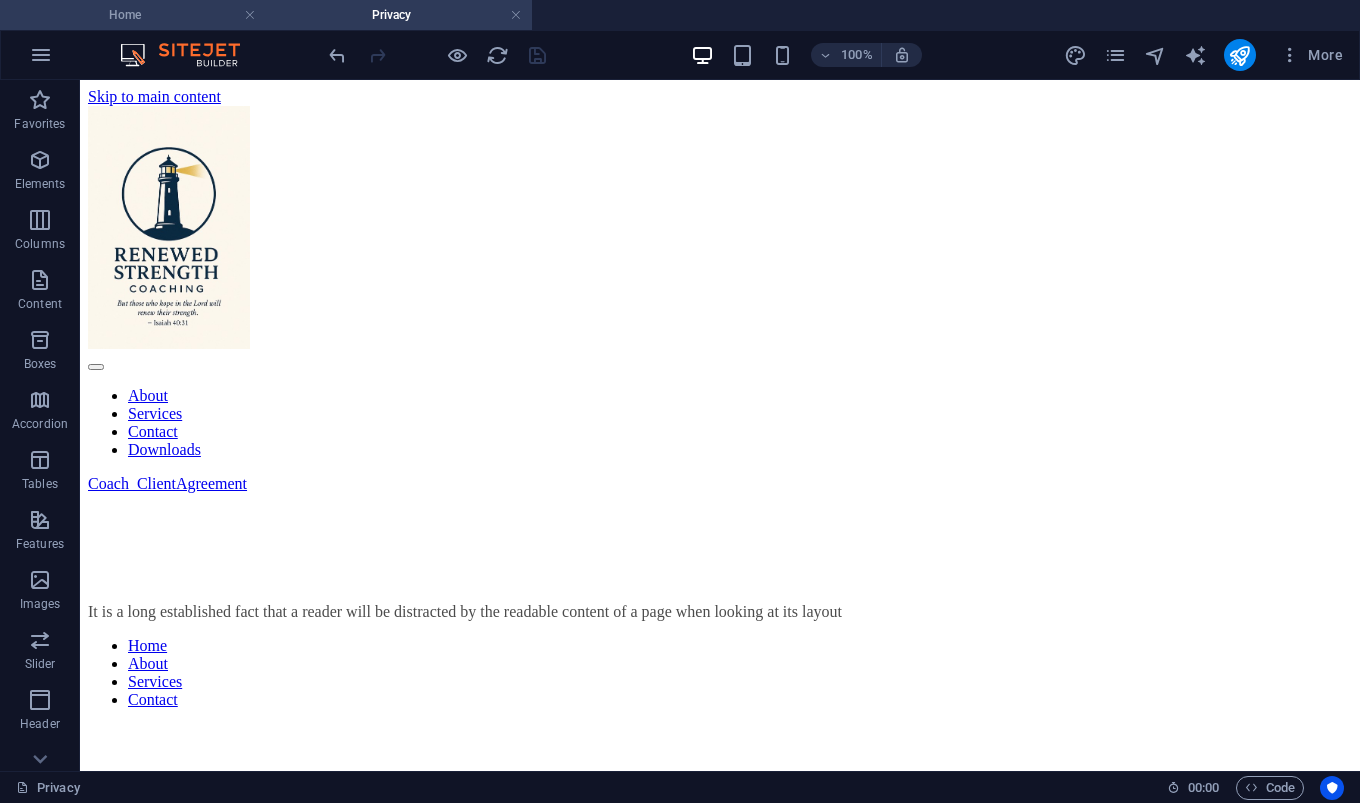 click on "Home" at bounding box center (133, 15) 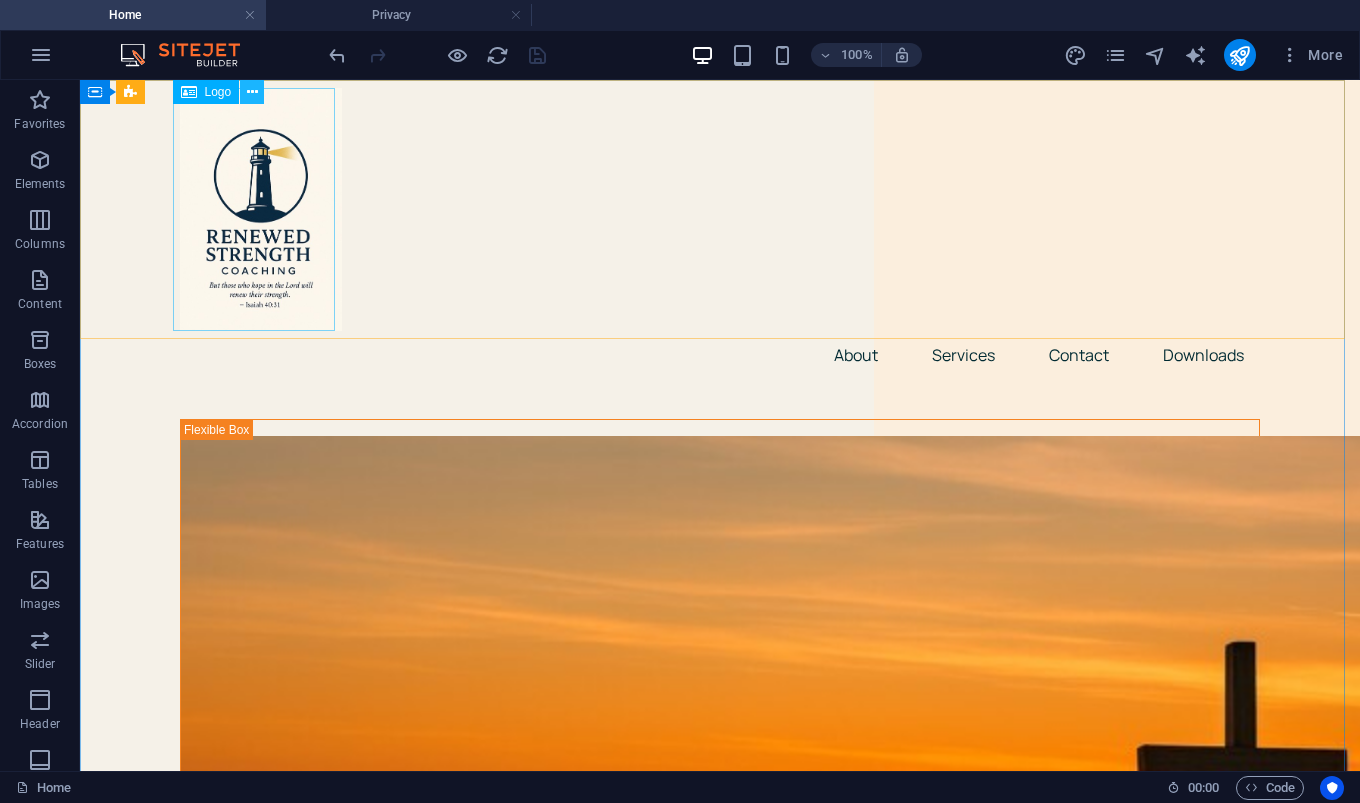 click at bounding box center [252, 92] 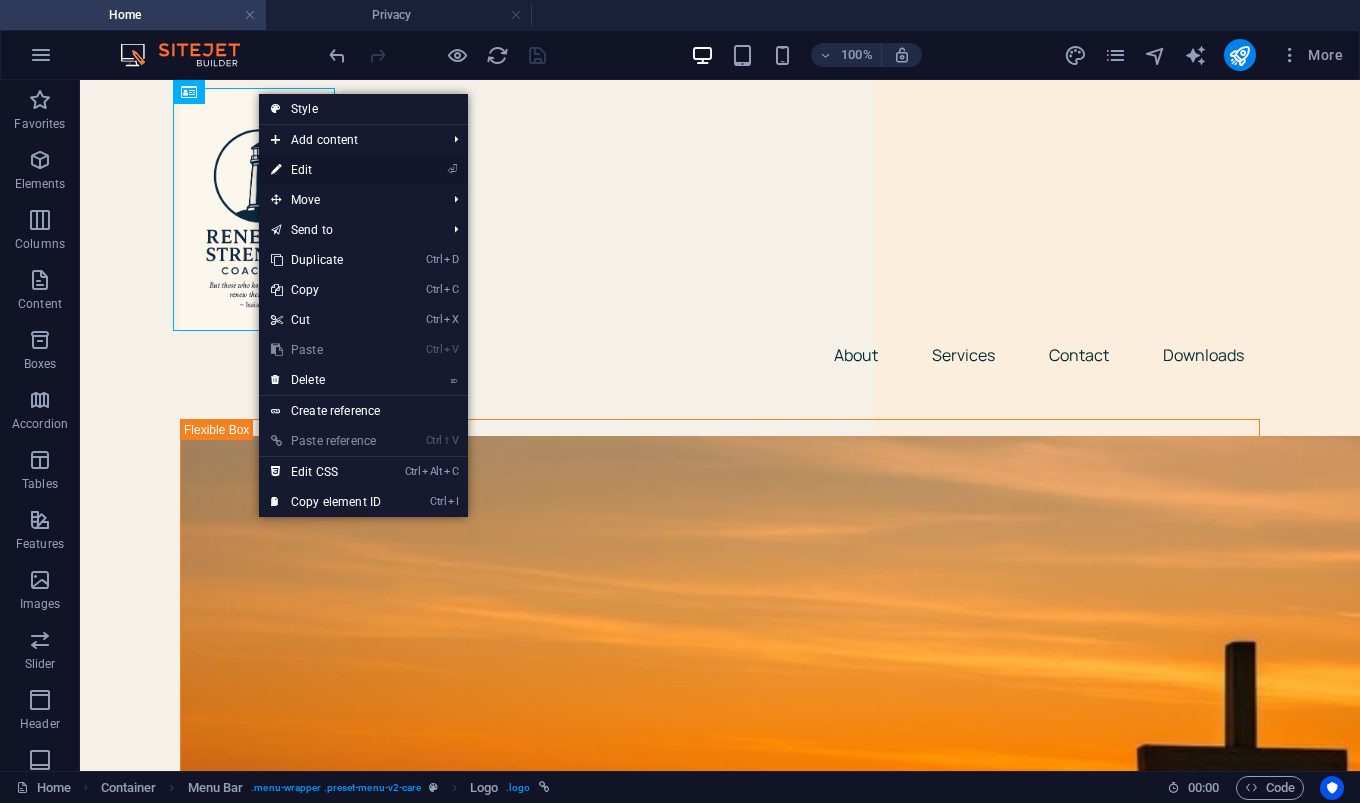 click on "⏎  Edit" at bounding box center [326, 170] 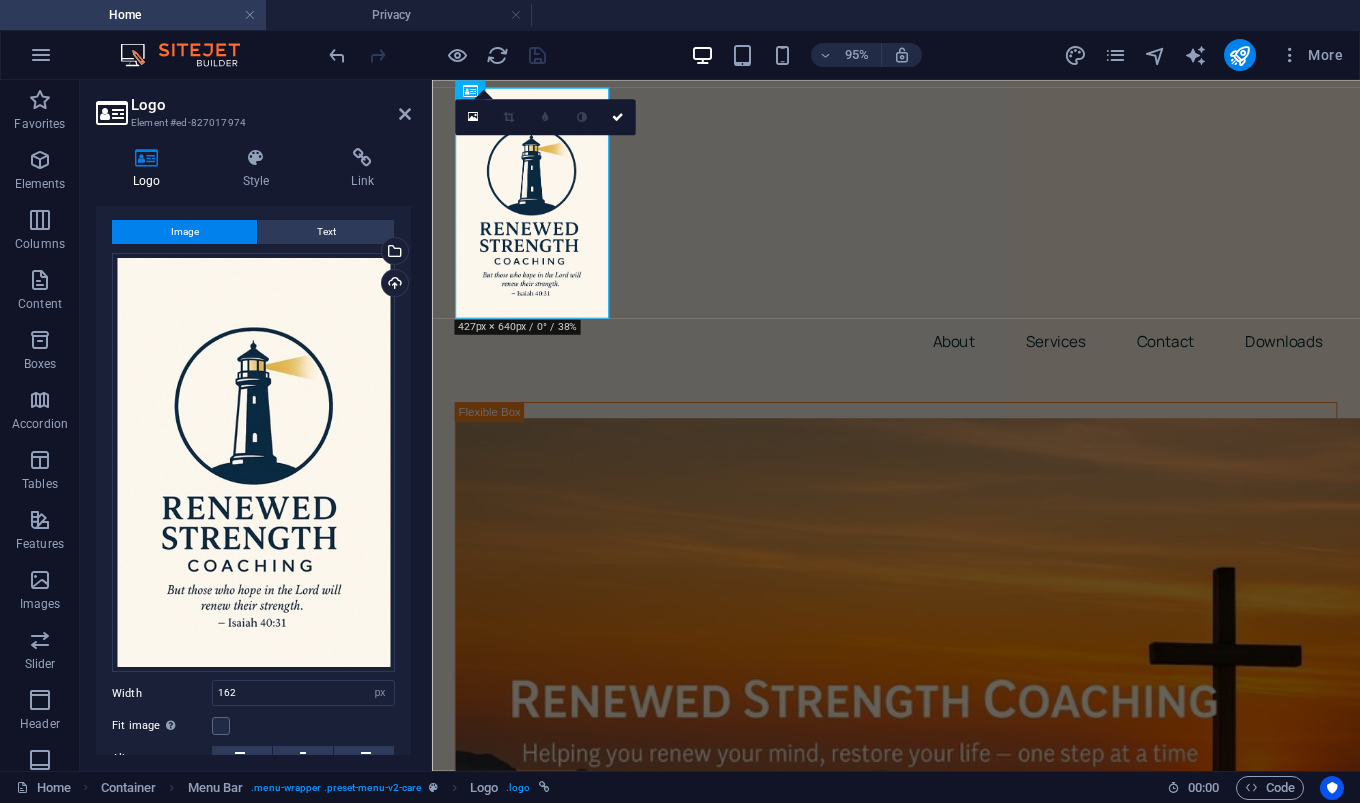 scroll, scrollTop: 0, scrollLeft: 0, axis: both 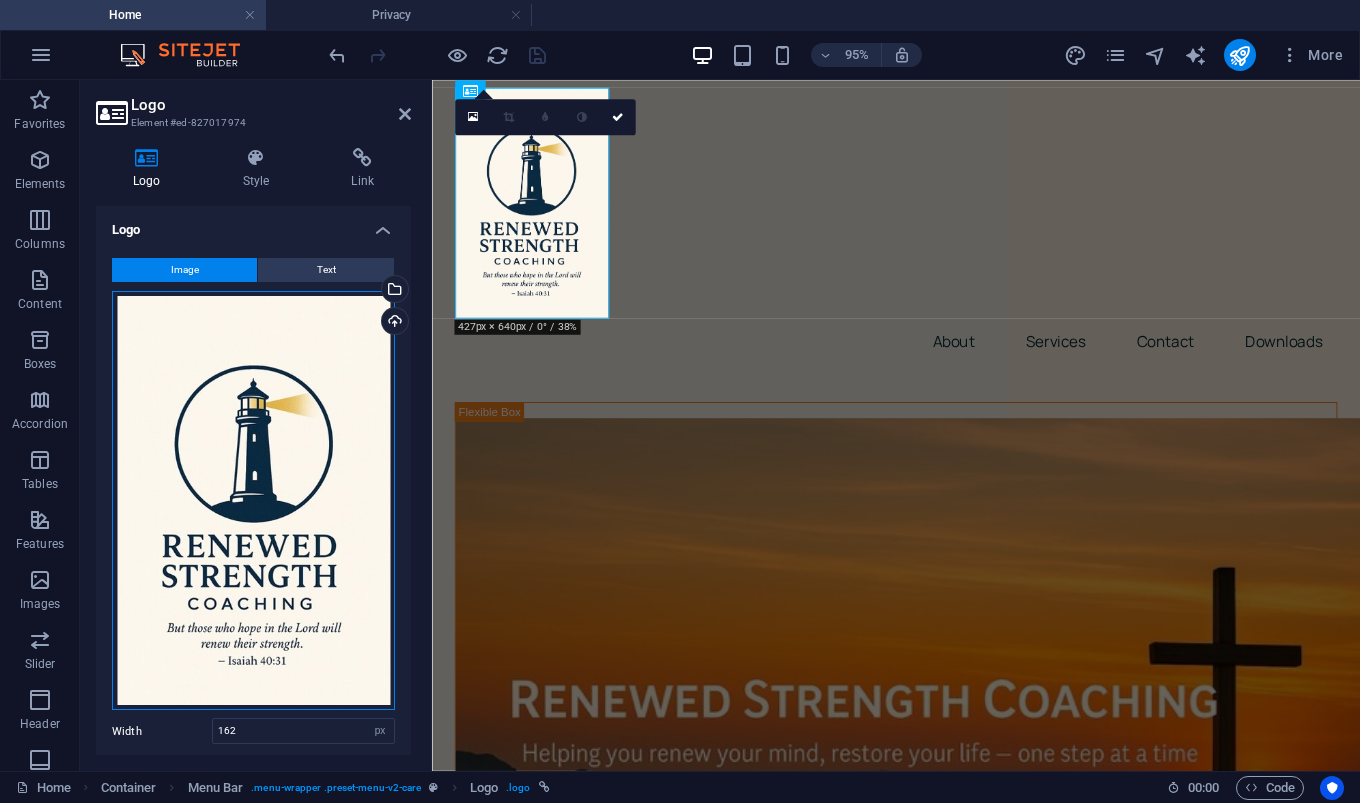 click on "Drag files here, click to choose files or select files from Files or our free stock photos & videos" at bounding box center [253, 501] 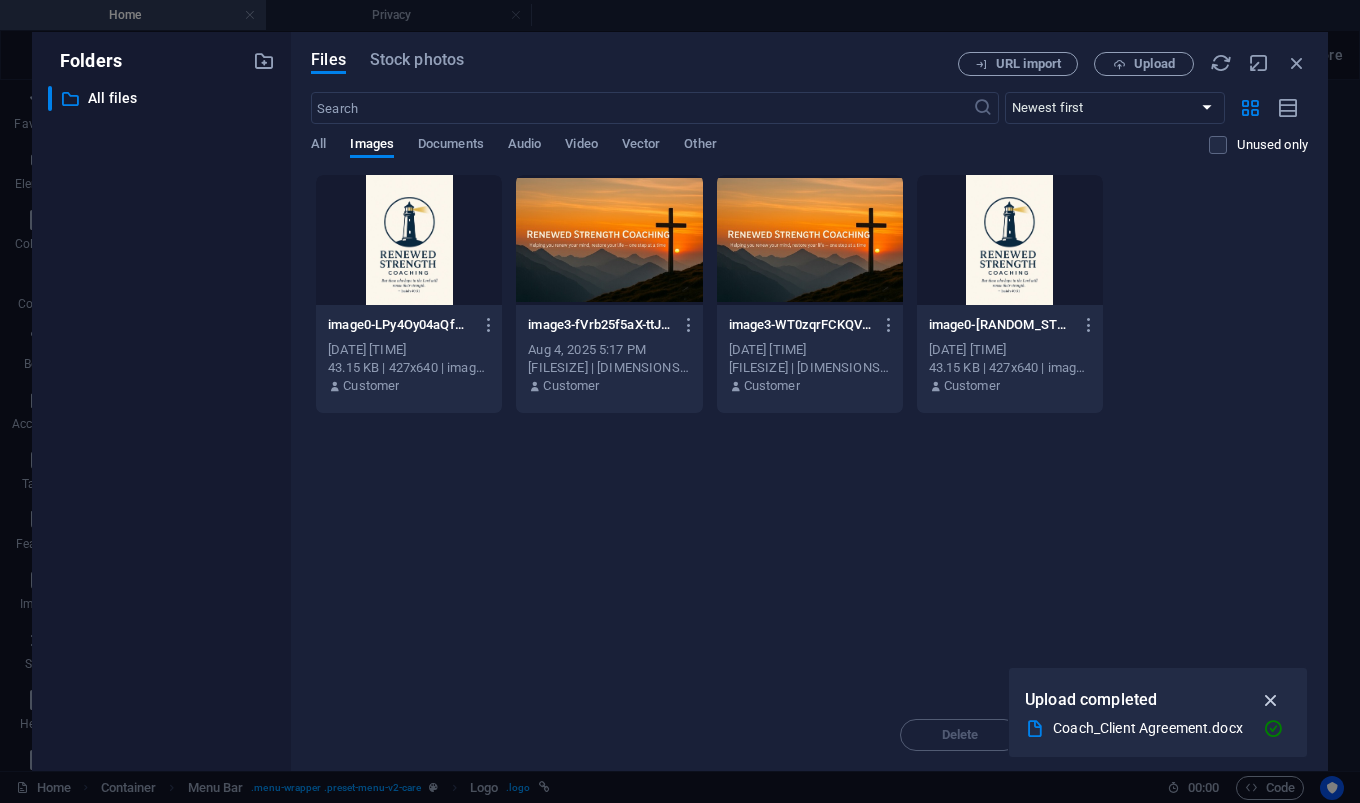 click at bounding box center (1271, 700) 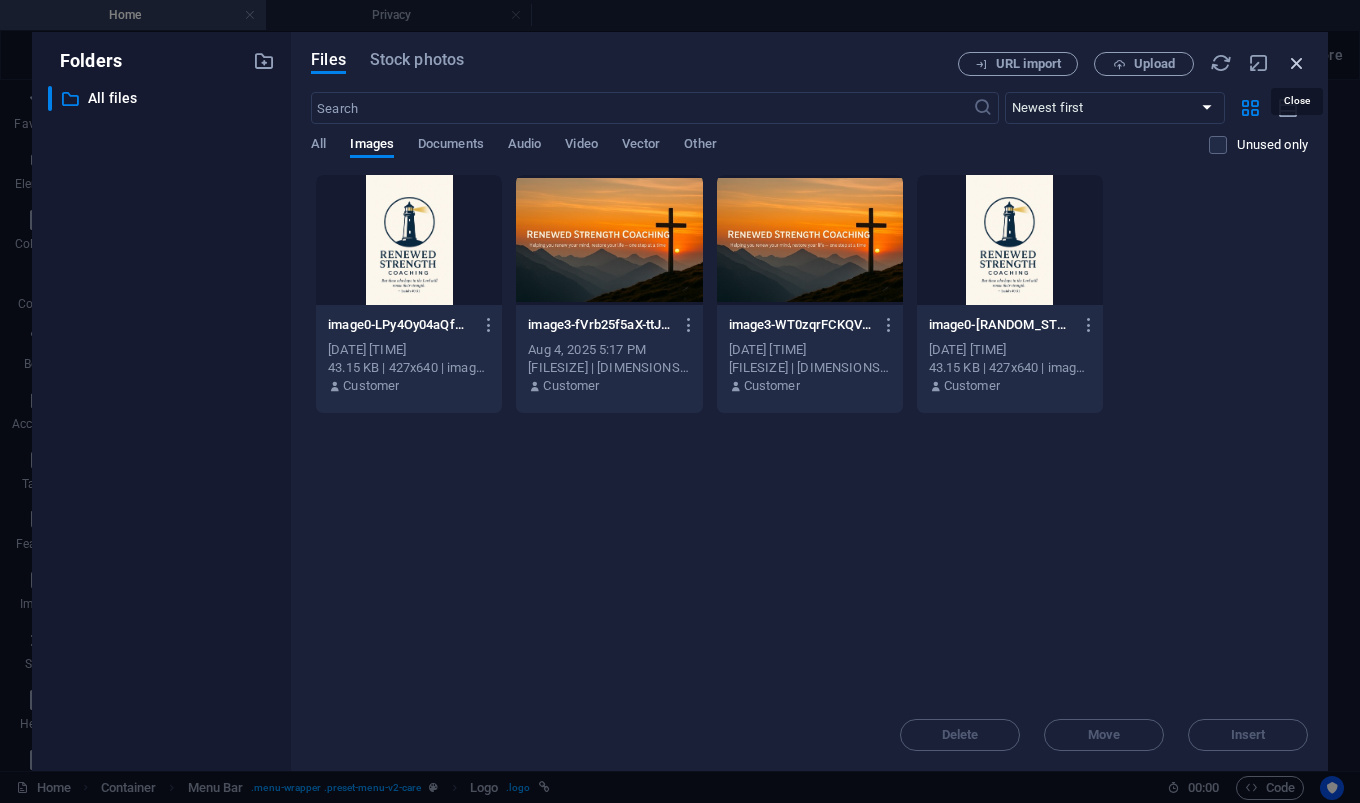 click at bounding box center [1297, 63] 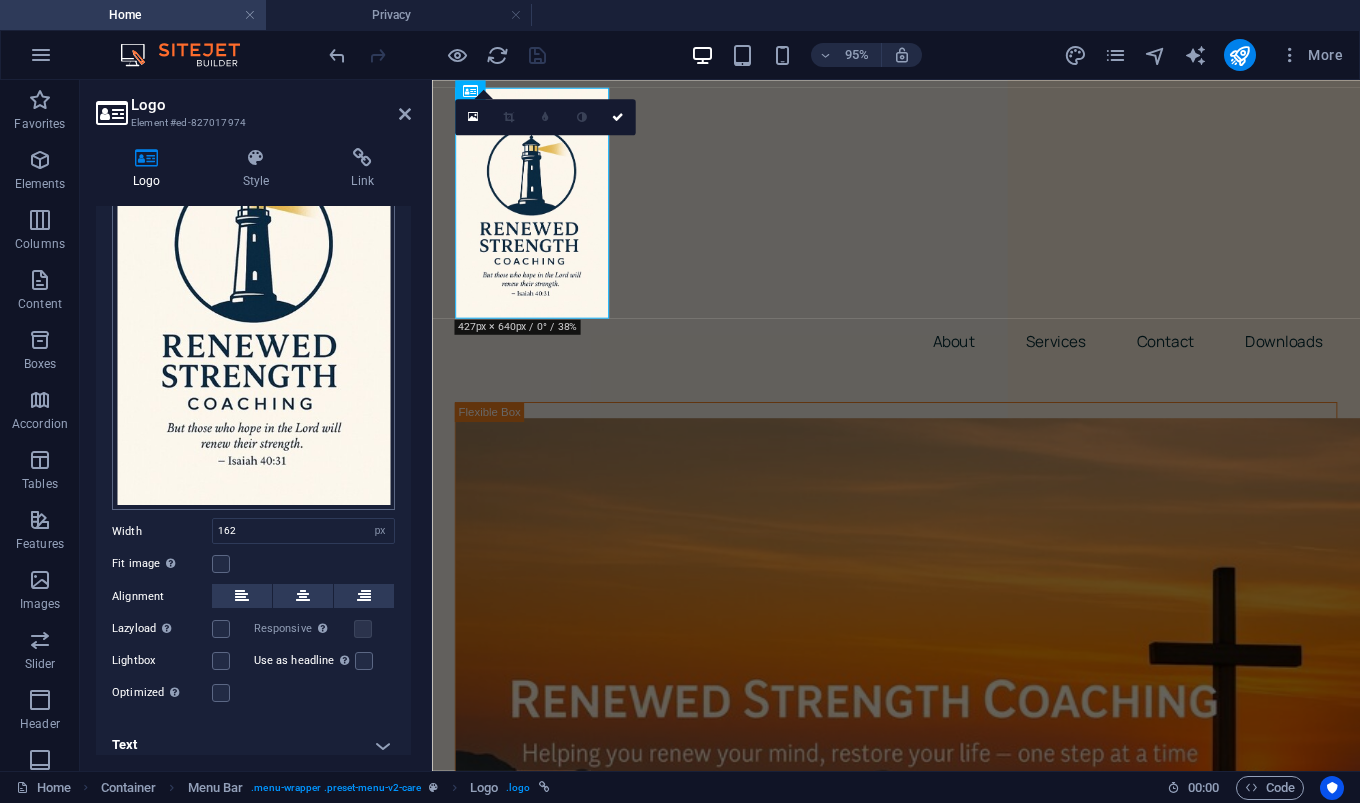 scroll, scrollTop: 208, scrollLeft: 0, axis: vertical 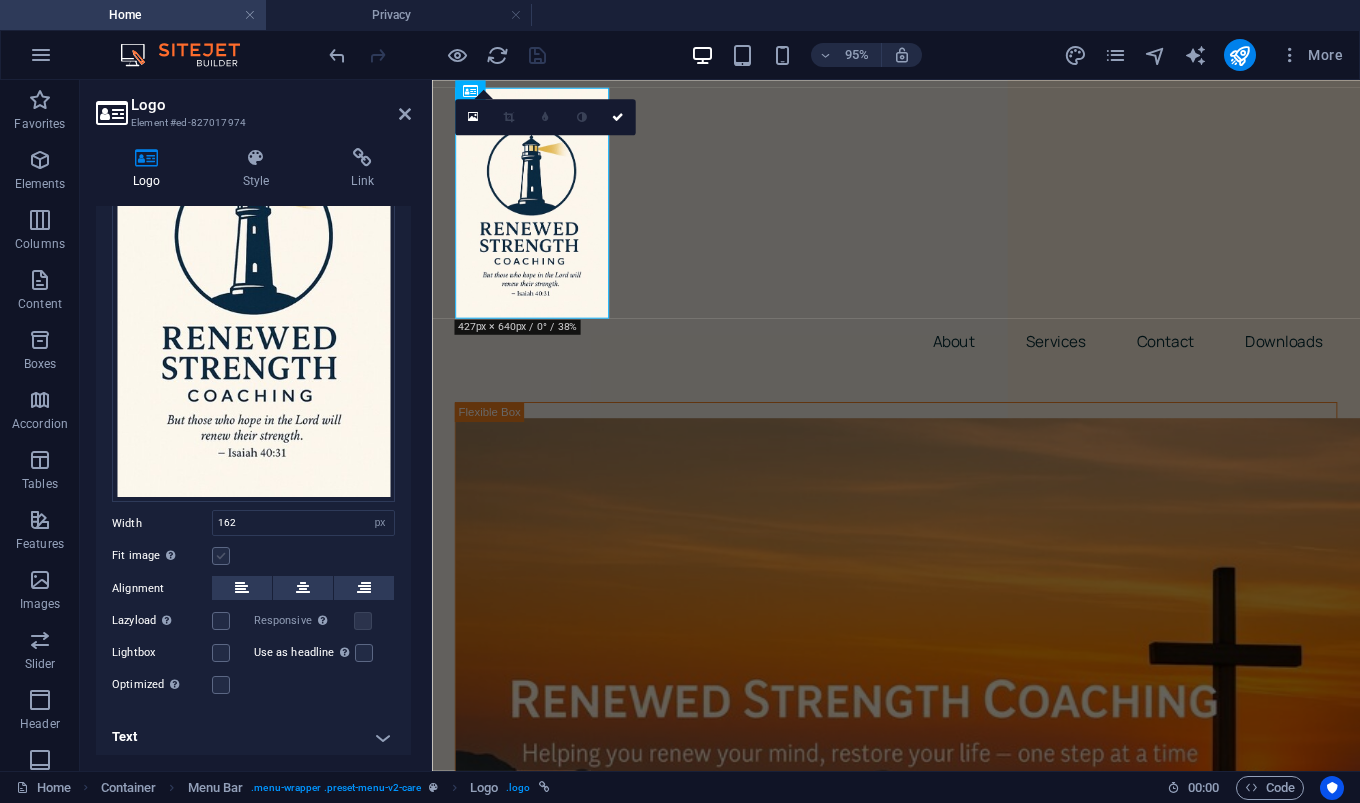 click at bounding box center [221, 556] 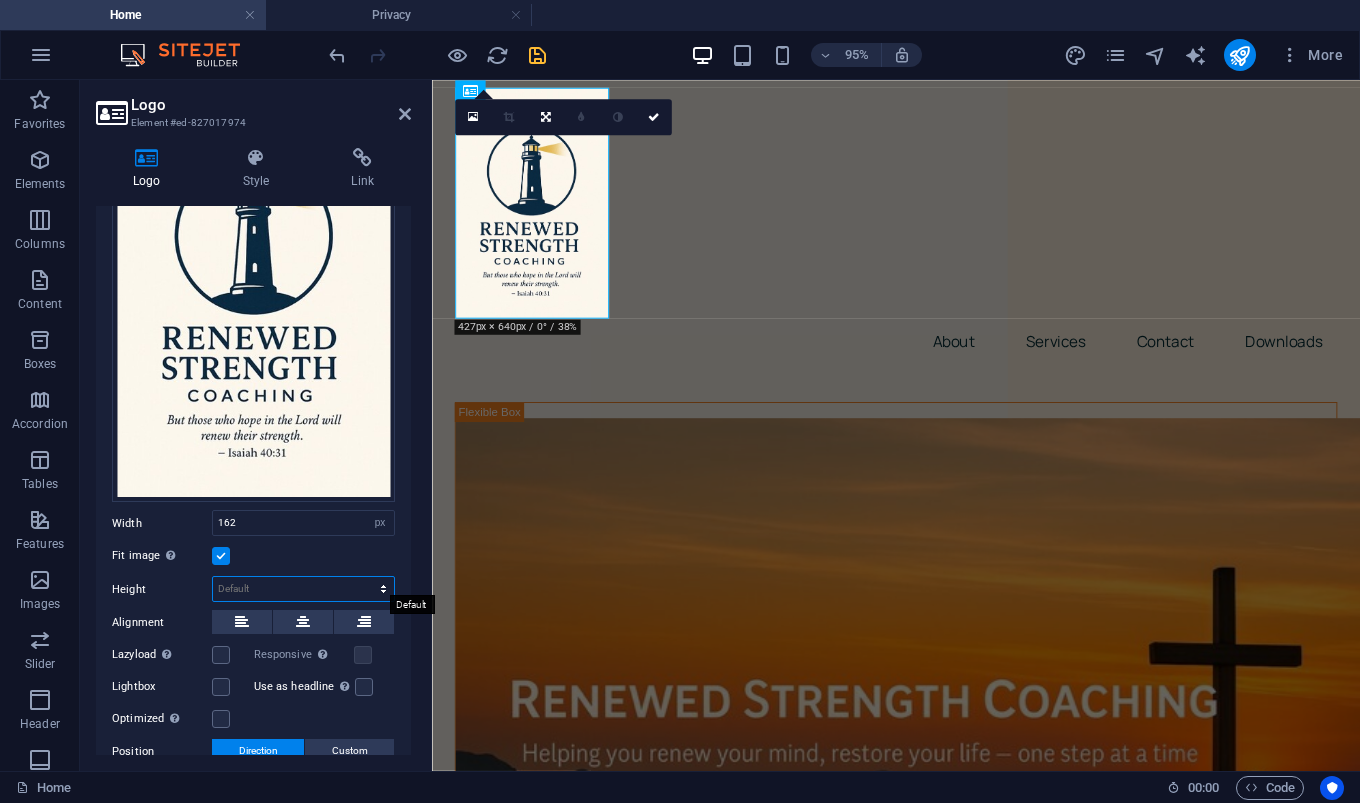 click on "Default auto px" at bounding box center [303, 589] 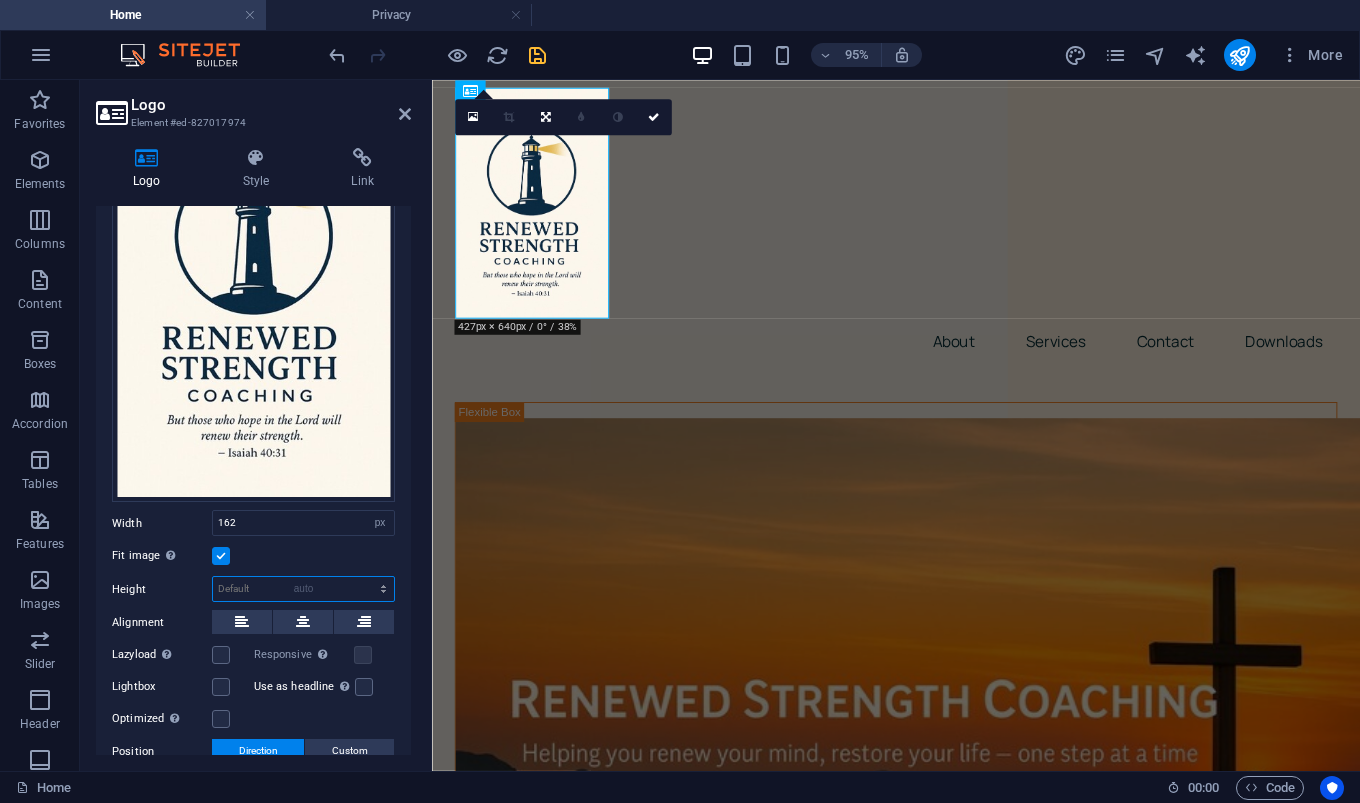 click on "Default auto px" at bounding box center [303, 589] 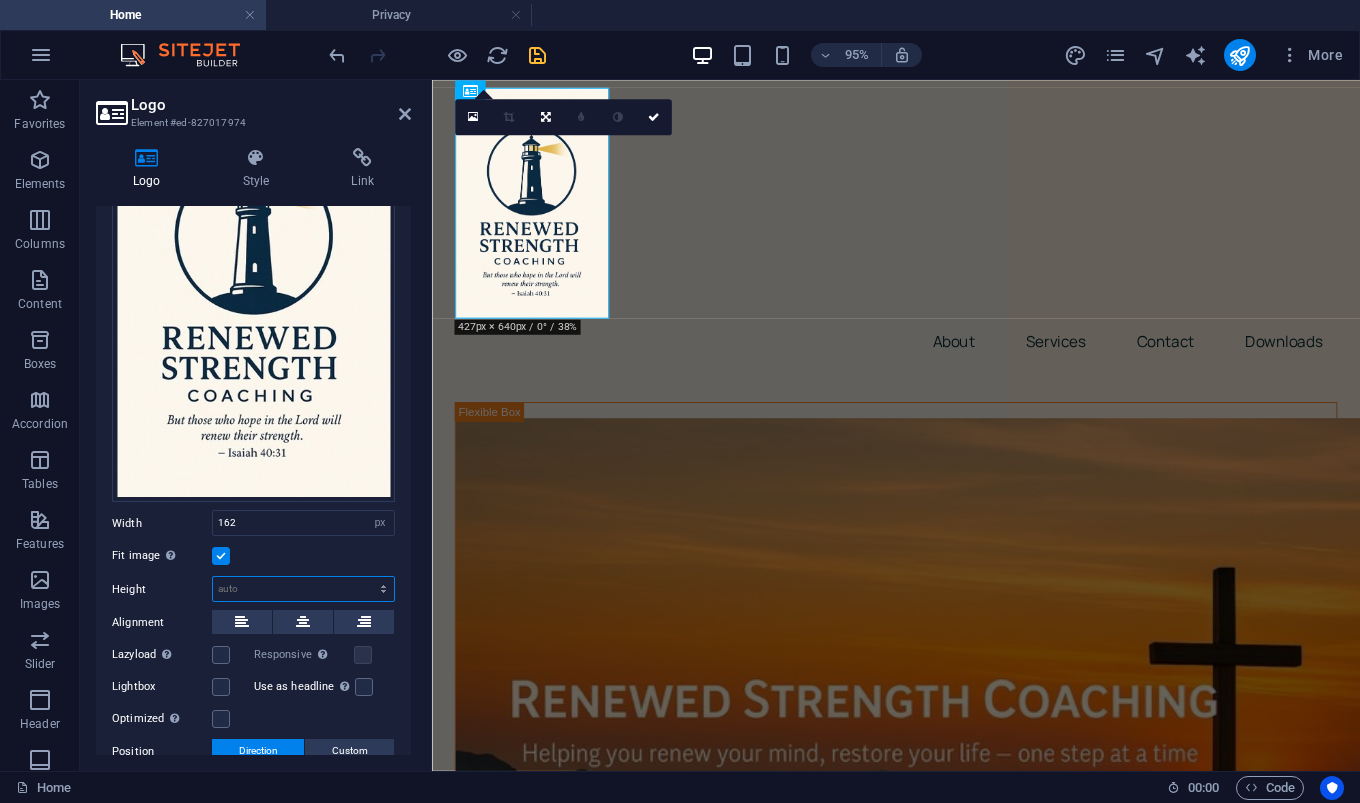 scroll, scrollTop: 308, scrollLeft: 0, axis: vertical 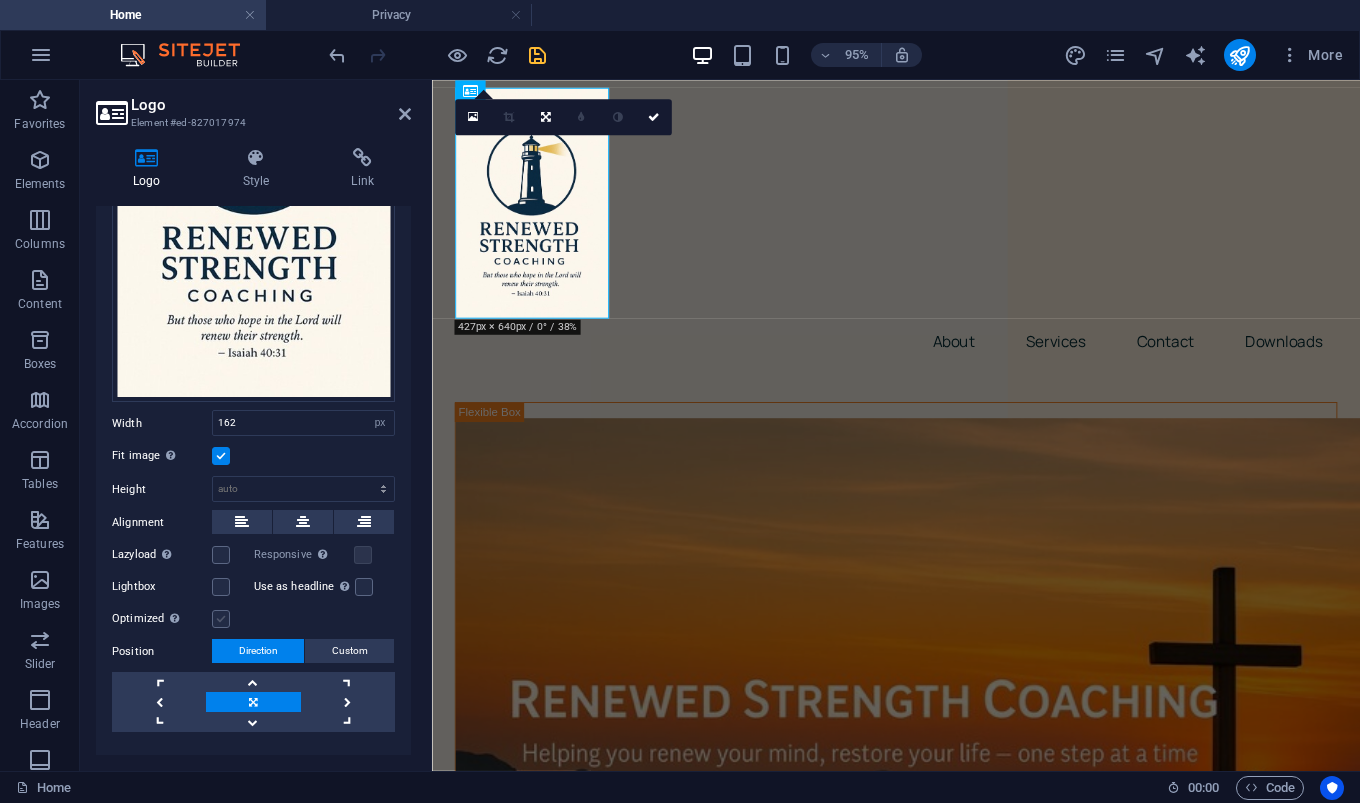 click at bounding box center [221, 619] 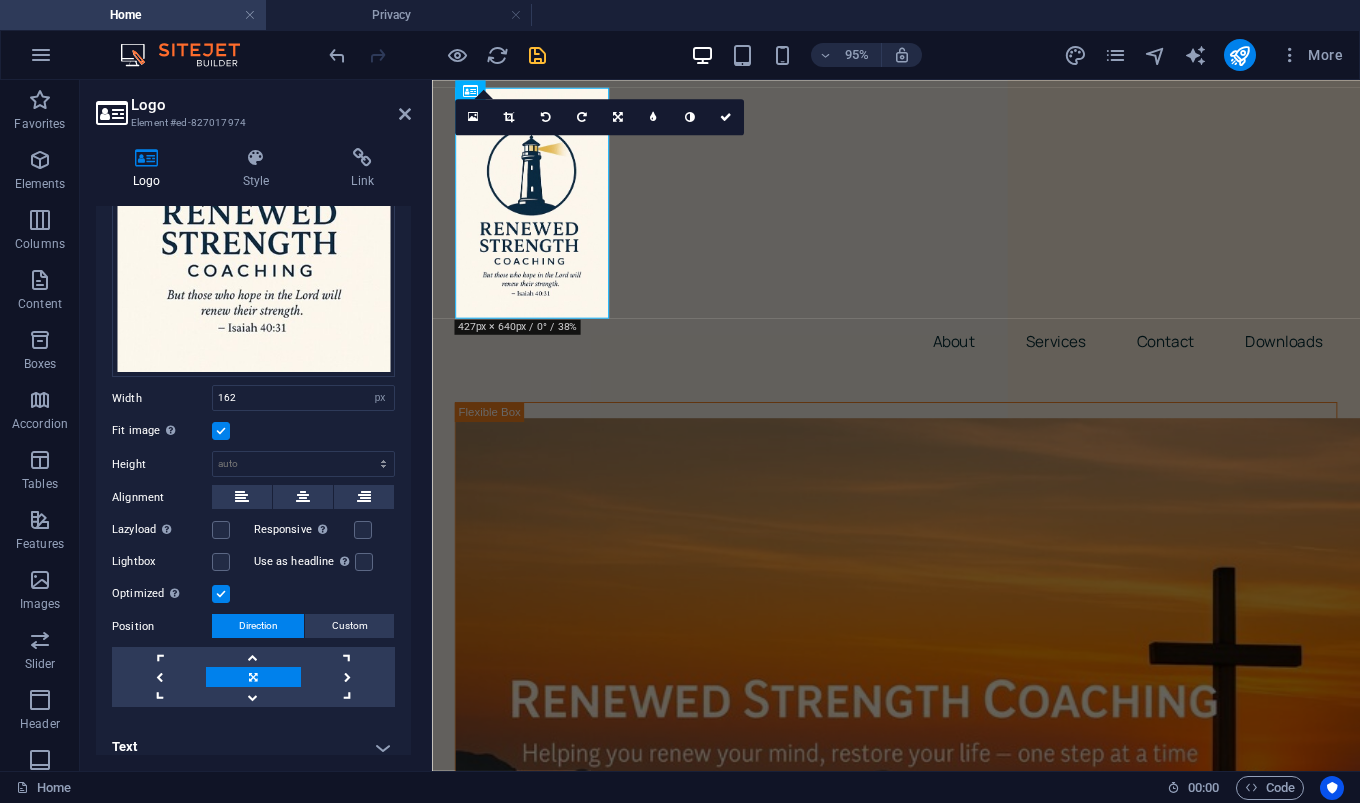 scroll, scrollTop: 343, scrollLeft: 0, axis: vertical 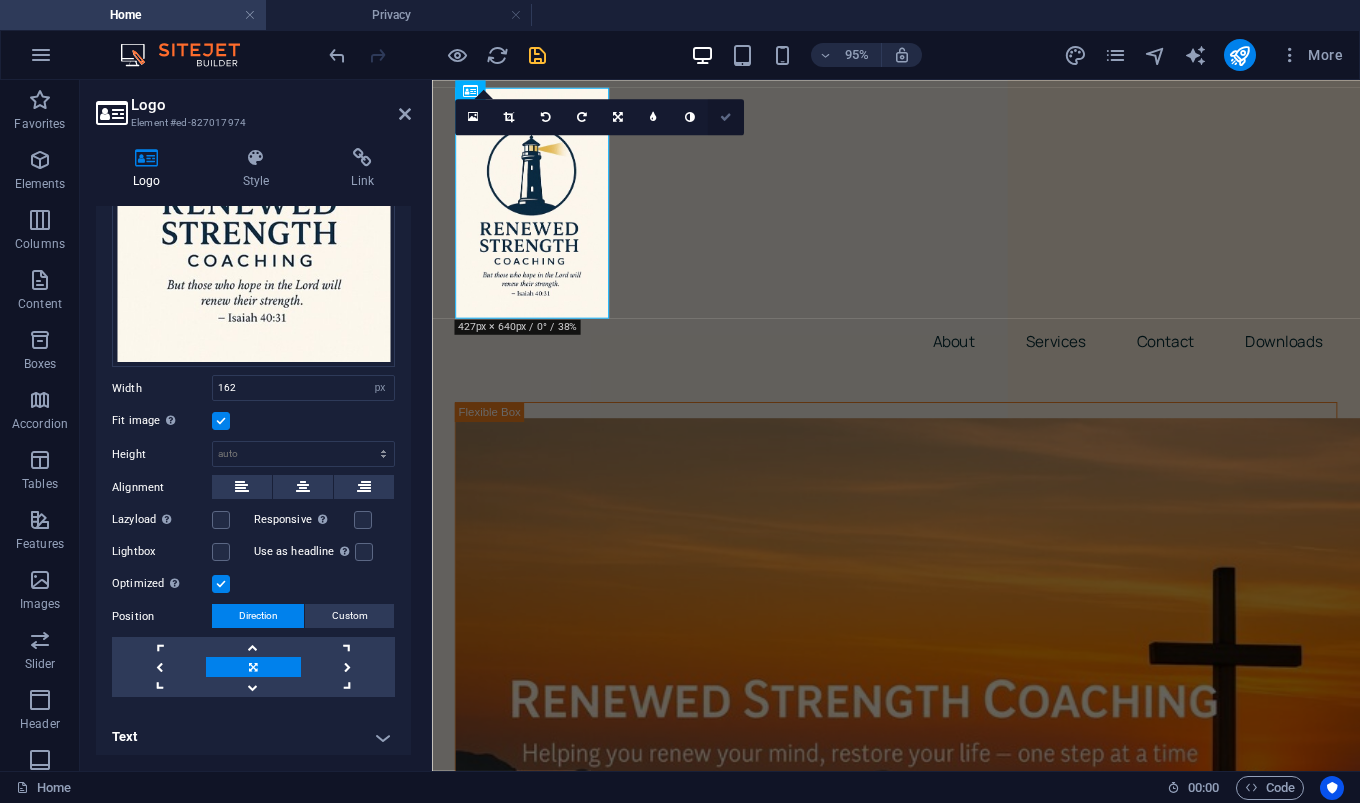 click at bounding box center [726, 116] 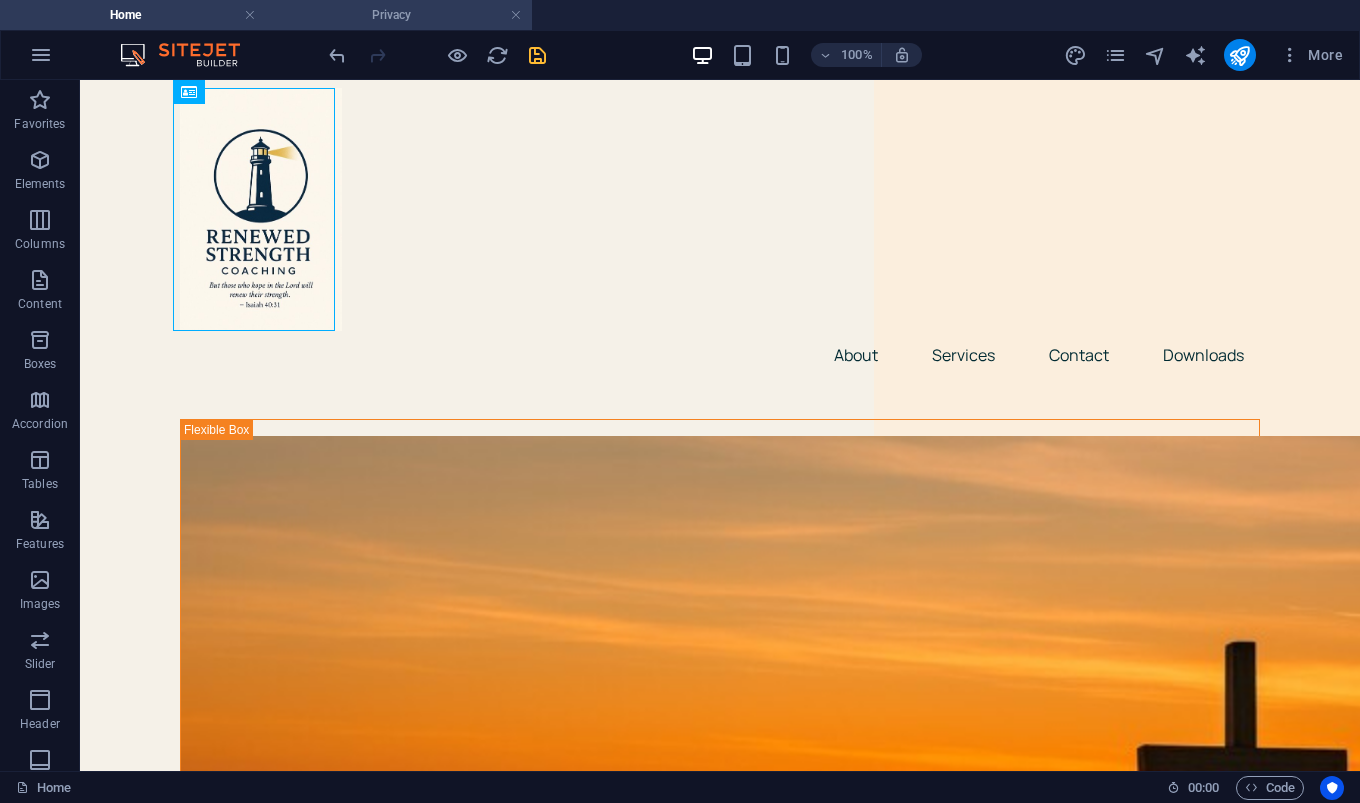 click on "Privacy" at bounding box center (399, 15) 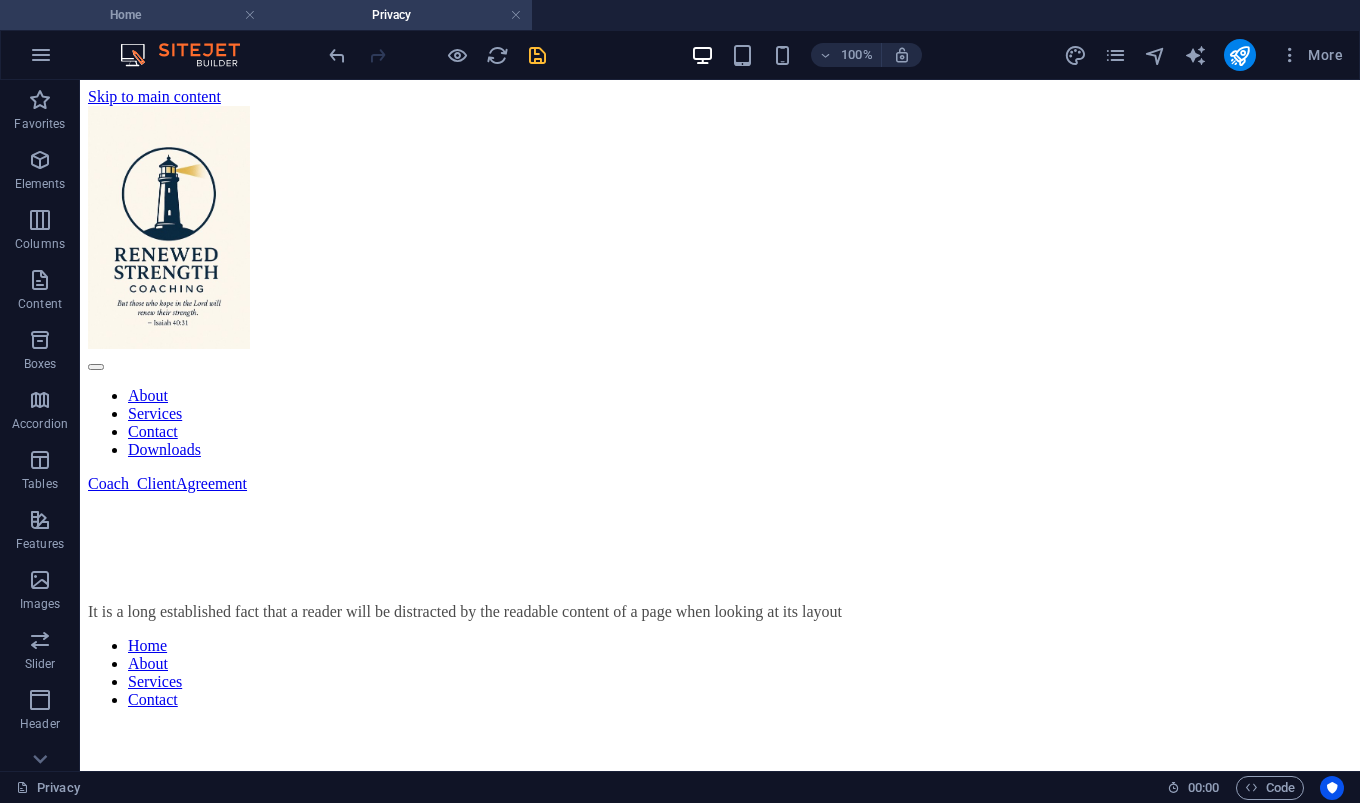 click on "Home" at bounding box center (133, 15) 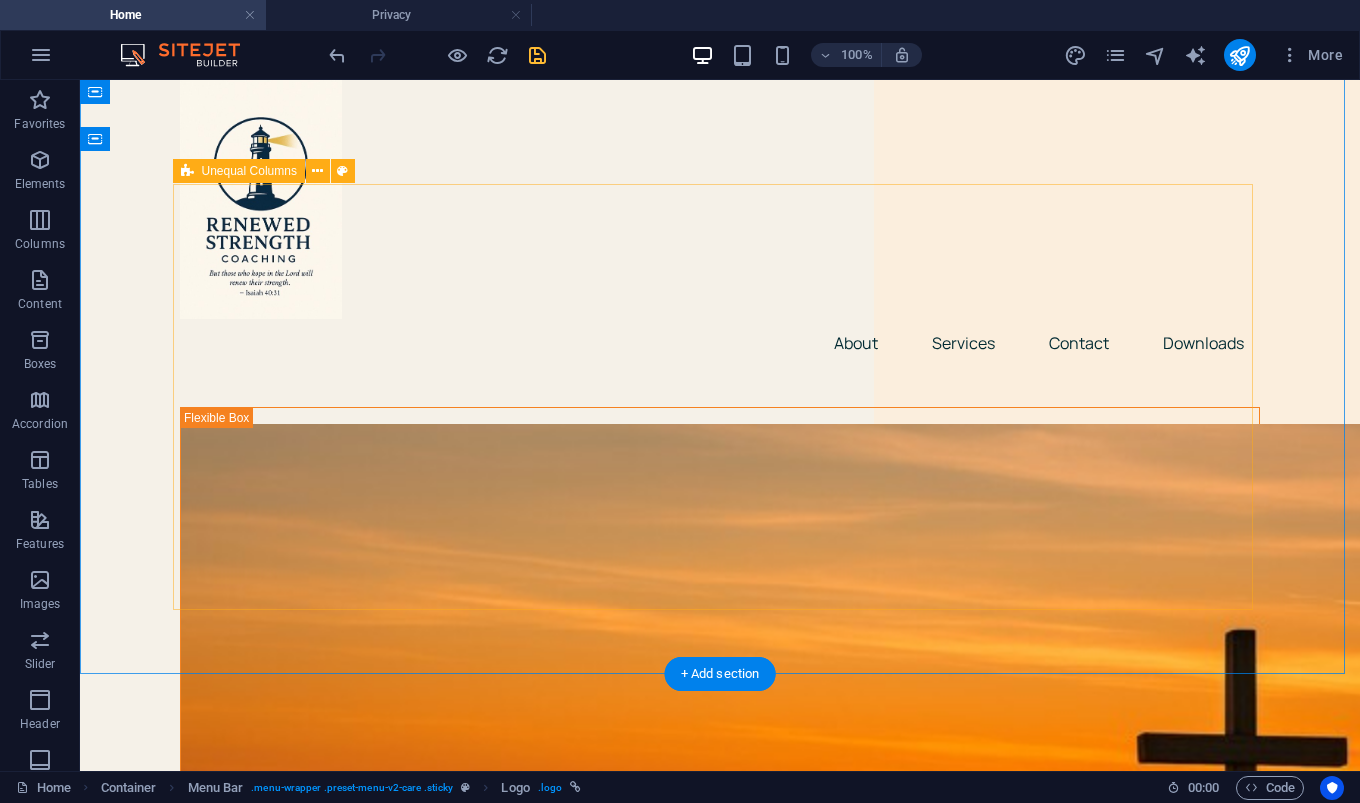 scroll, scrollTop: 0, scrollLeft: 0, axis: both 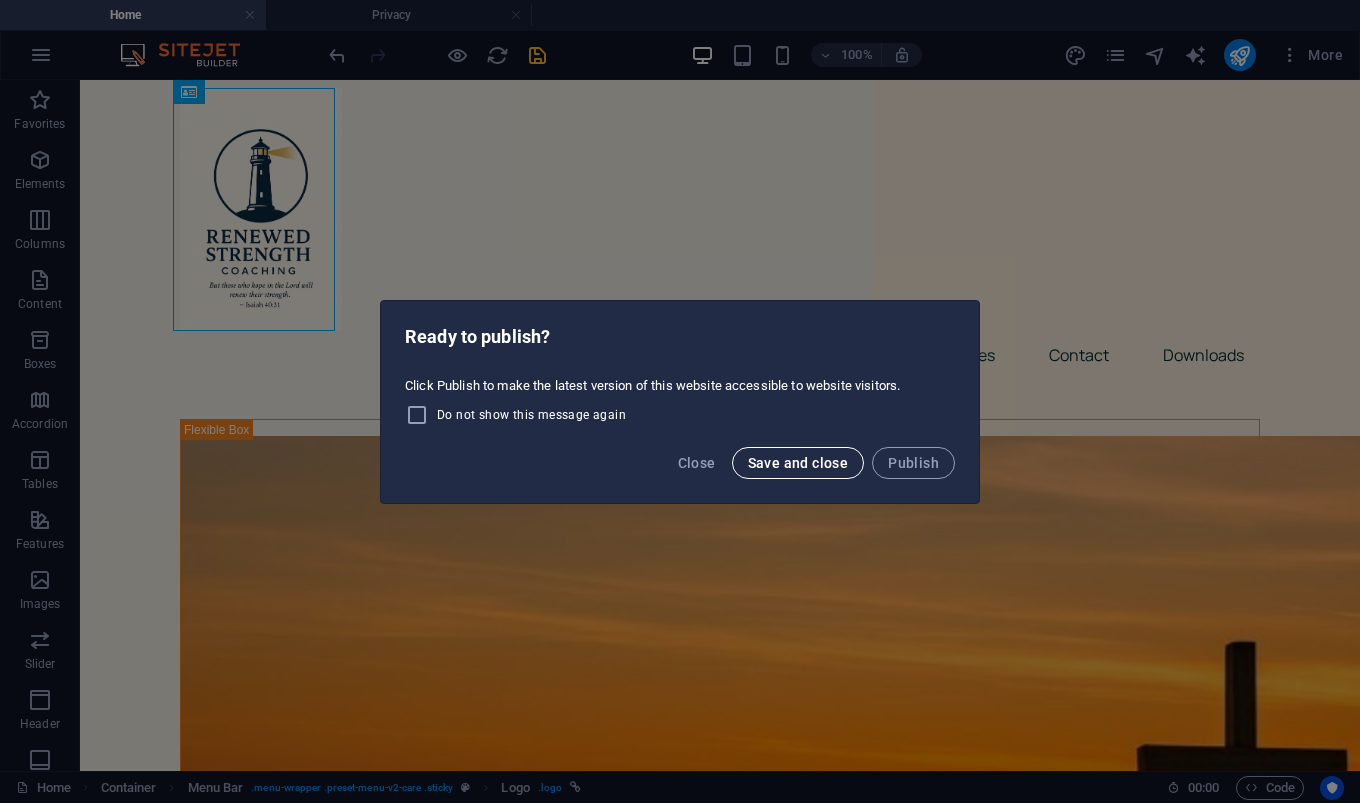 click on "Save and close" at bounding box center [798, 463] 